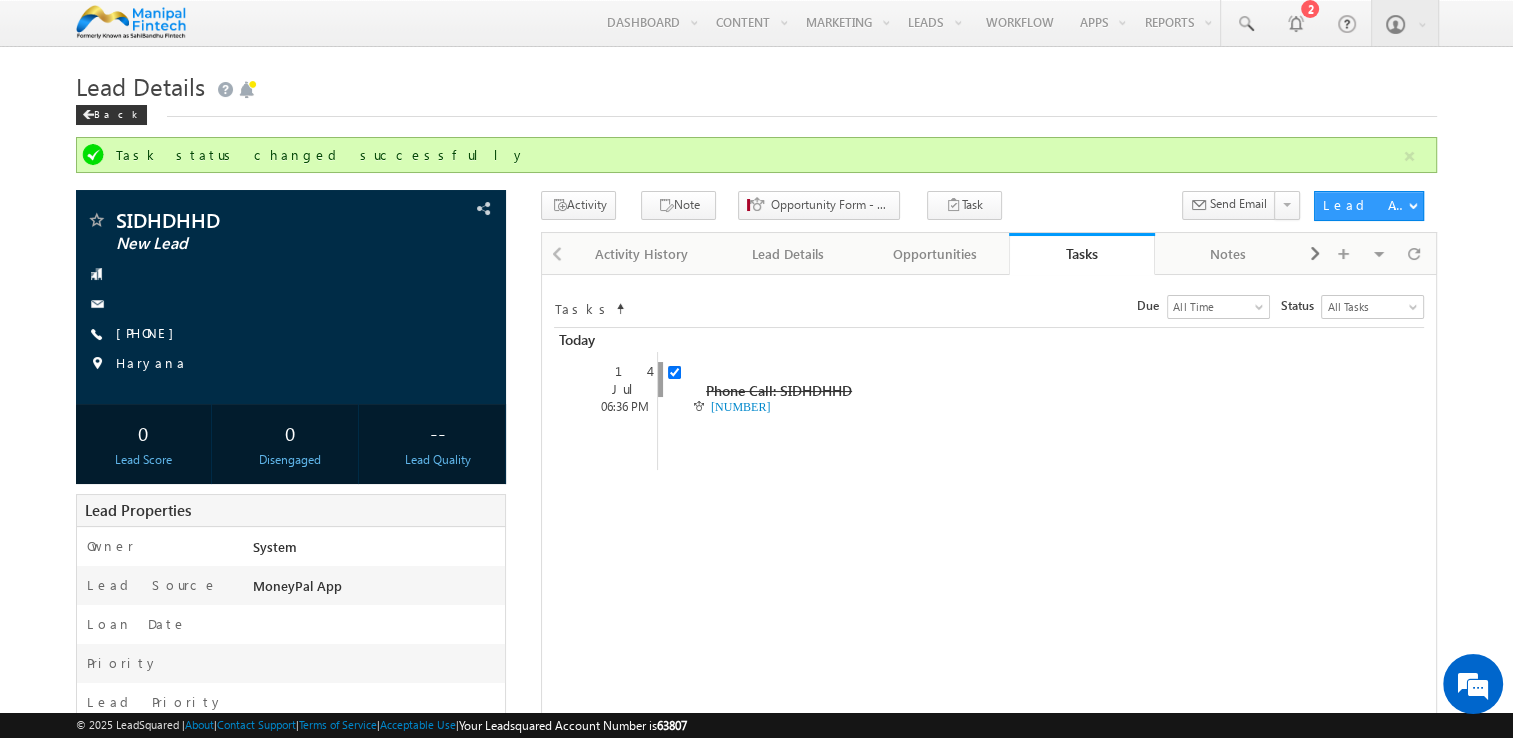 scroll, scrollTop: 0, scrollLeft: 0, axis: both 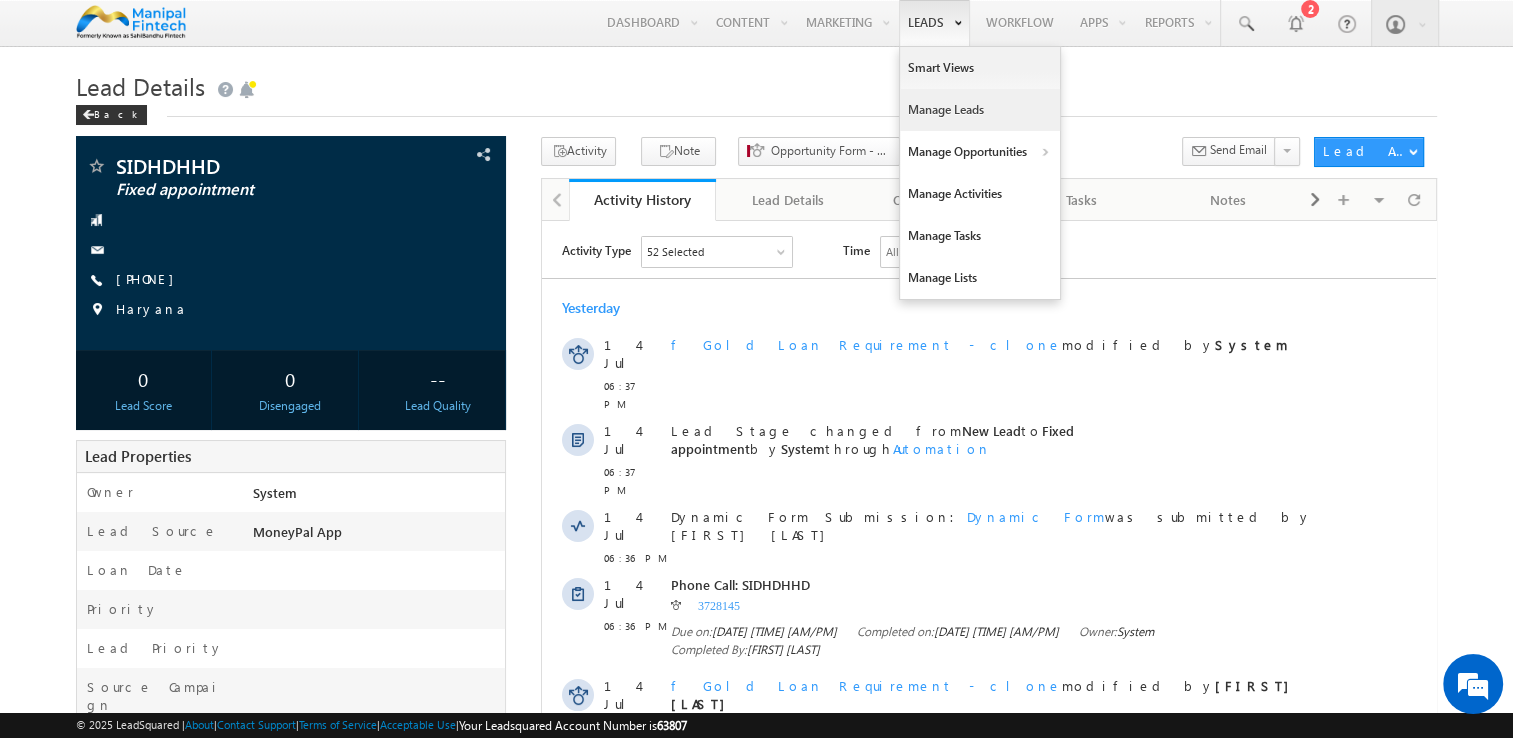 click on "Manage Leads" at bounding box center [980, 110] 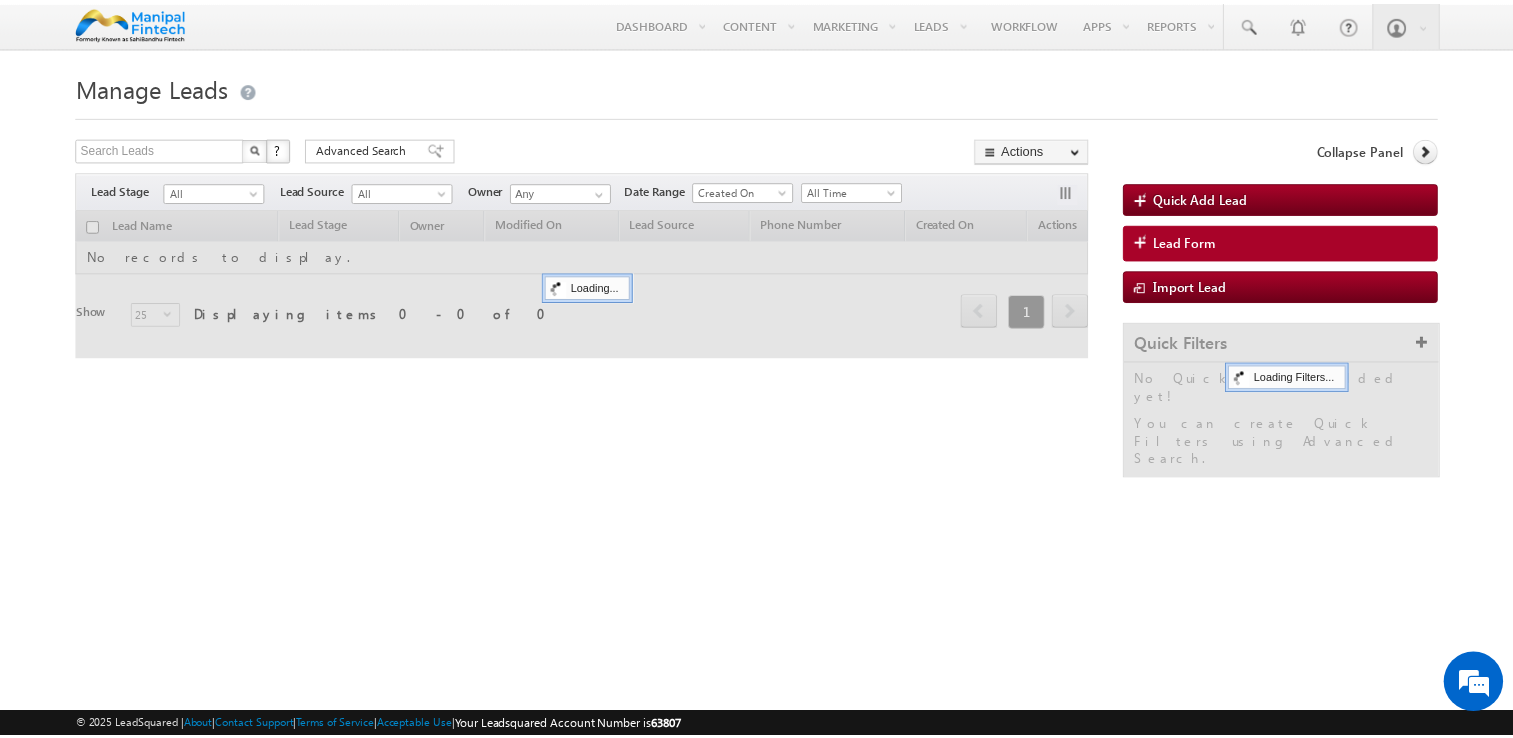 scroll, scrollTop: 0, scrollLeft: 0, axis: both 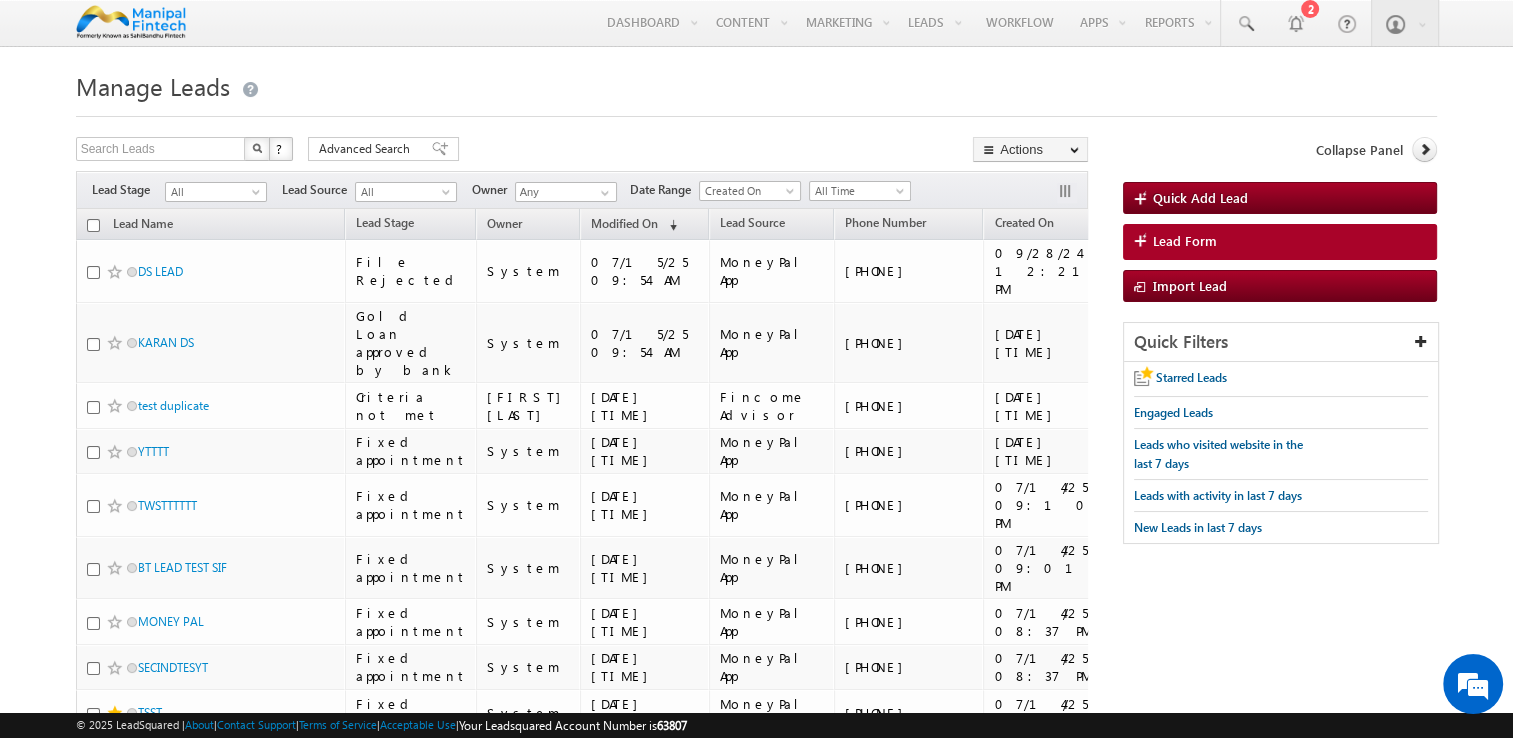 click on "Menu
Akriti Srivastav
akrit i.sri vasta va@sa hiban dhu.c om" at bounding box center [756, 855] 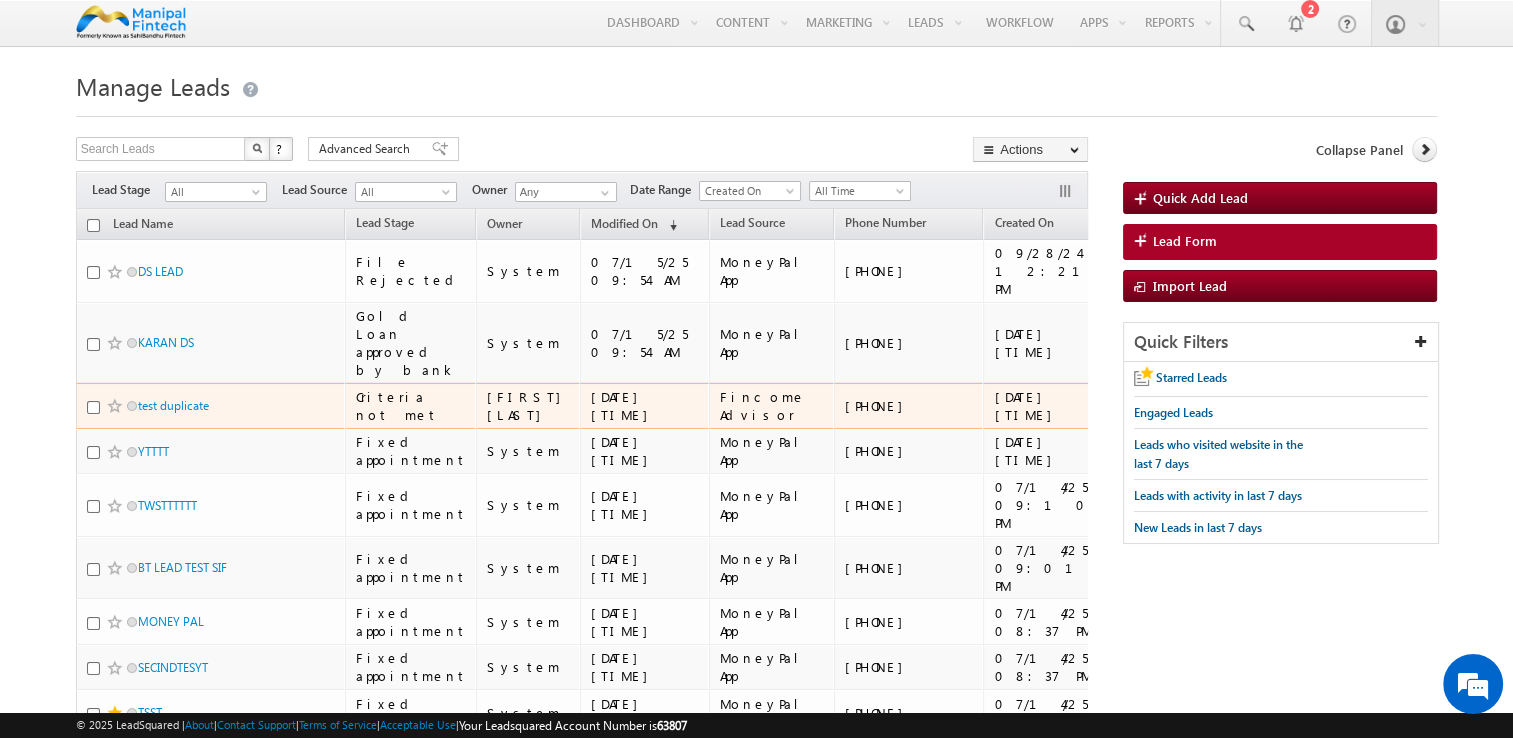 scroll, scrollTop: 0, scrollLeft: 0, axis: both 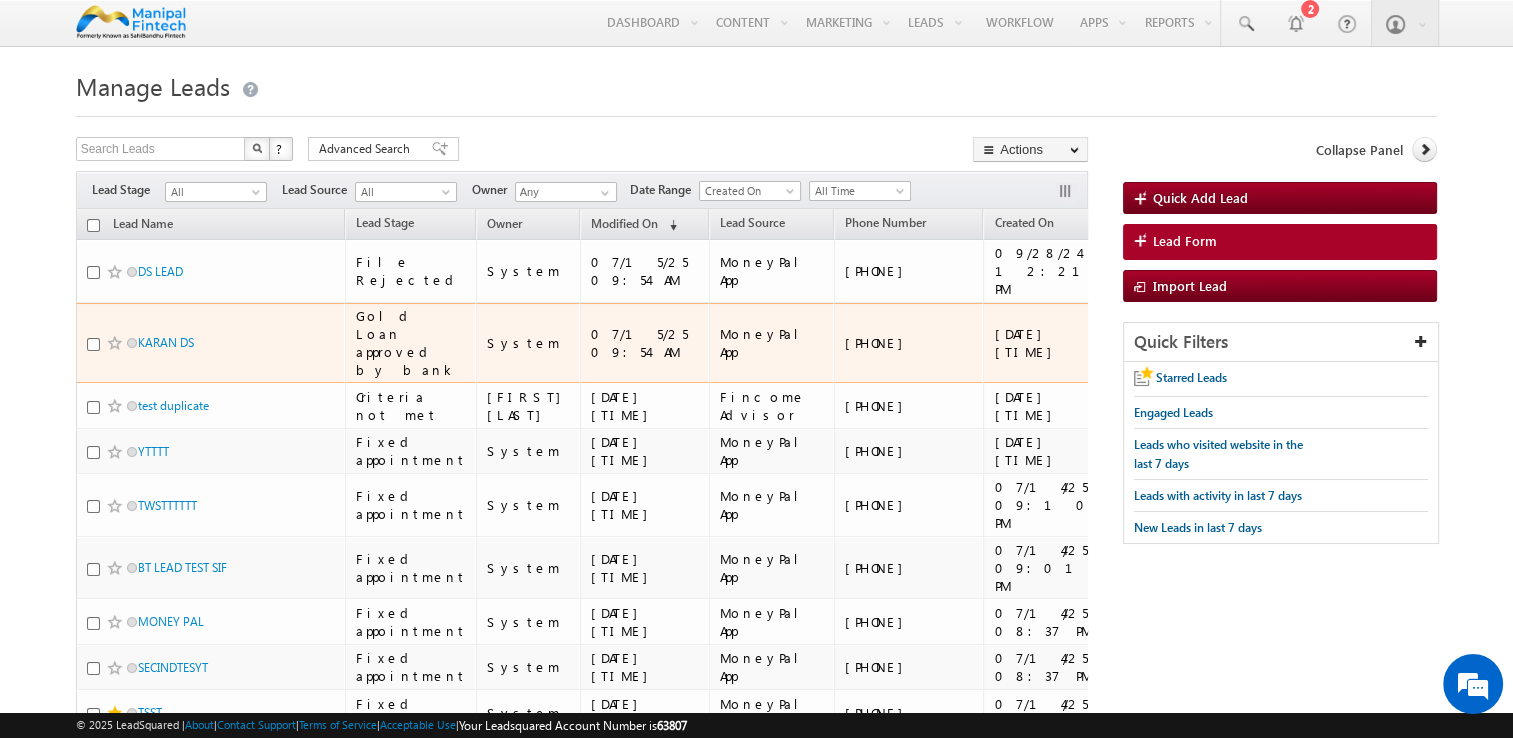 click on "KARAN DS" at bounding box center [211, 343] 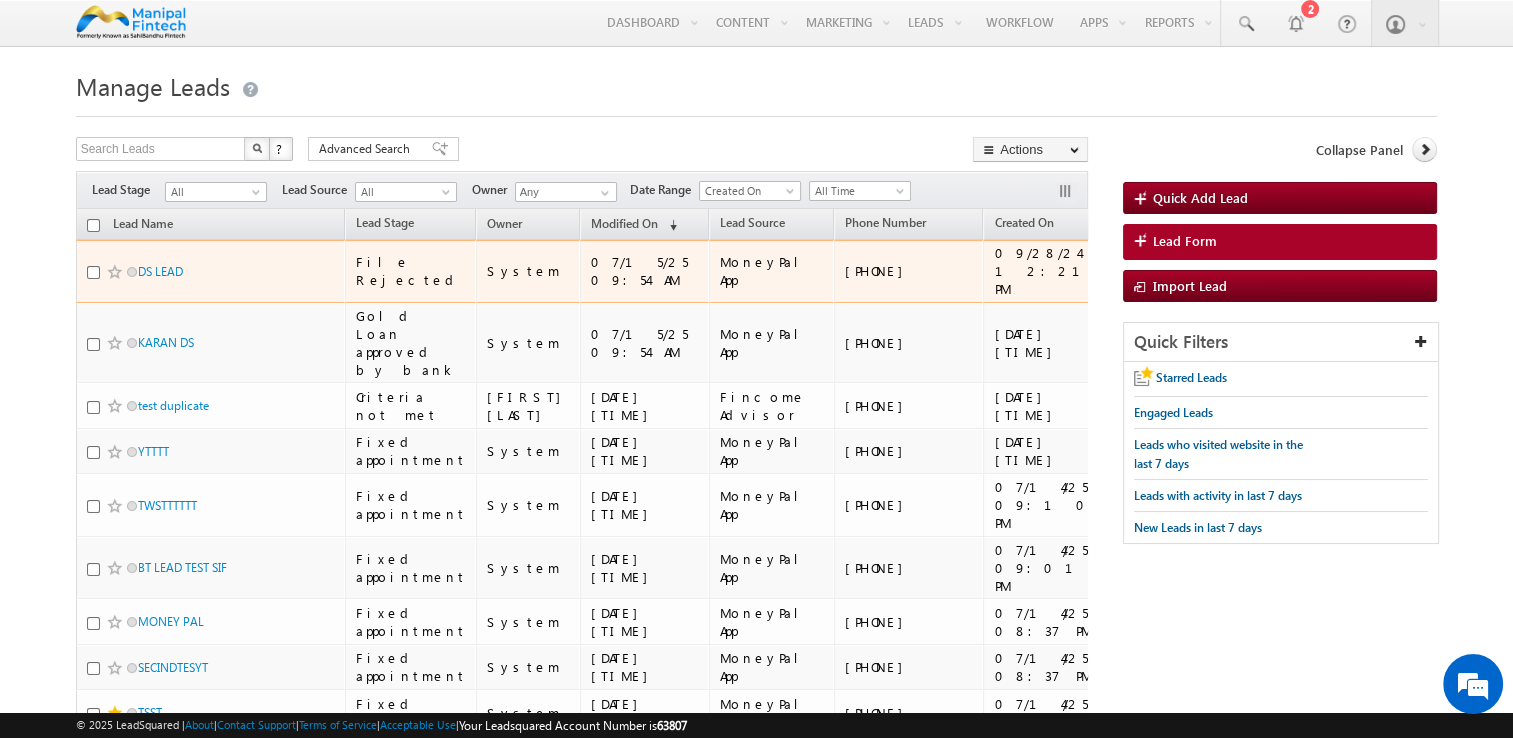 click on "DS LEAD" at bounding box center (211, 271) 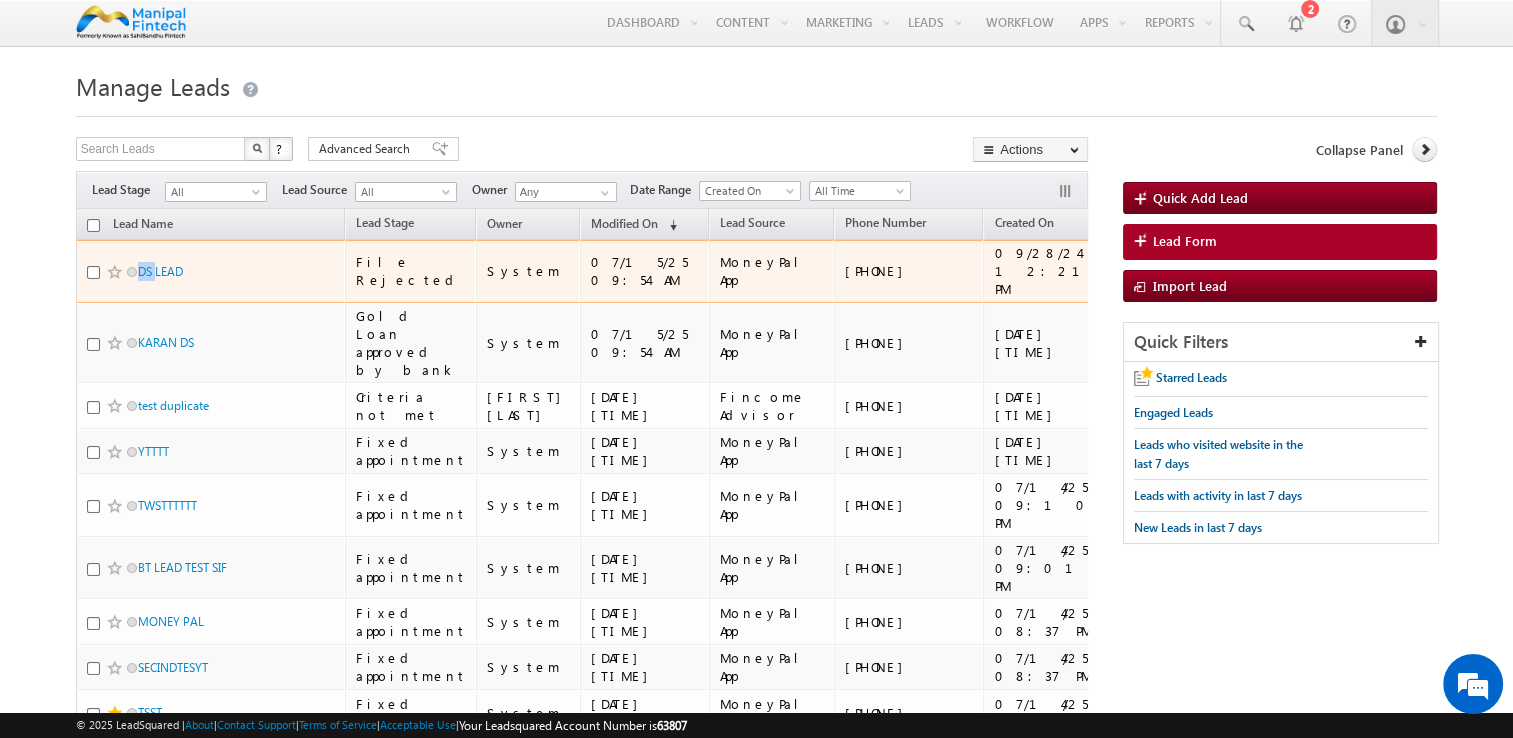 click on "DS LEAD" at bounding box center (211, 271) 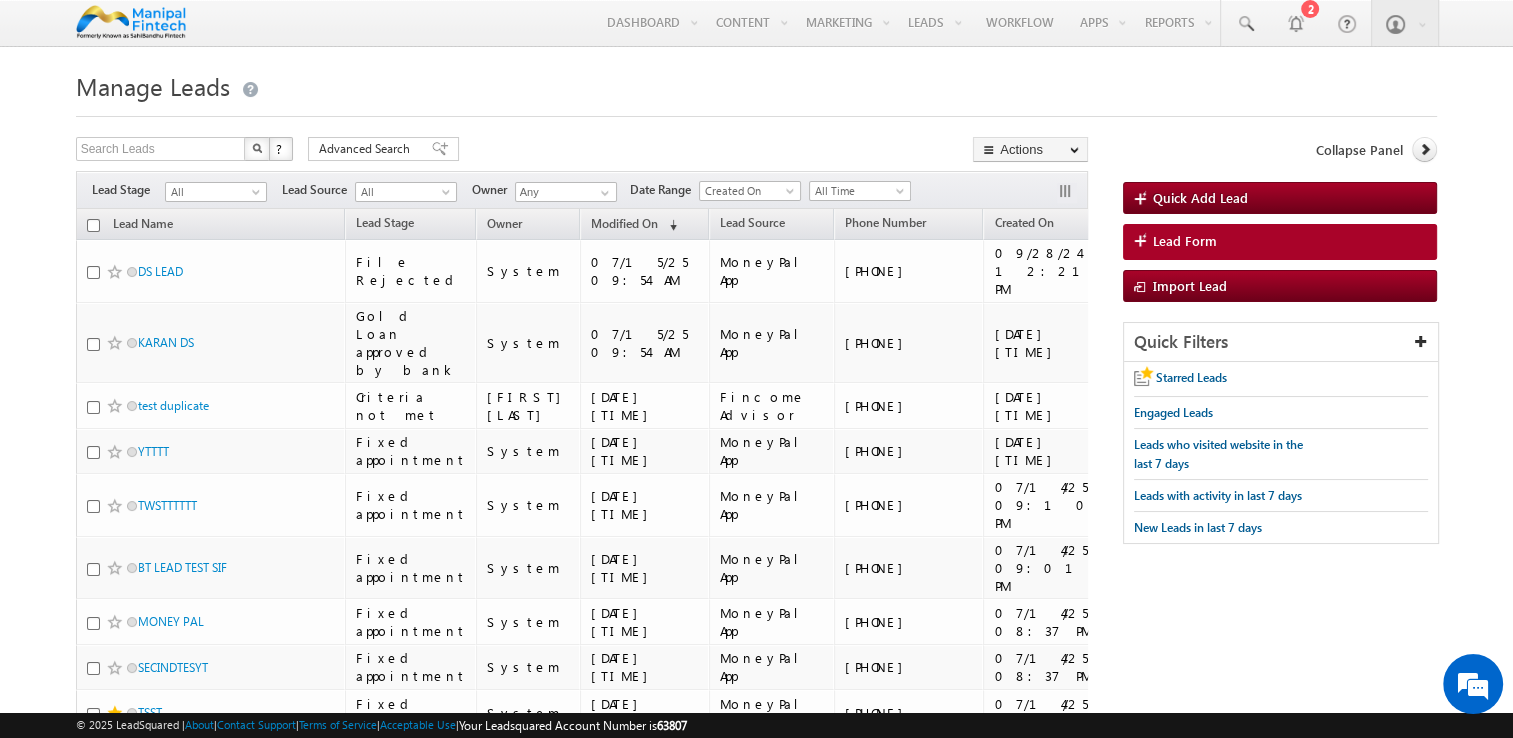 click on "Menu
Akriti Srivastav
akrit i.sri vasta va@sa hiban dhu.c om" at bounding box center [756, 855] 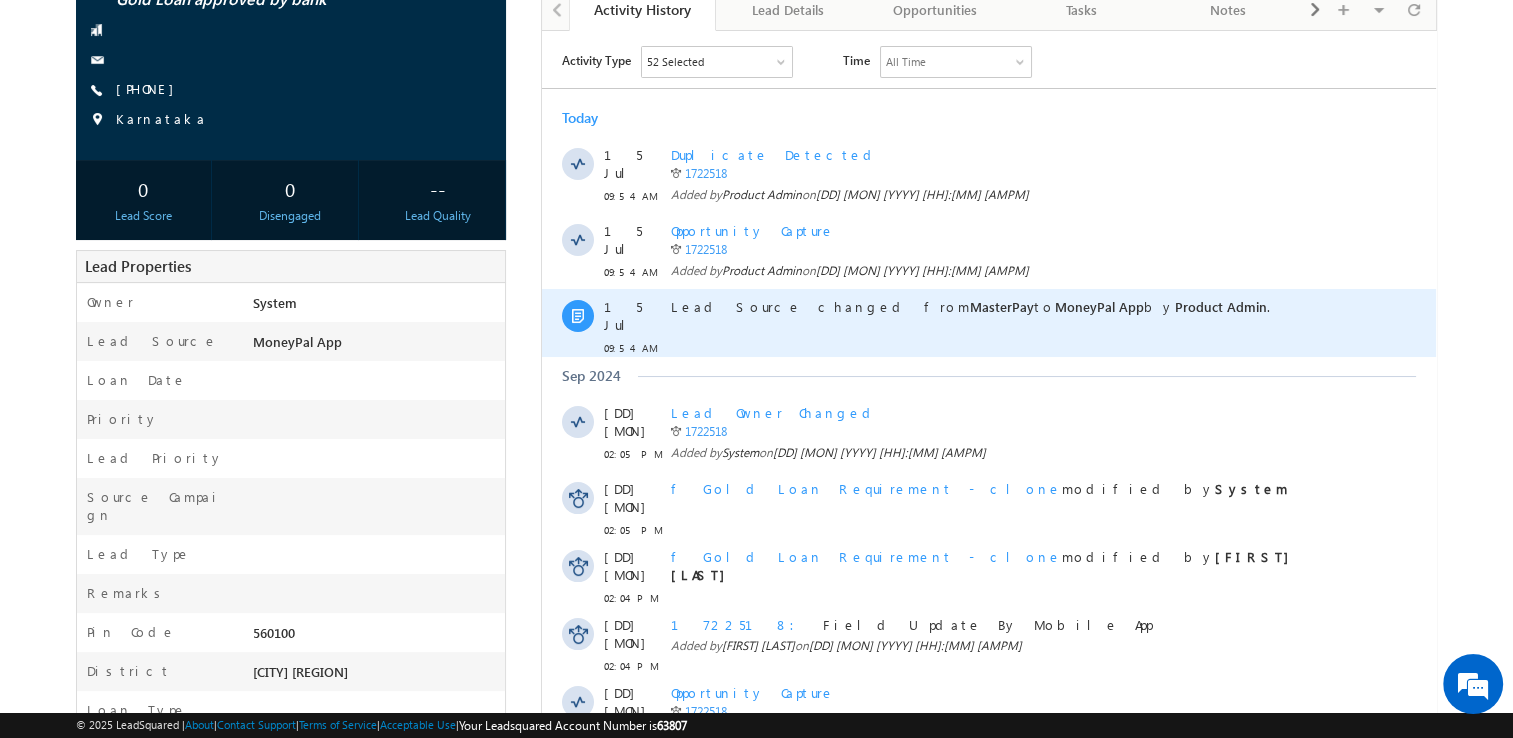 scroll, scrollTop: 36, scrollLeft: 0, axis: vertical 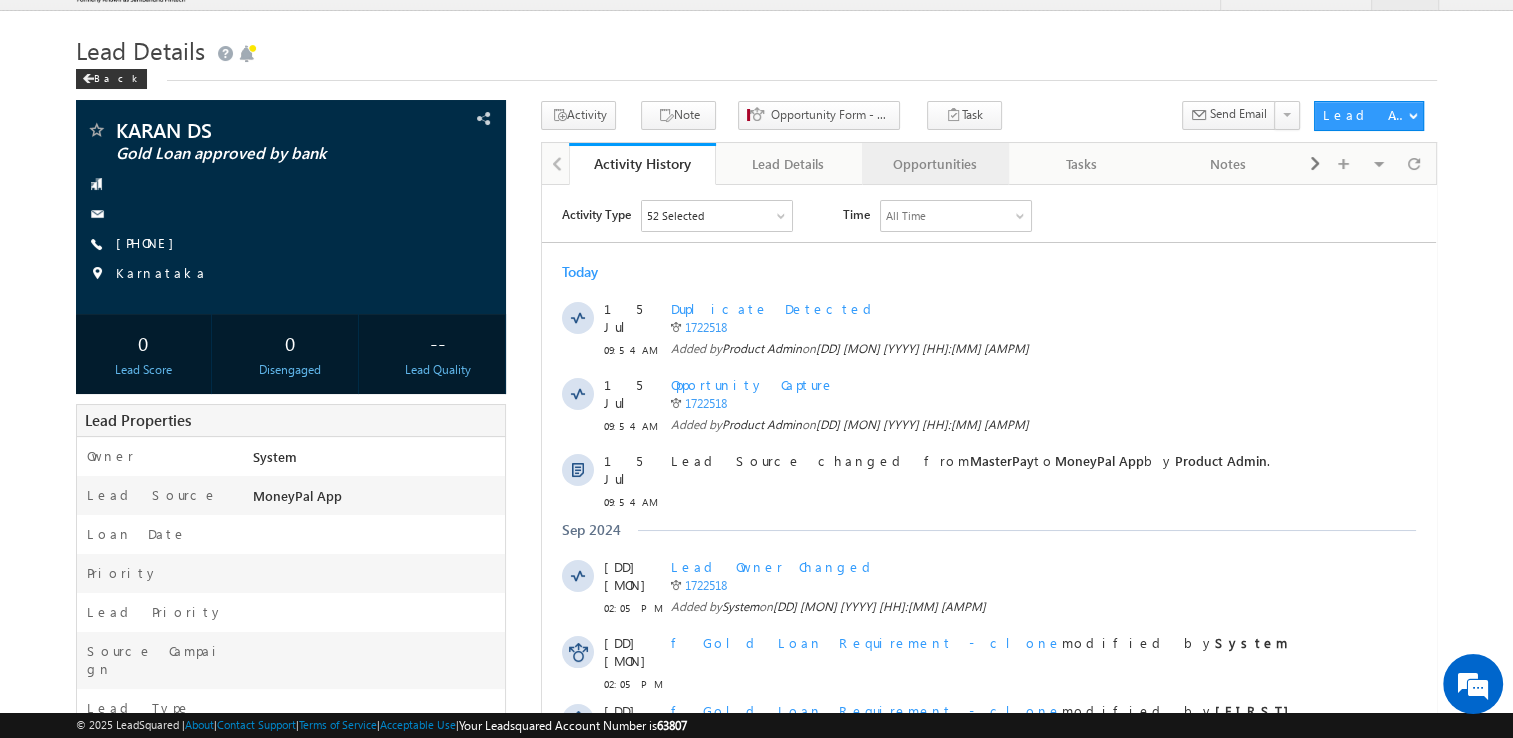 click on "Opportunities" at bounding box center (934, 164) 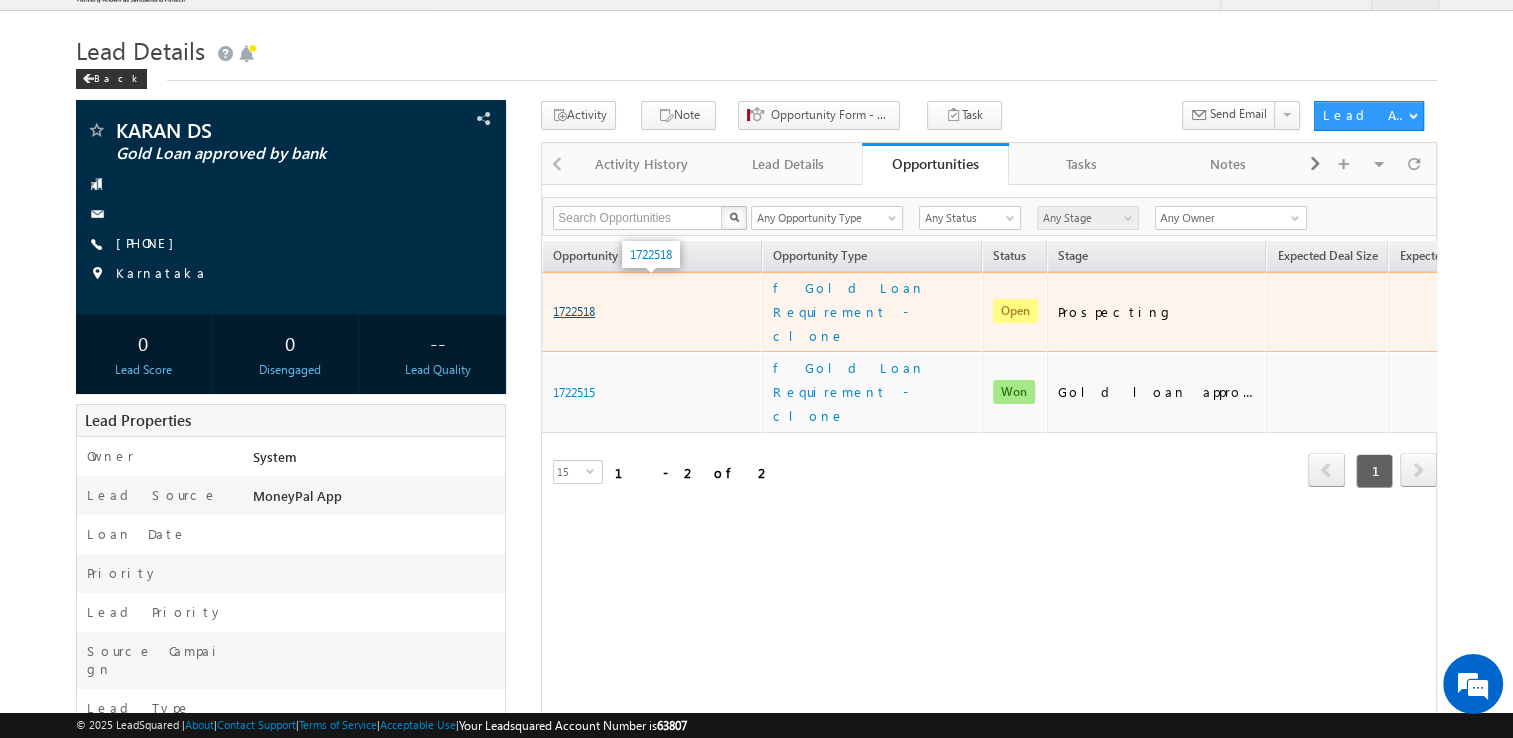 click on "1722518" at bounding box center [574, 311] 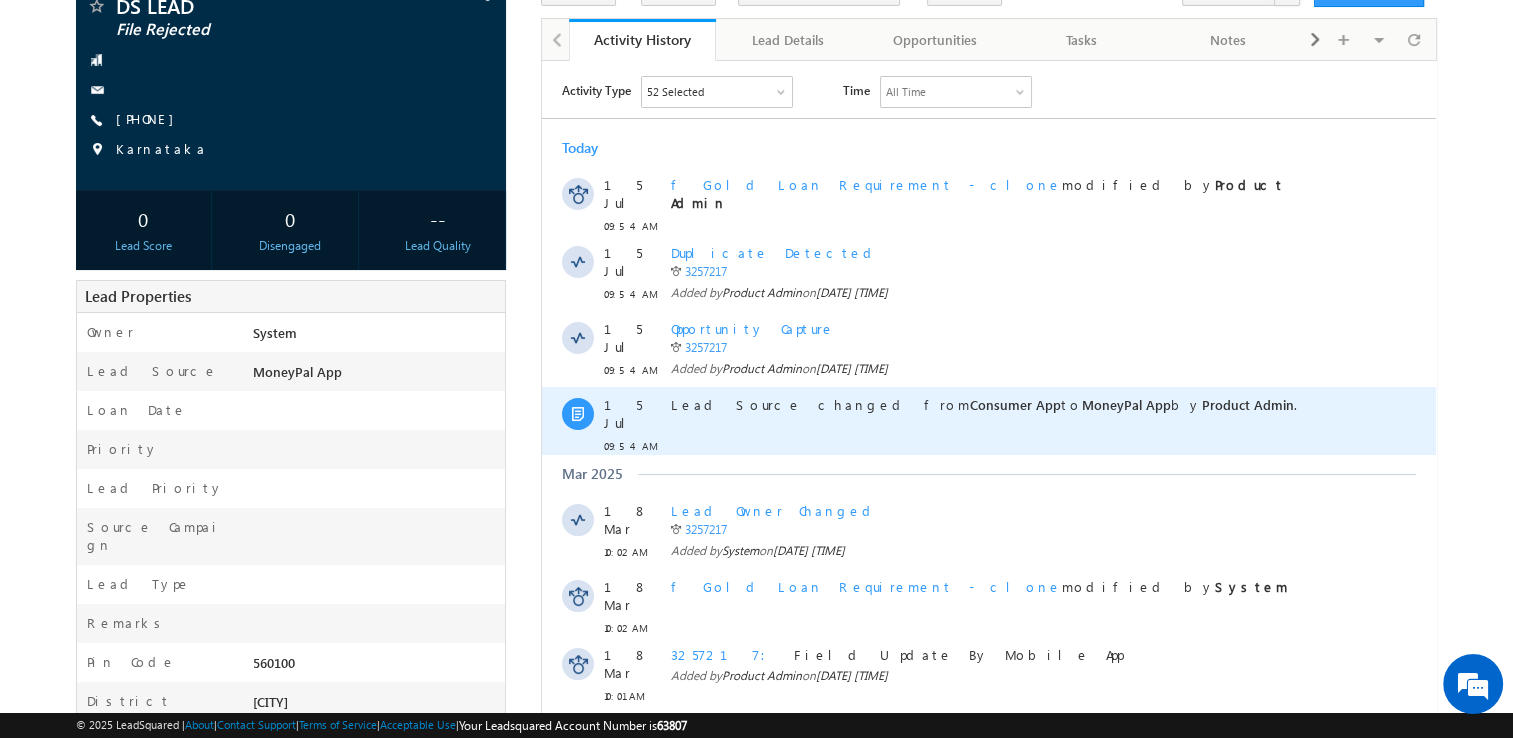 scroll, scrollTop: 0, scrollLeft: 0, axis: both 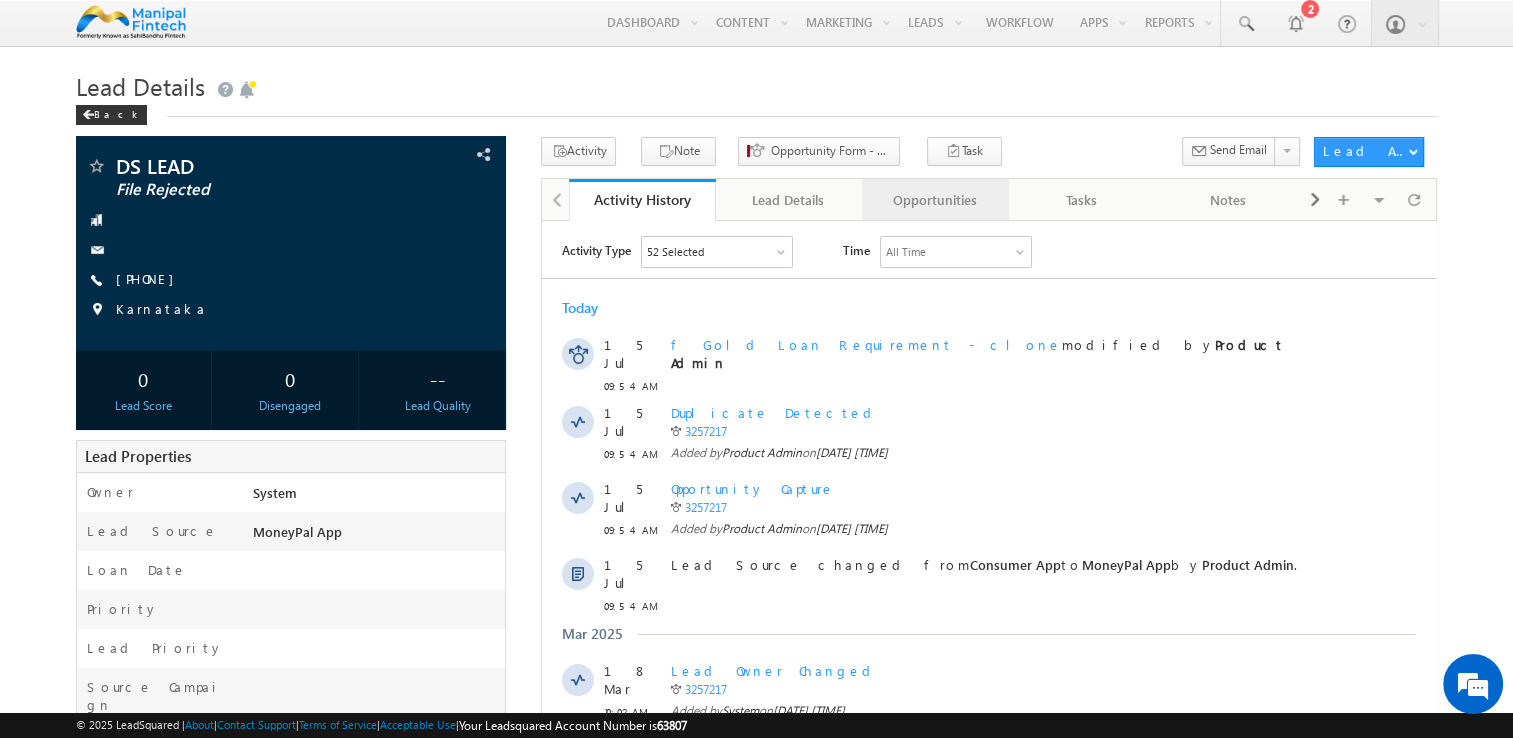 click on "Opportunities" at bounding box center [934, 200] 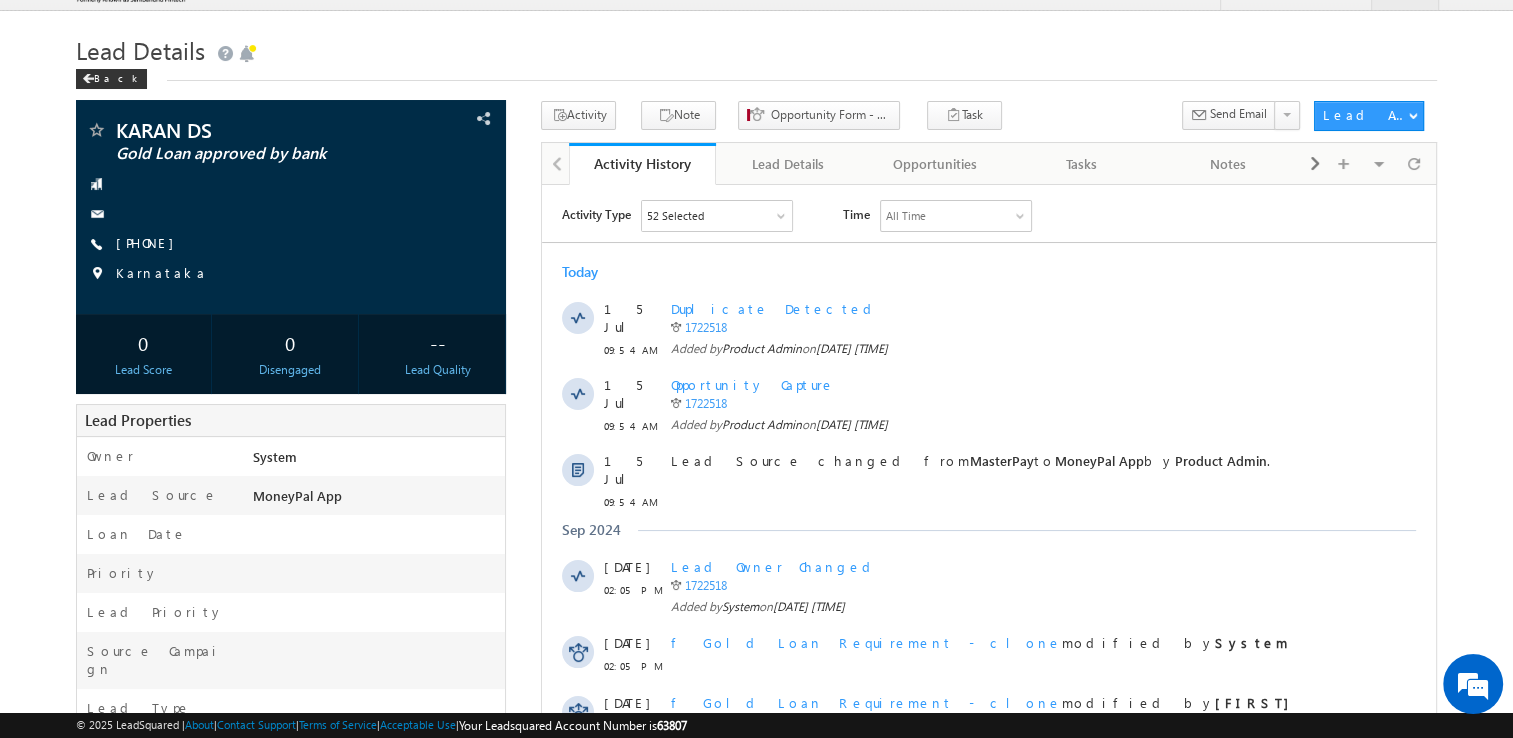 scroll, scrollTop: 0, scrollLeft: 0, axis: both 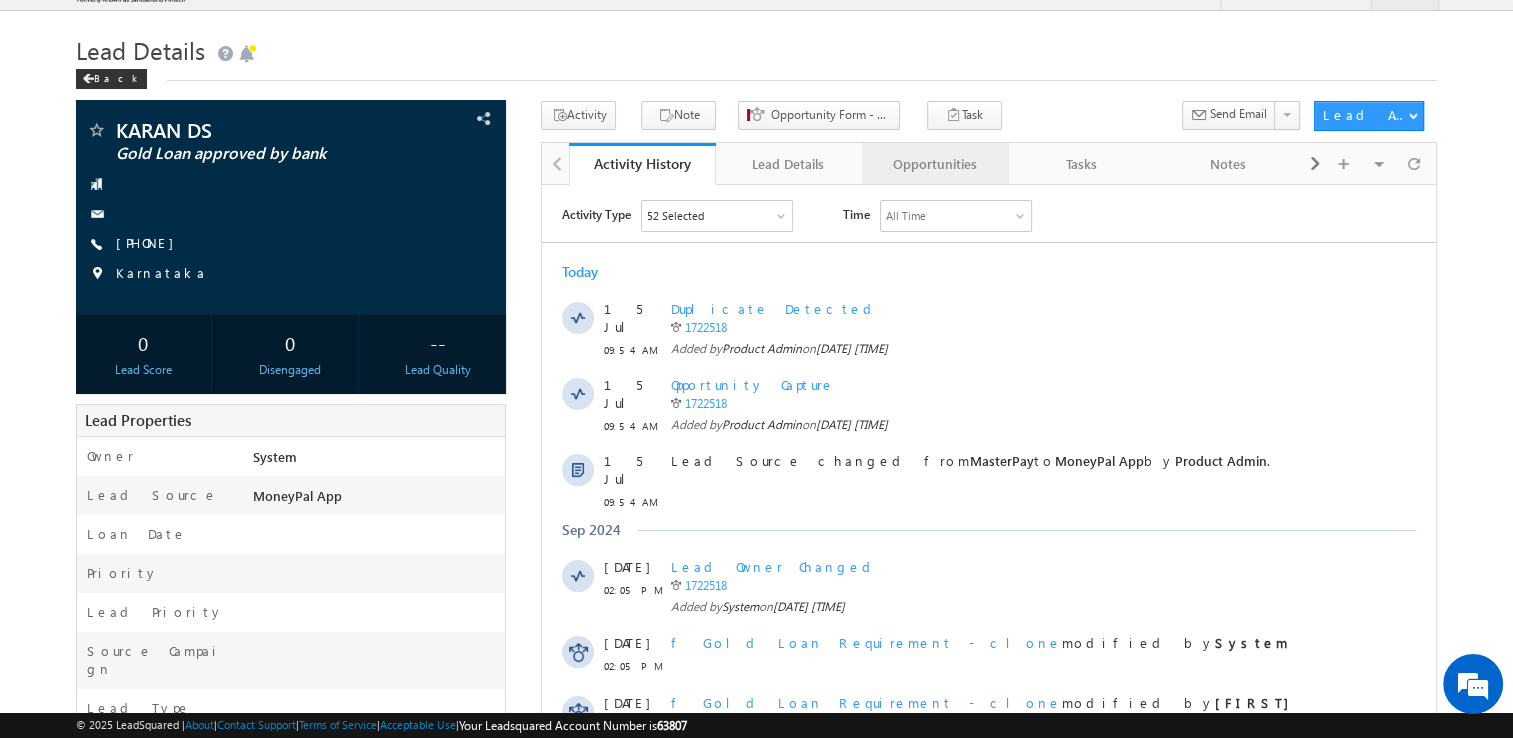 click on "Opportunities" at bounding box center (934, 164) 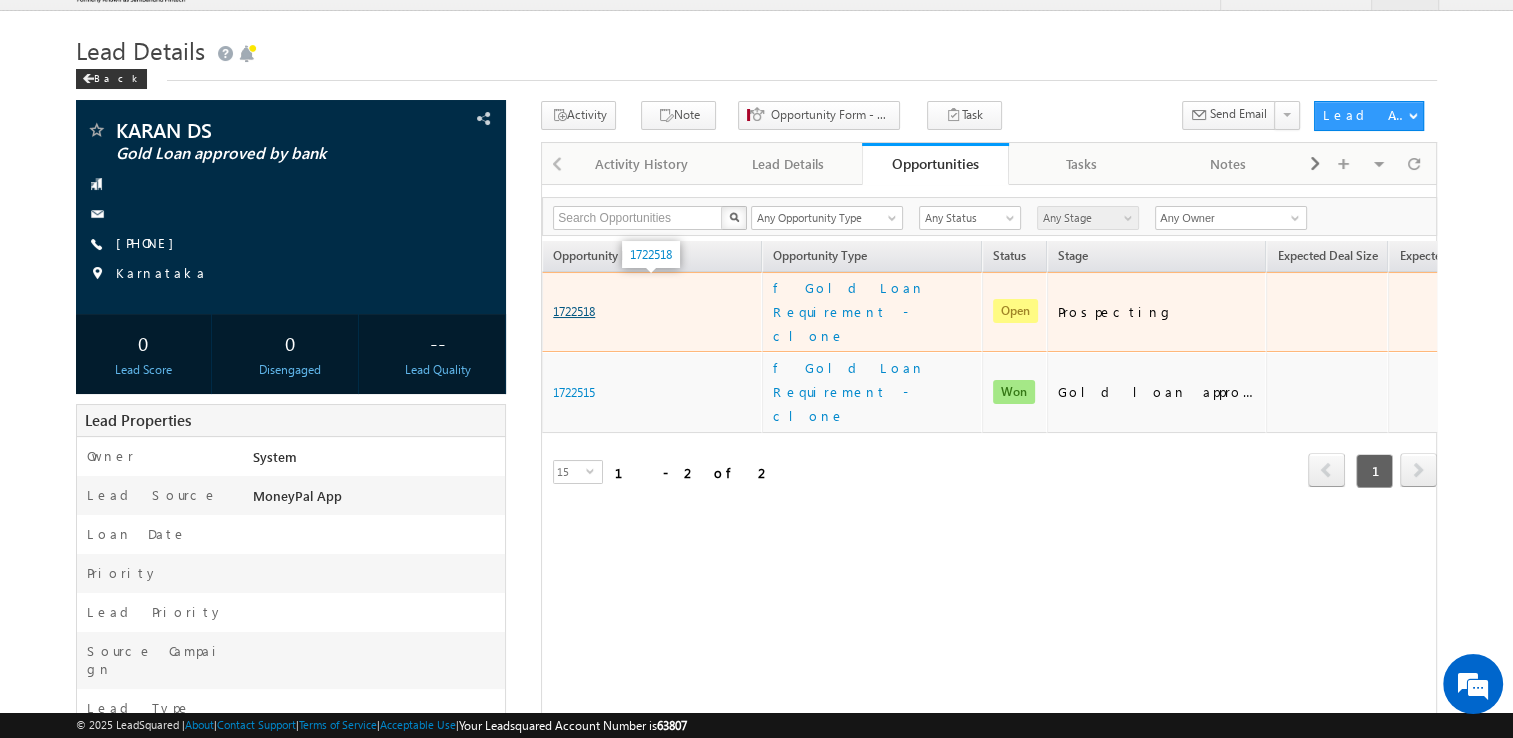 click on "1722518" at bounding box center (574, 311) 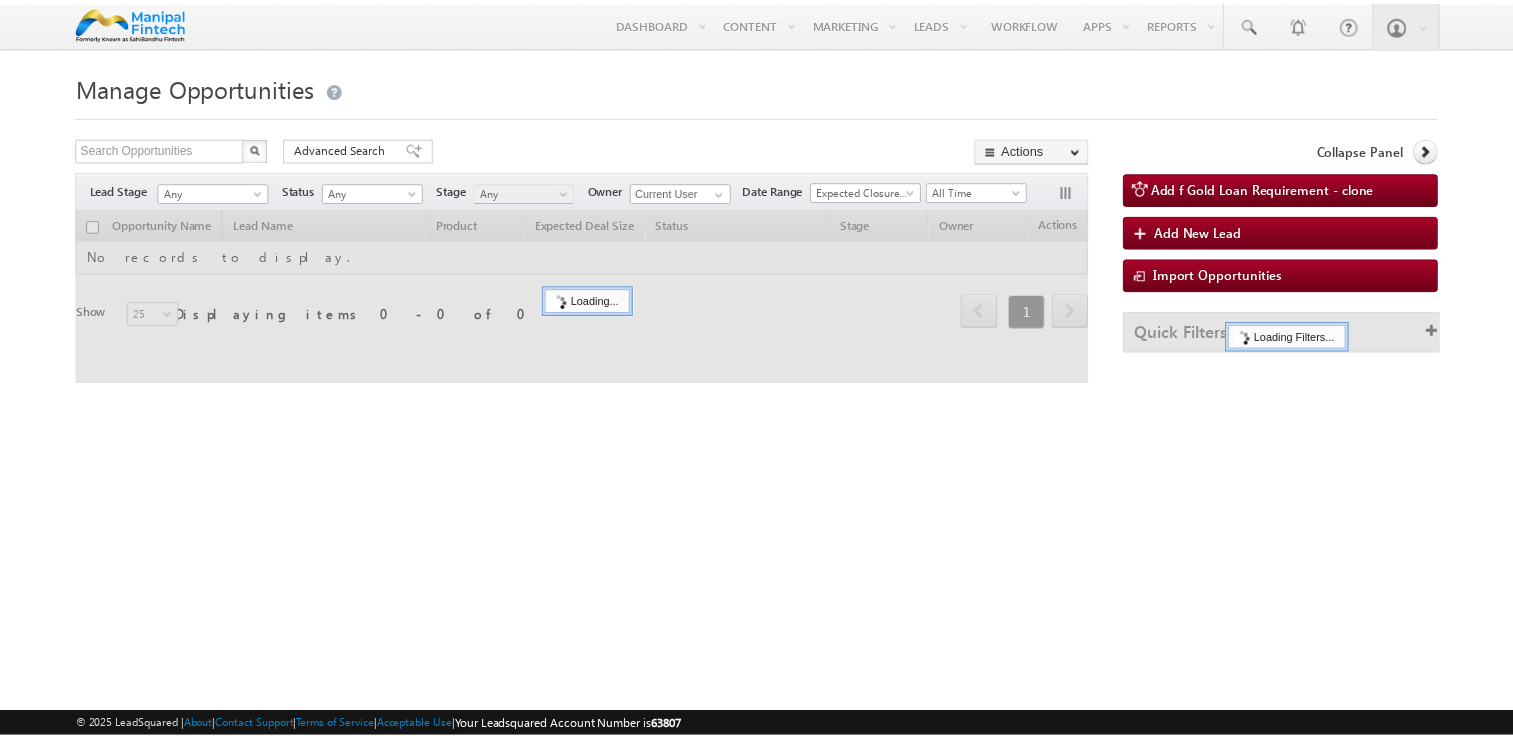 scroll, scrollTop: 0, scrollLeft: 0, axis: both 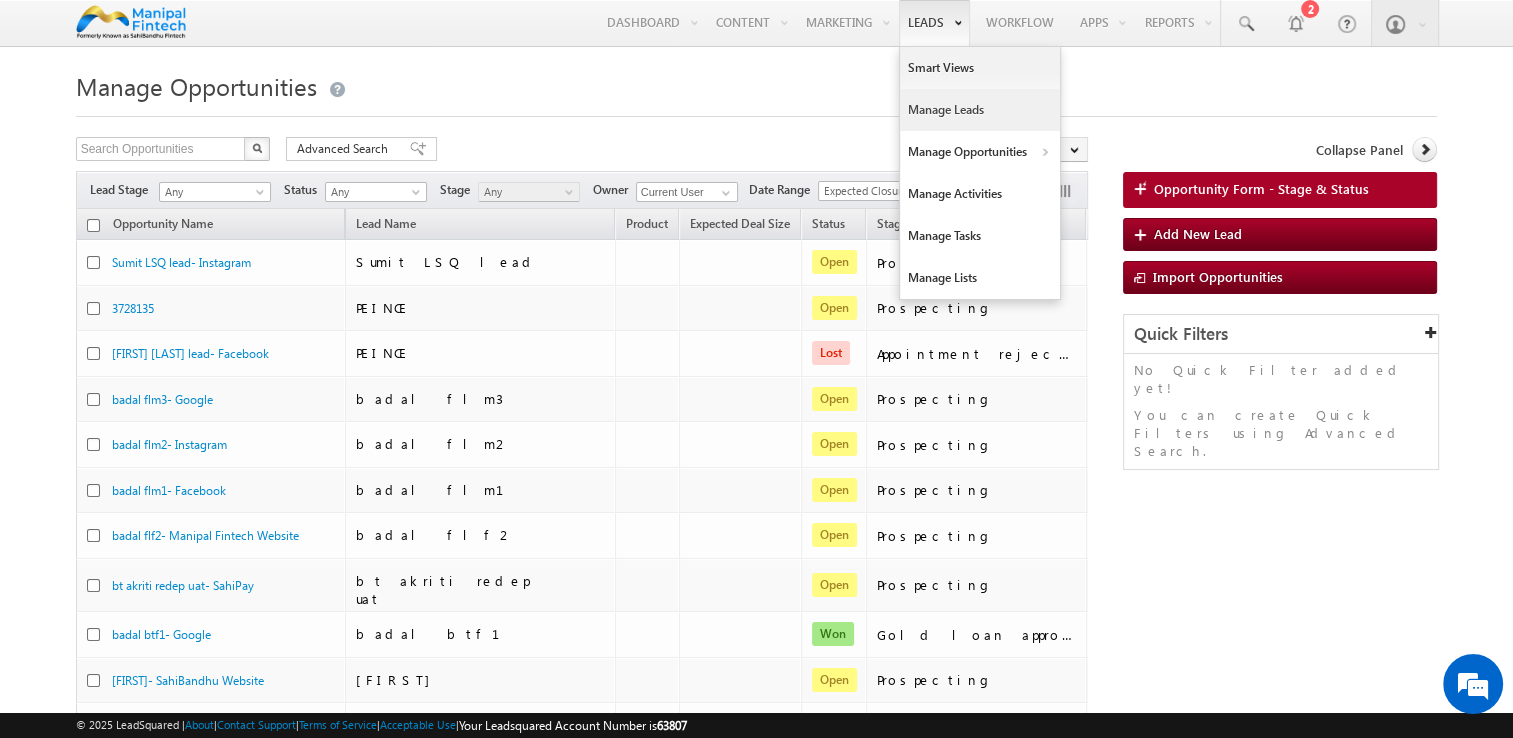 click on "Manage Leads" at bounding box center (980, 110) 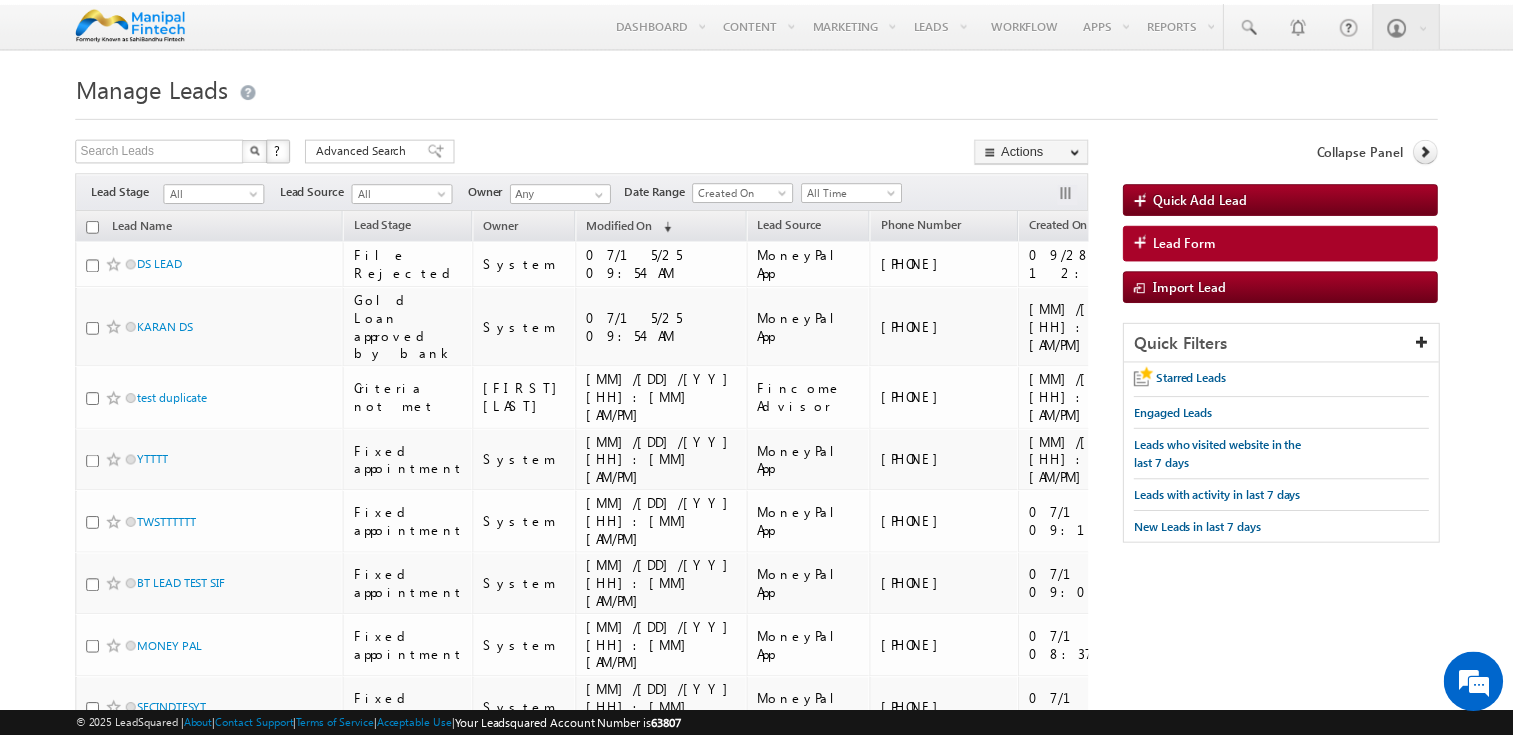 scroll, scrollTop: 0, scrollLeft: 0, axis: both 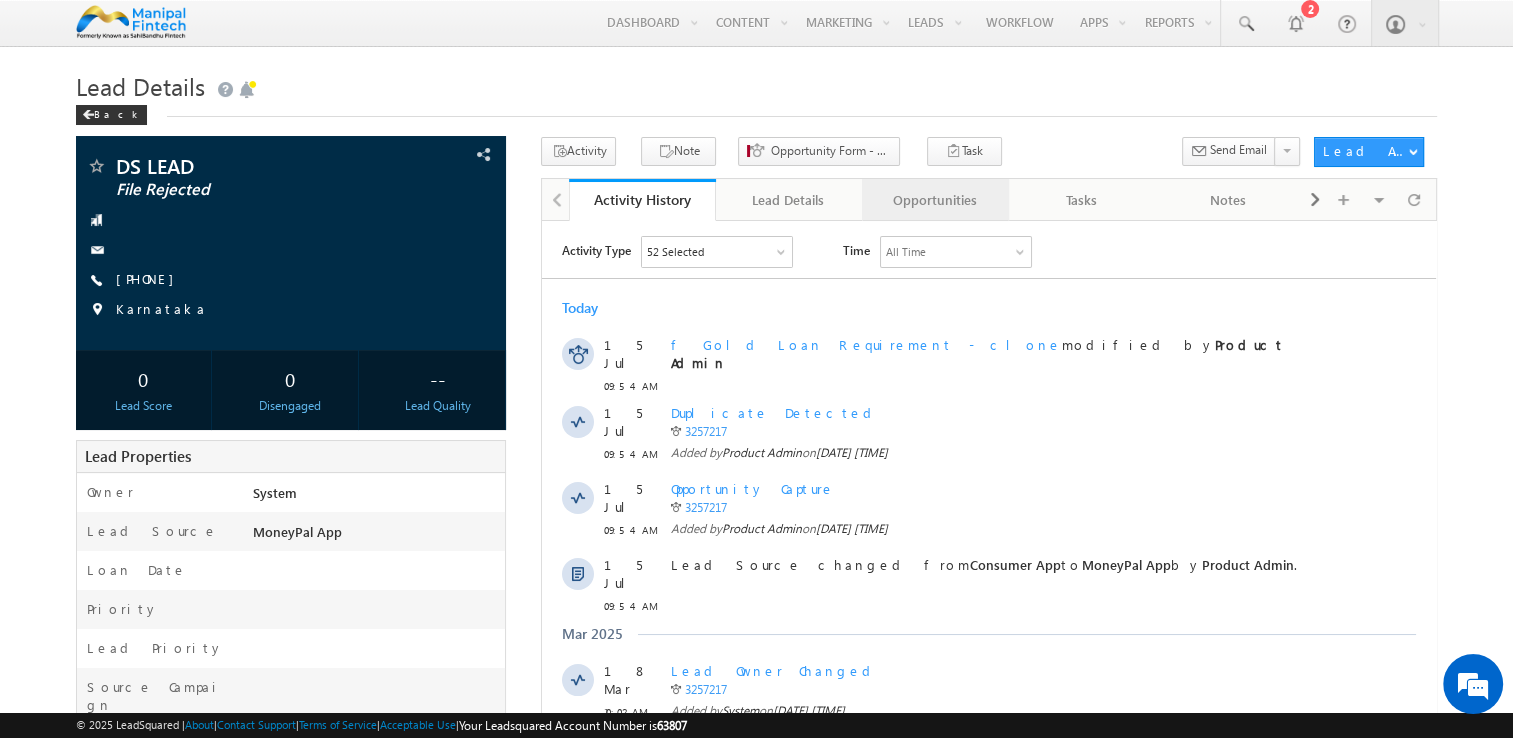 click on "Opportunities" at bounding box center [935, 200] 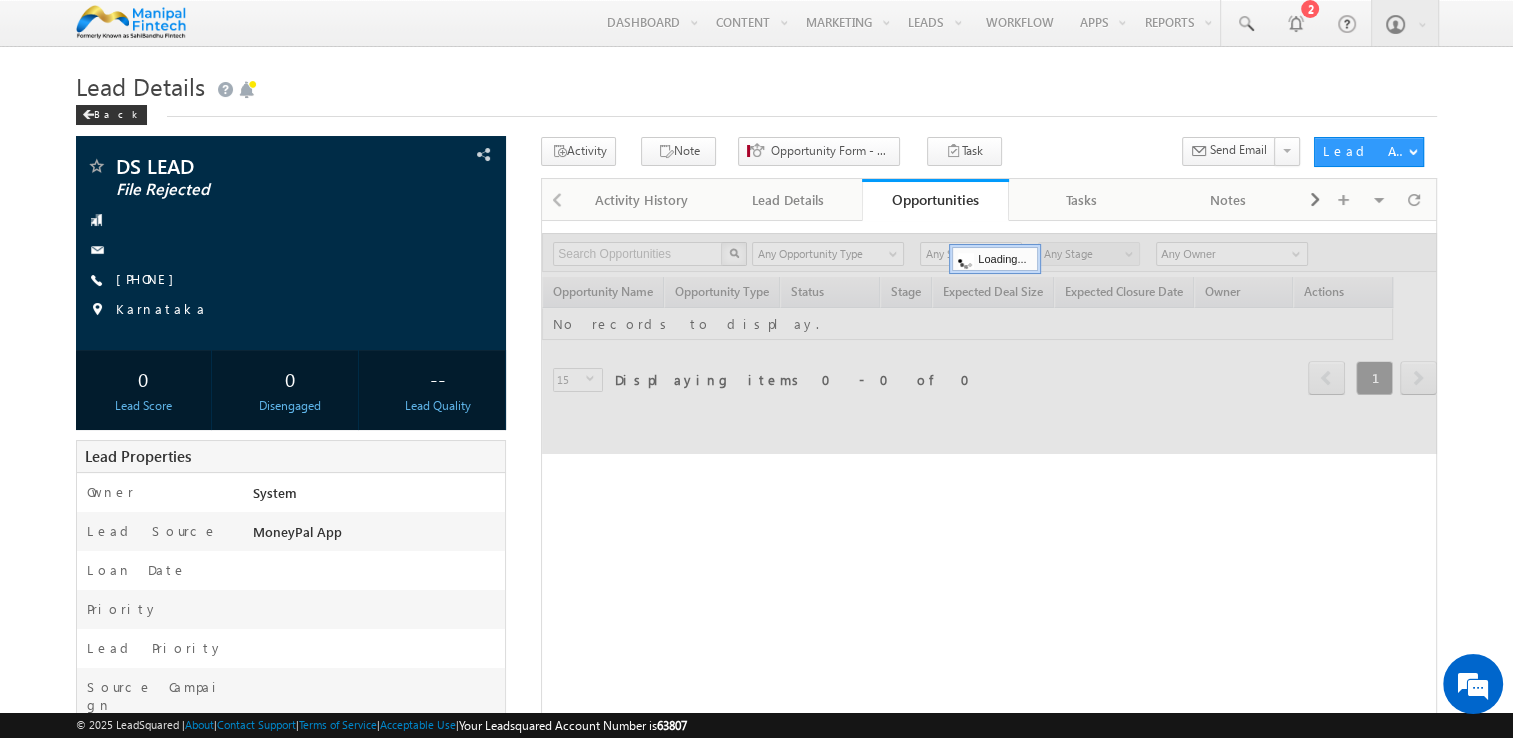 scroll, scrollTop: 0, scrollLeft: 0, axis: both 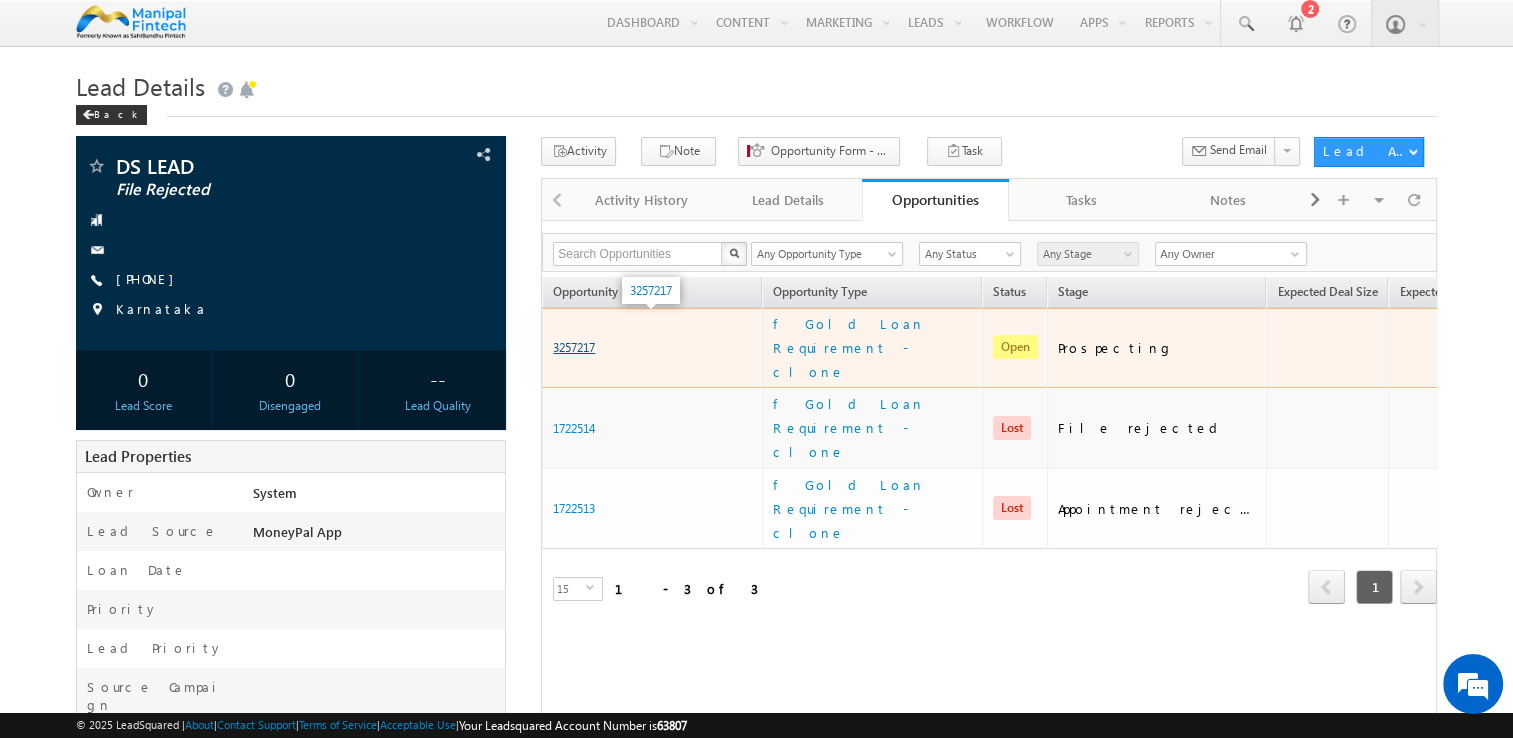 click on "3257217" at bounding box center [574, 347] 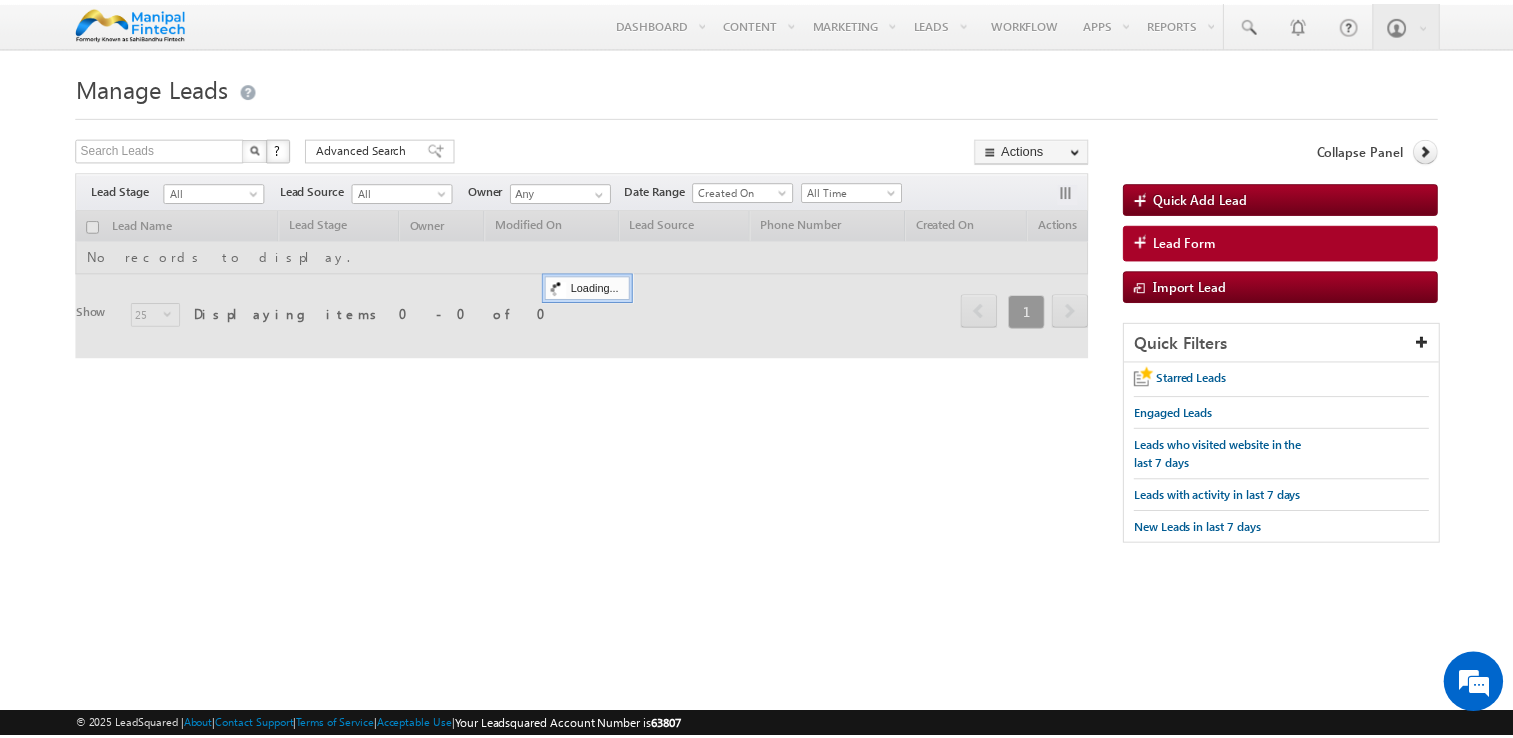 scroll, scrollTop: 0, scrollLeft: 0, axis: both 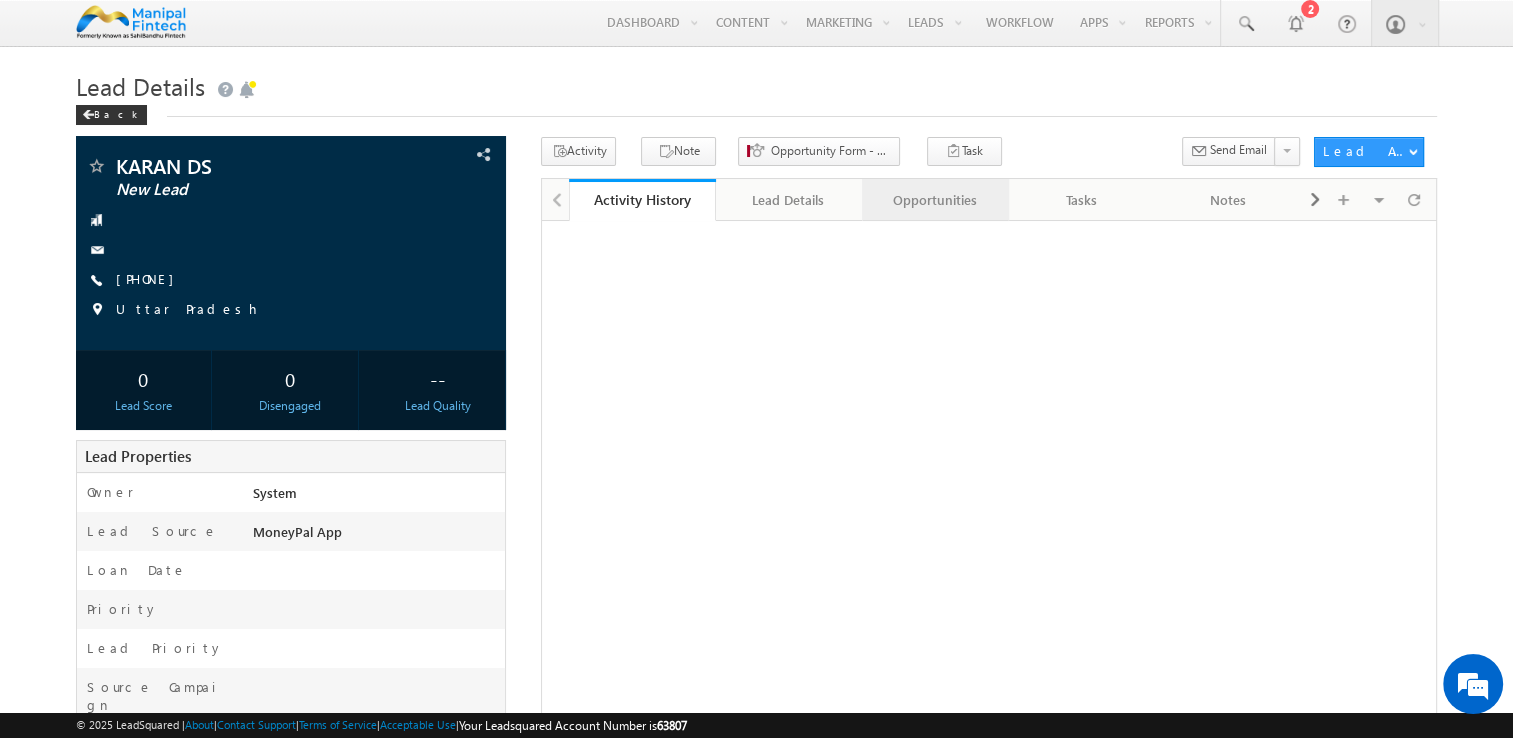 click on "Opportunities" at bounding box center [934, 200] 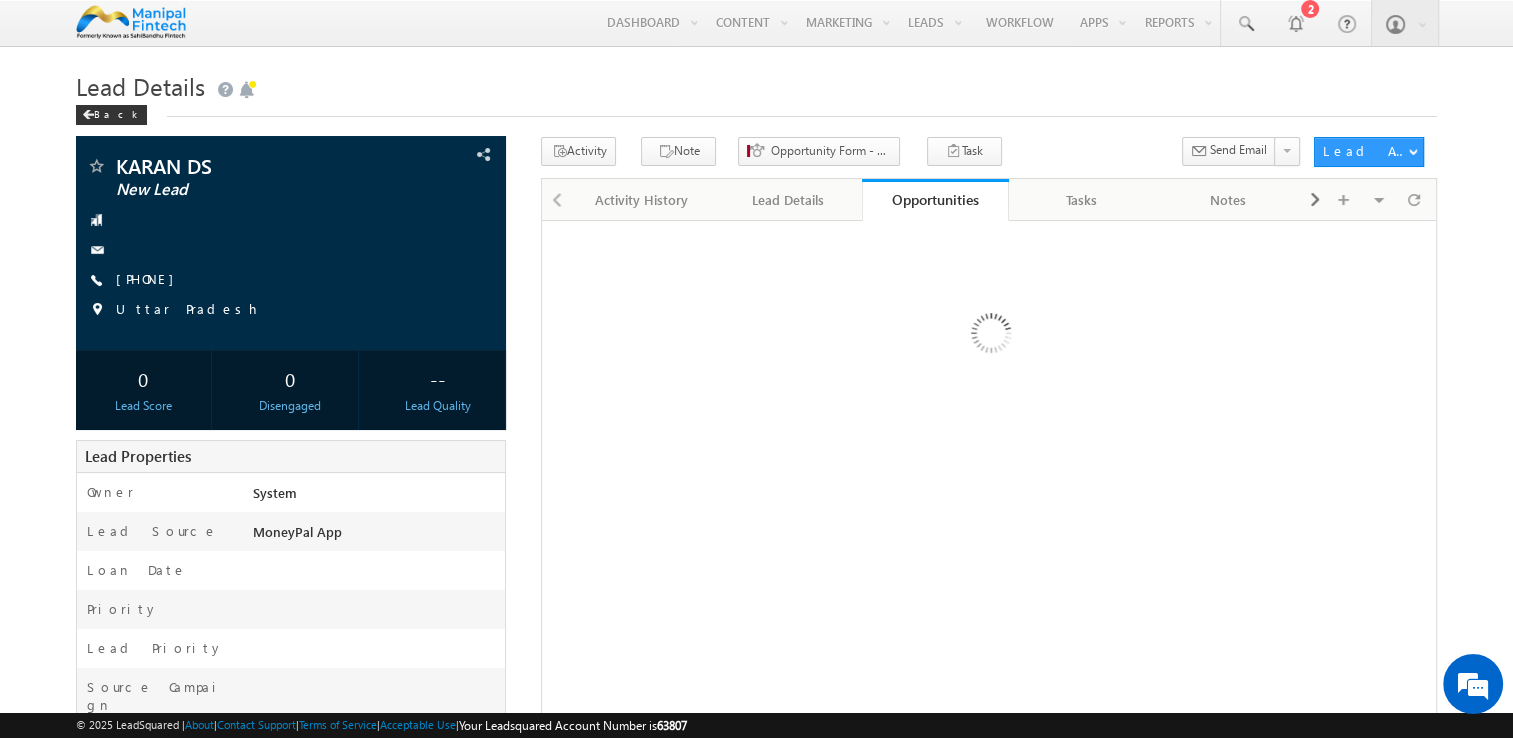 scroll, scrollTop: 0, scrollLeft: 0, axis: both 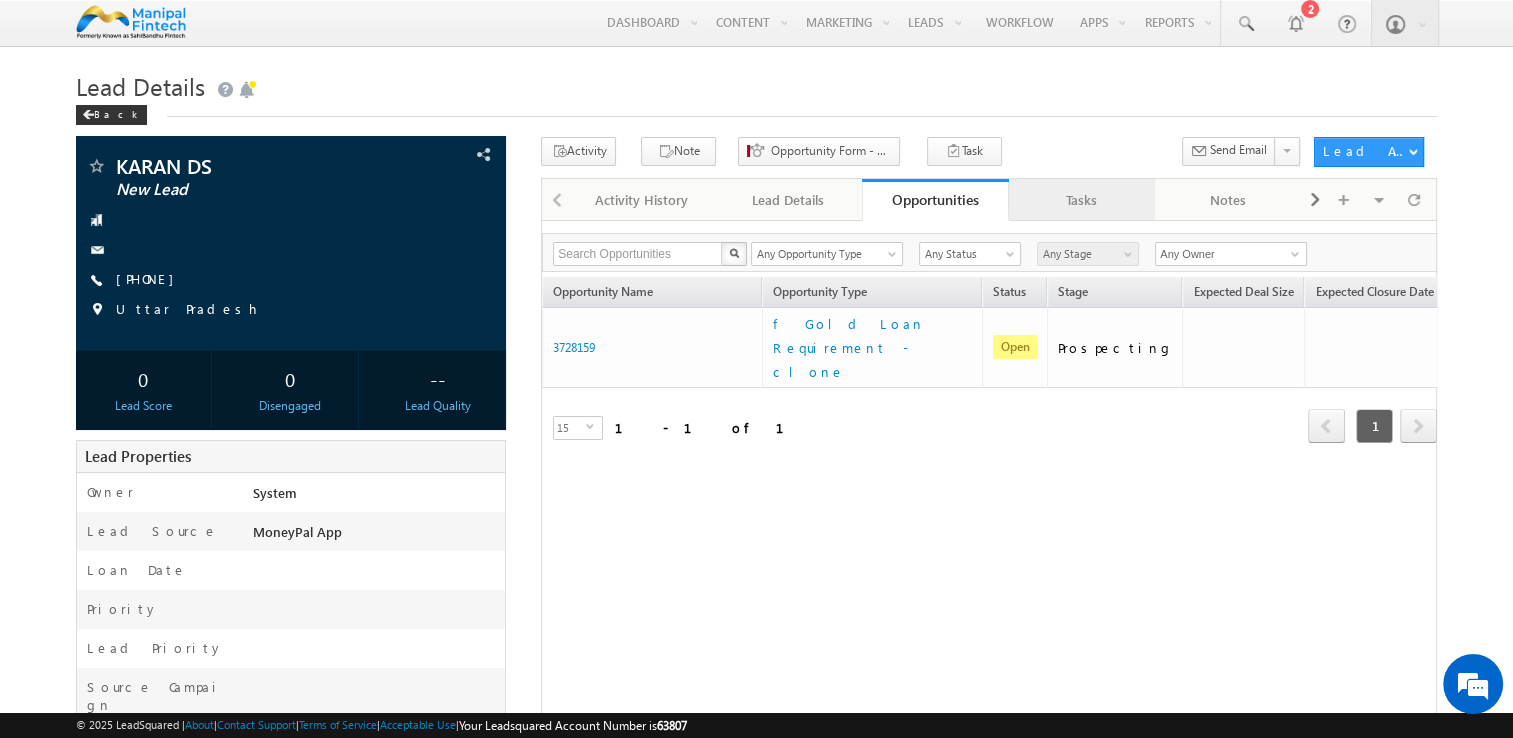 click on "Tasks" at bounding box center [1081, 200] 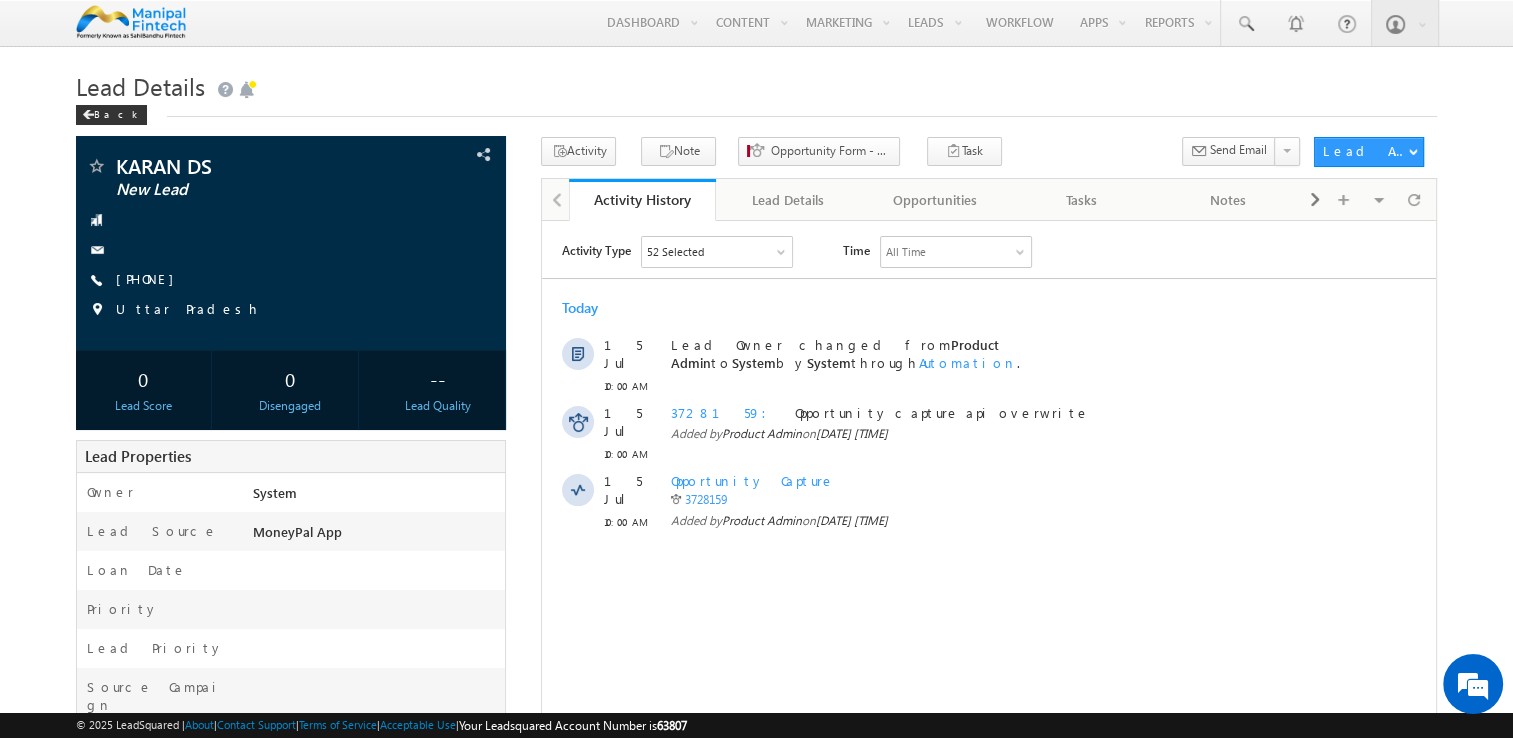 scroll, scrollTop: 0, scrollLeft: 0, axis: both 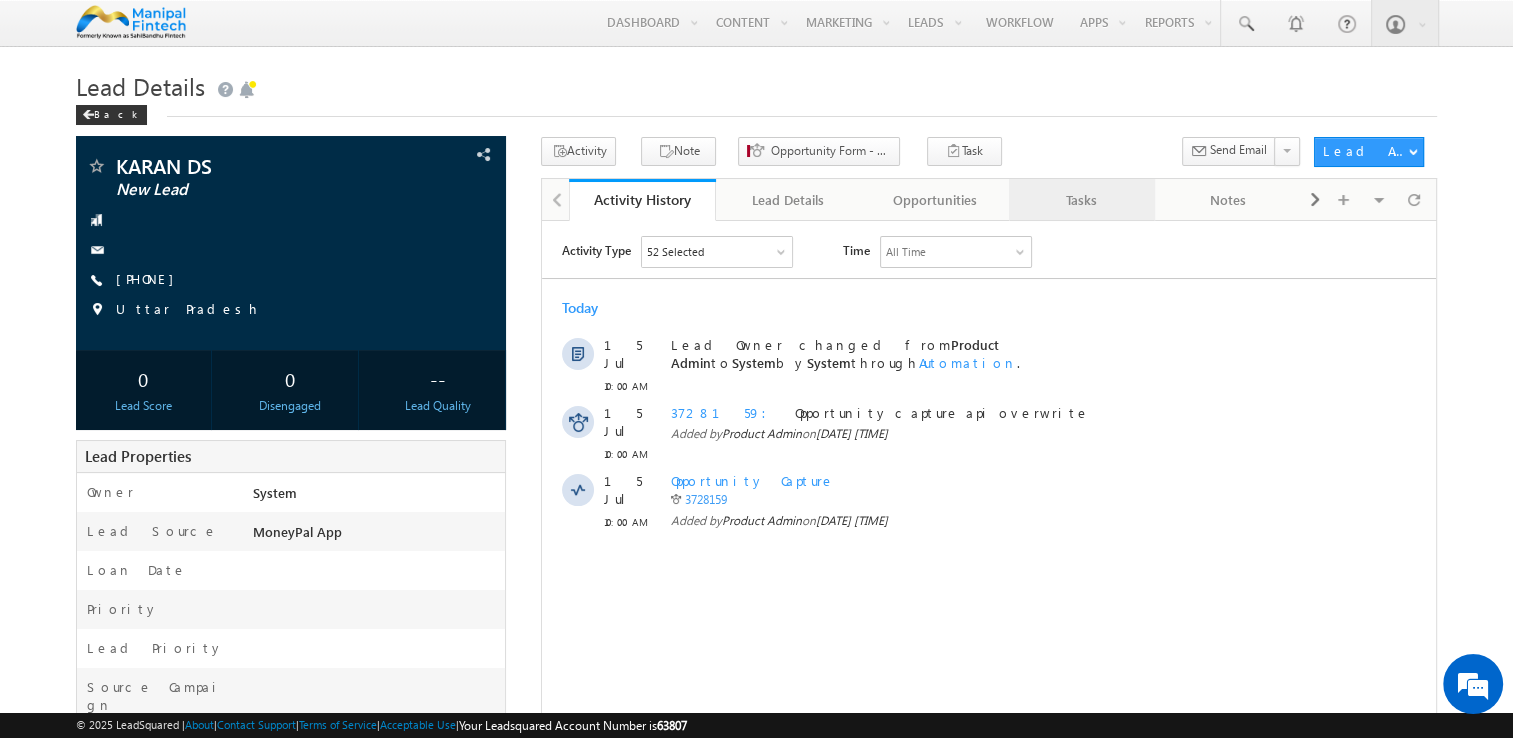 click on "Tasks" at bounding box center (1082, 200) 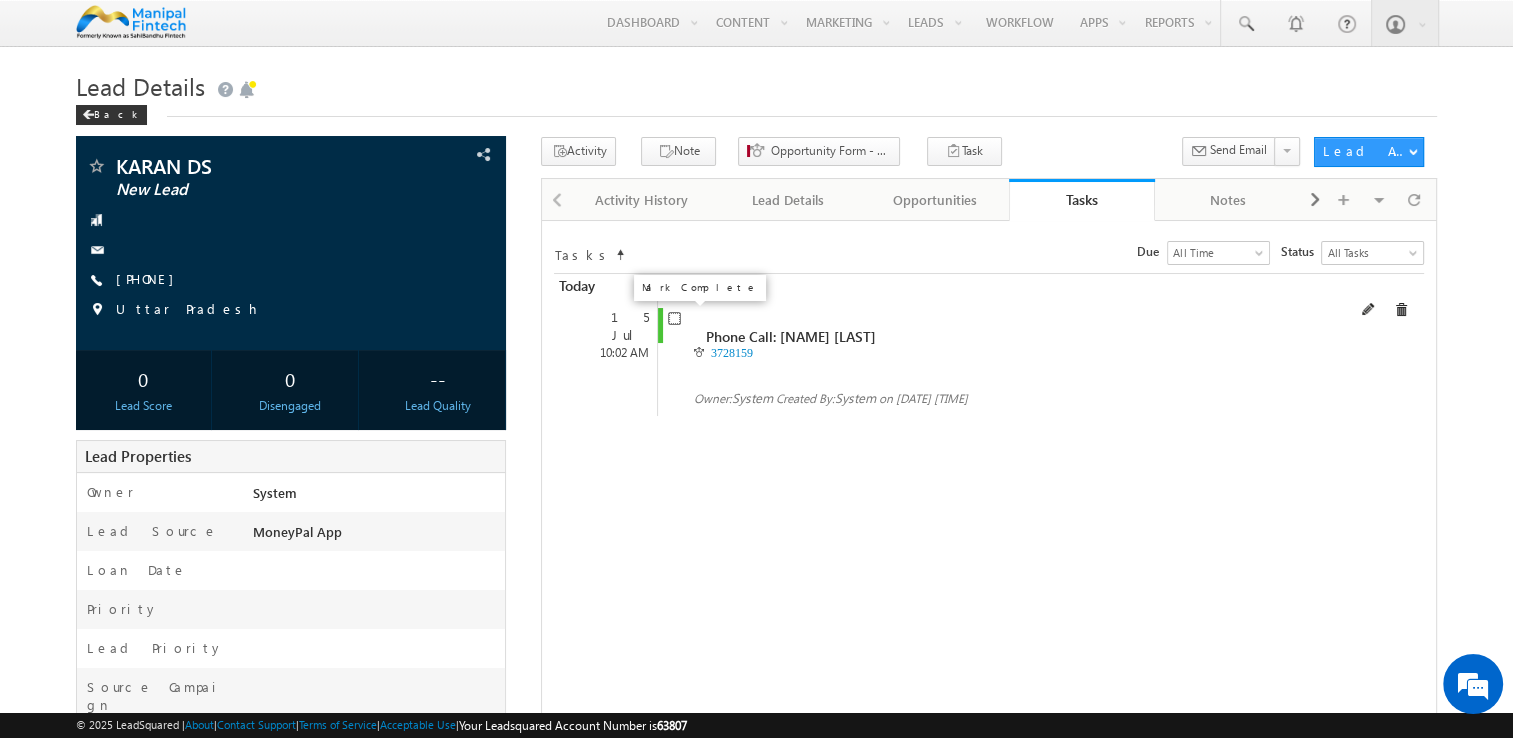 click at bounding box center (674, 318) 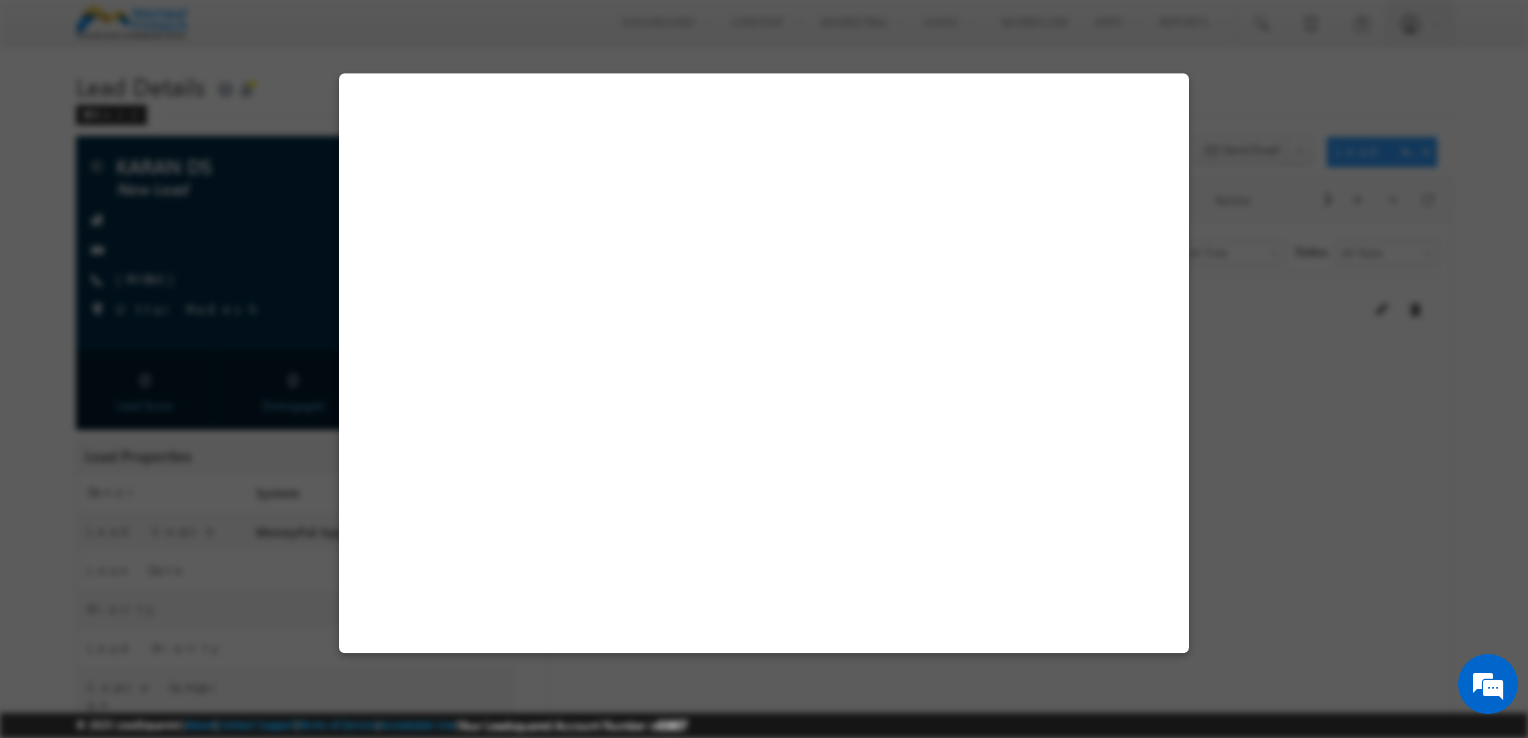 select on "MoneyPal App" 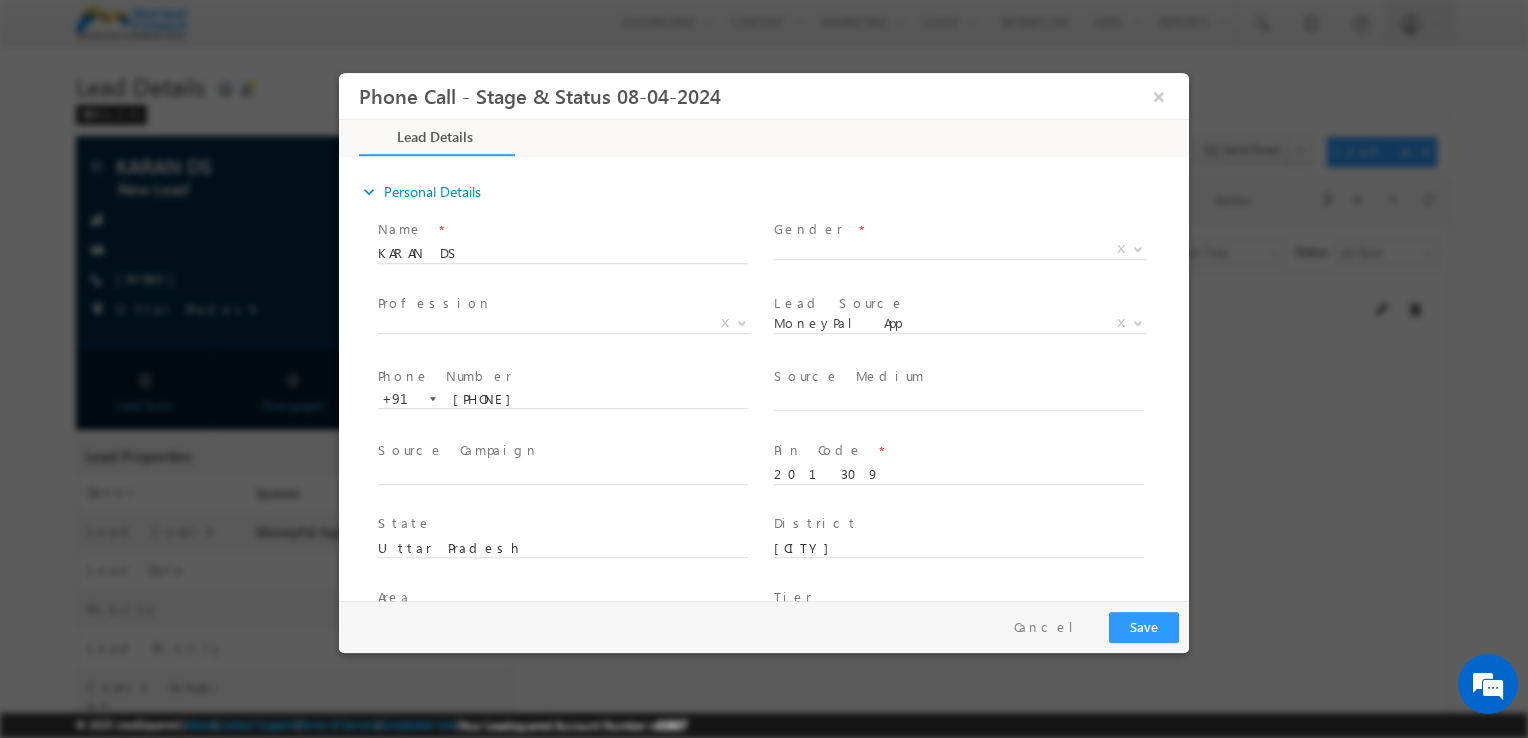 scroll, scrollTop: 0, scrollLeft: 0, axis: both 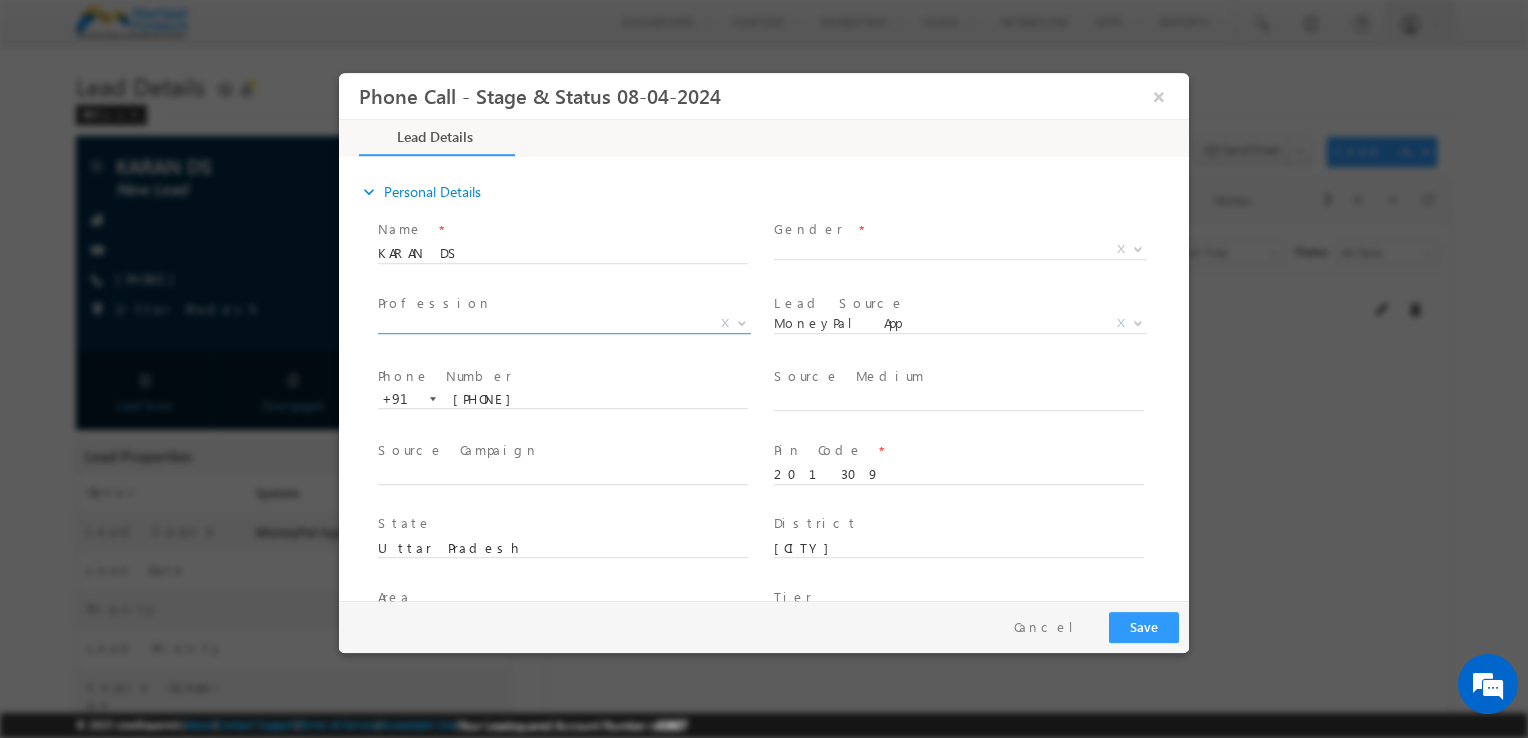 type on "07/15/25 10:01 AM" 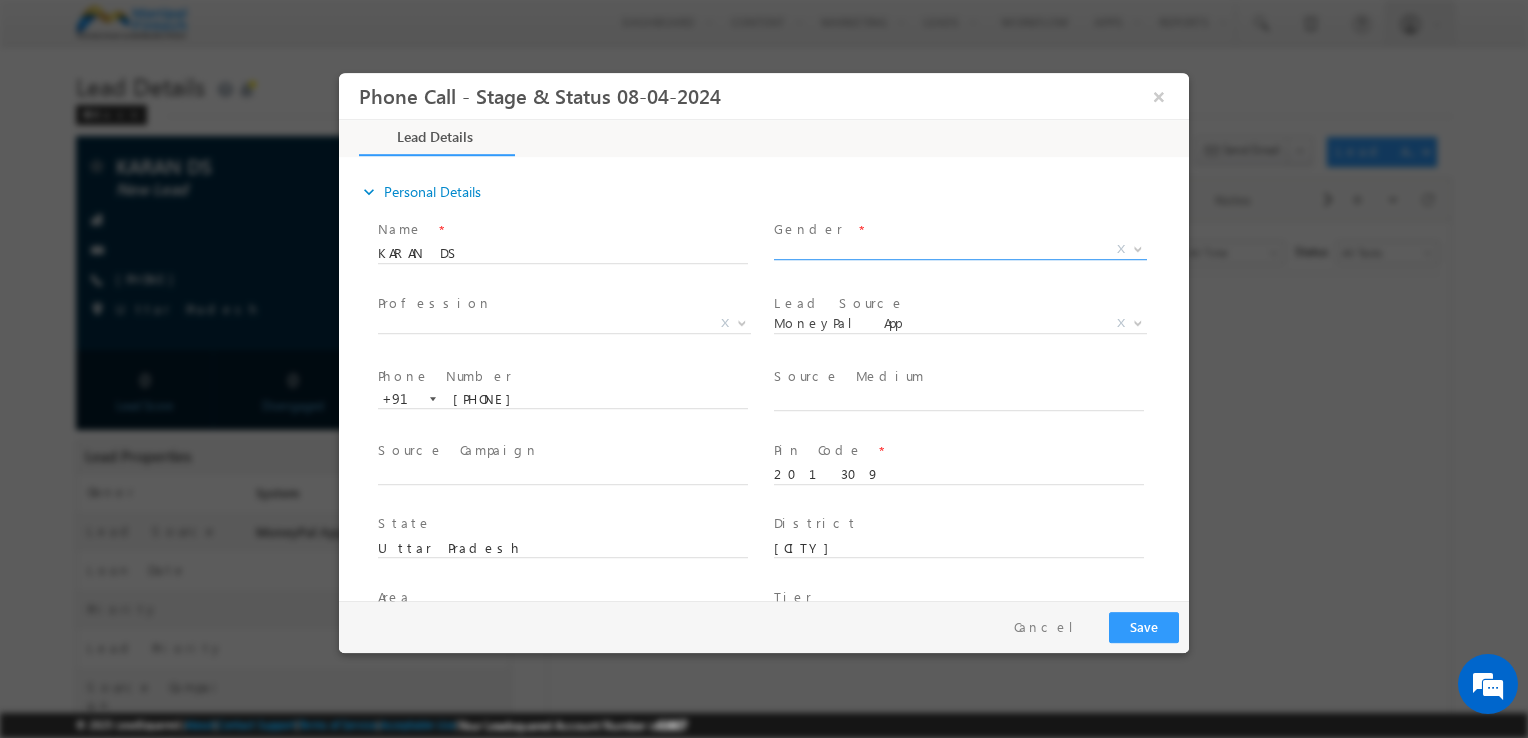 click on "X" at bounding box center (960, 250) 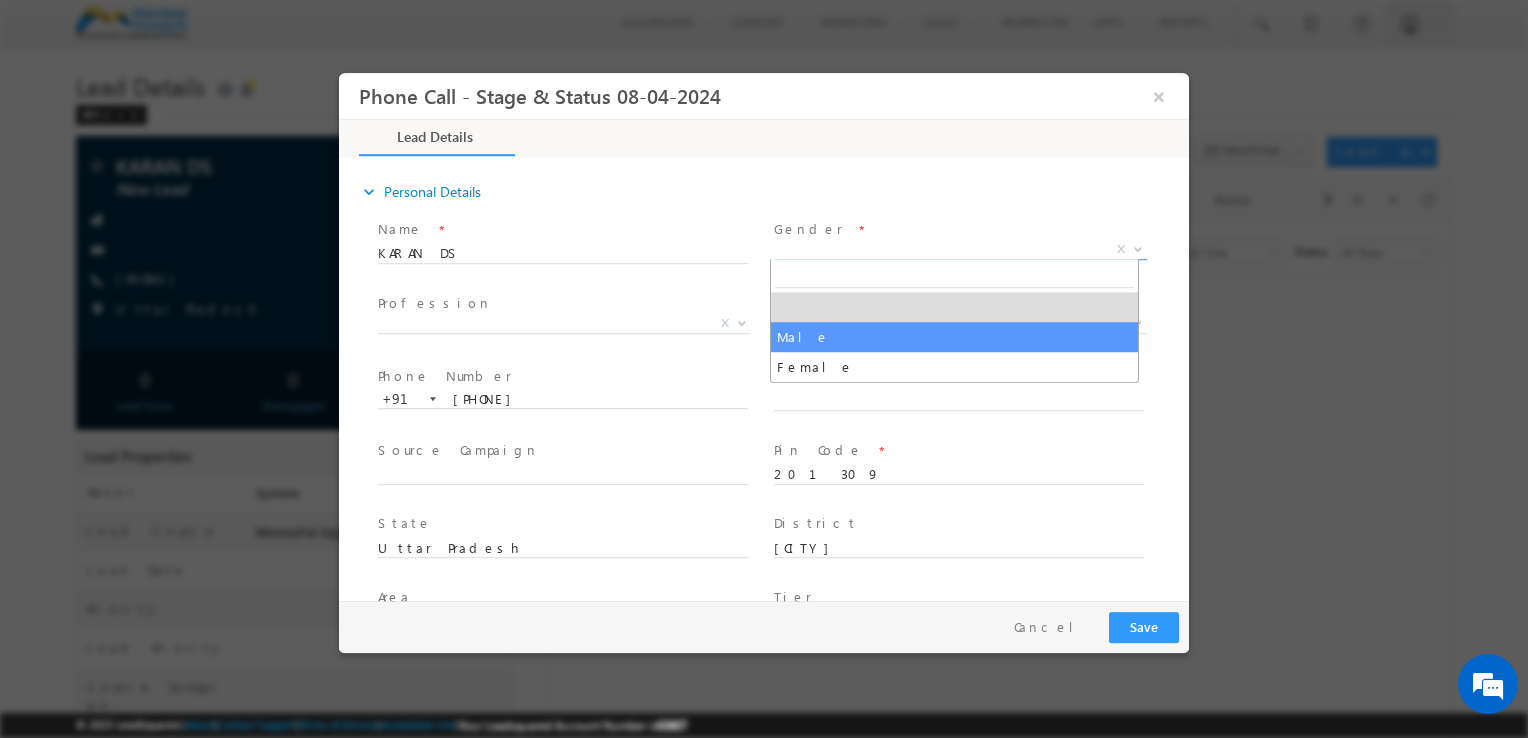 select on "Male" 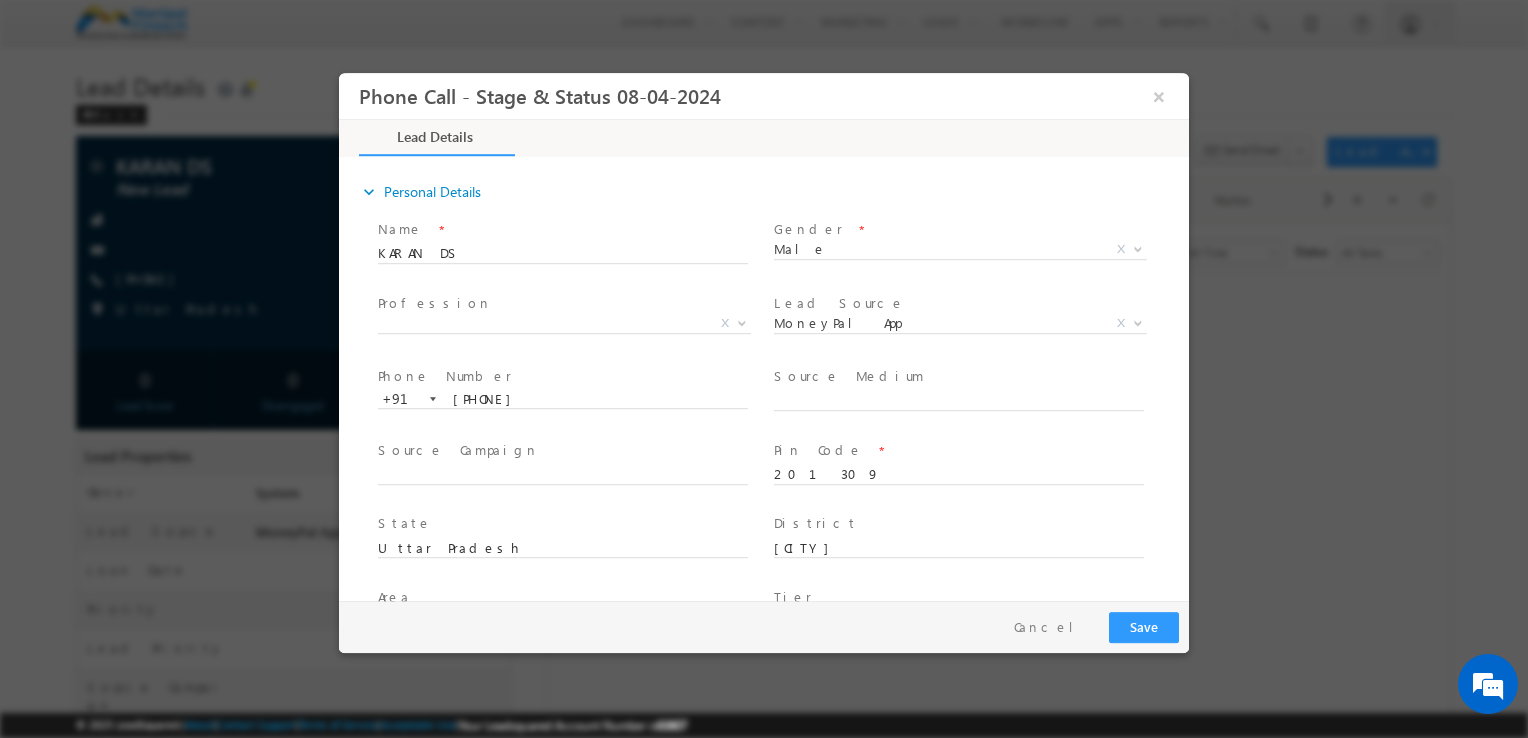 click on "Salaried
Business
Agriculture
Others
X" at bounding box center [572, 327] 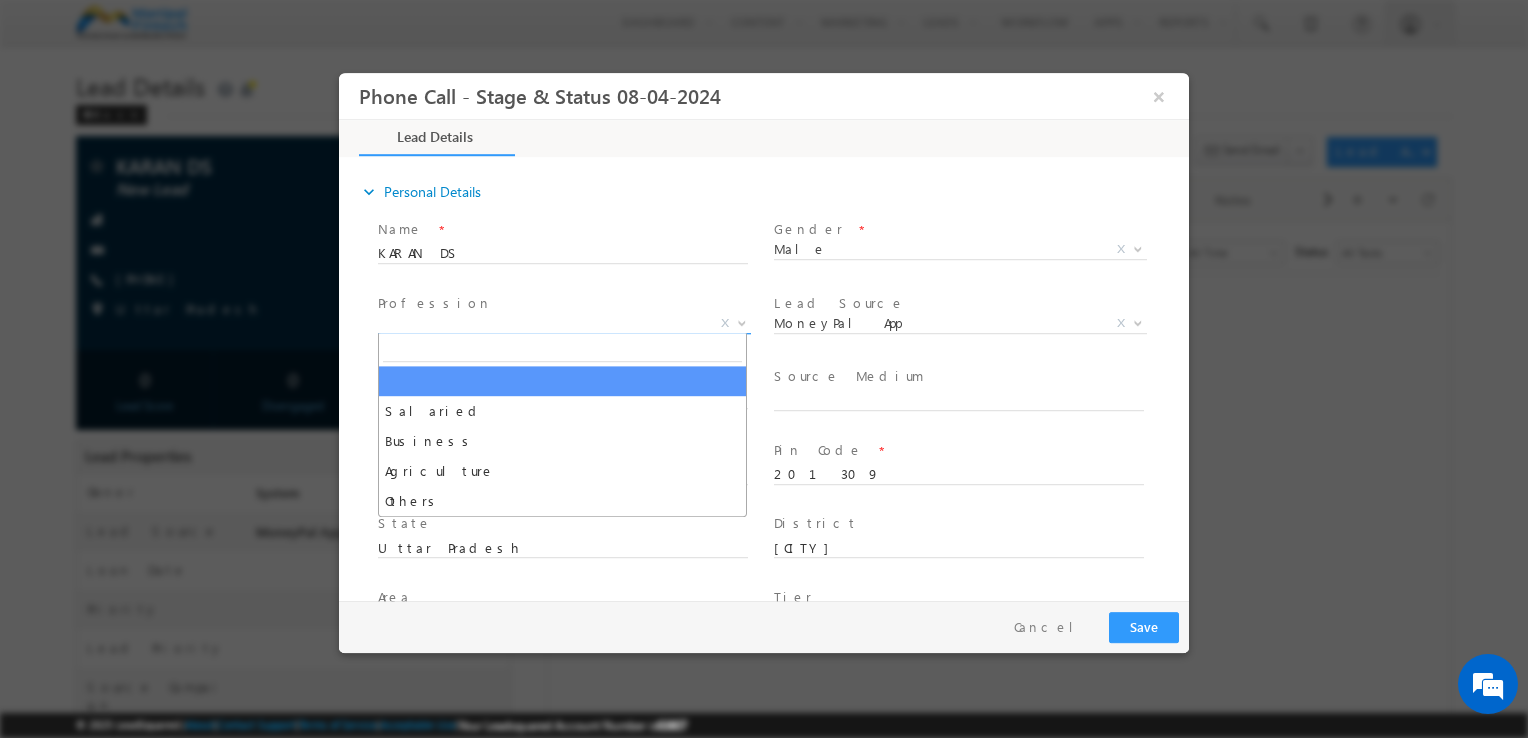 click on "X" at bounding box center [564, 324] 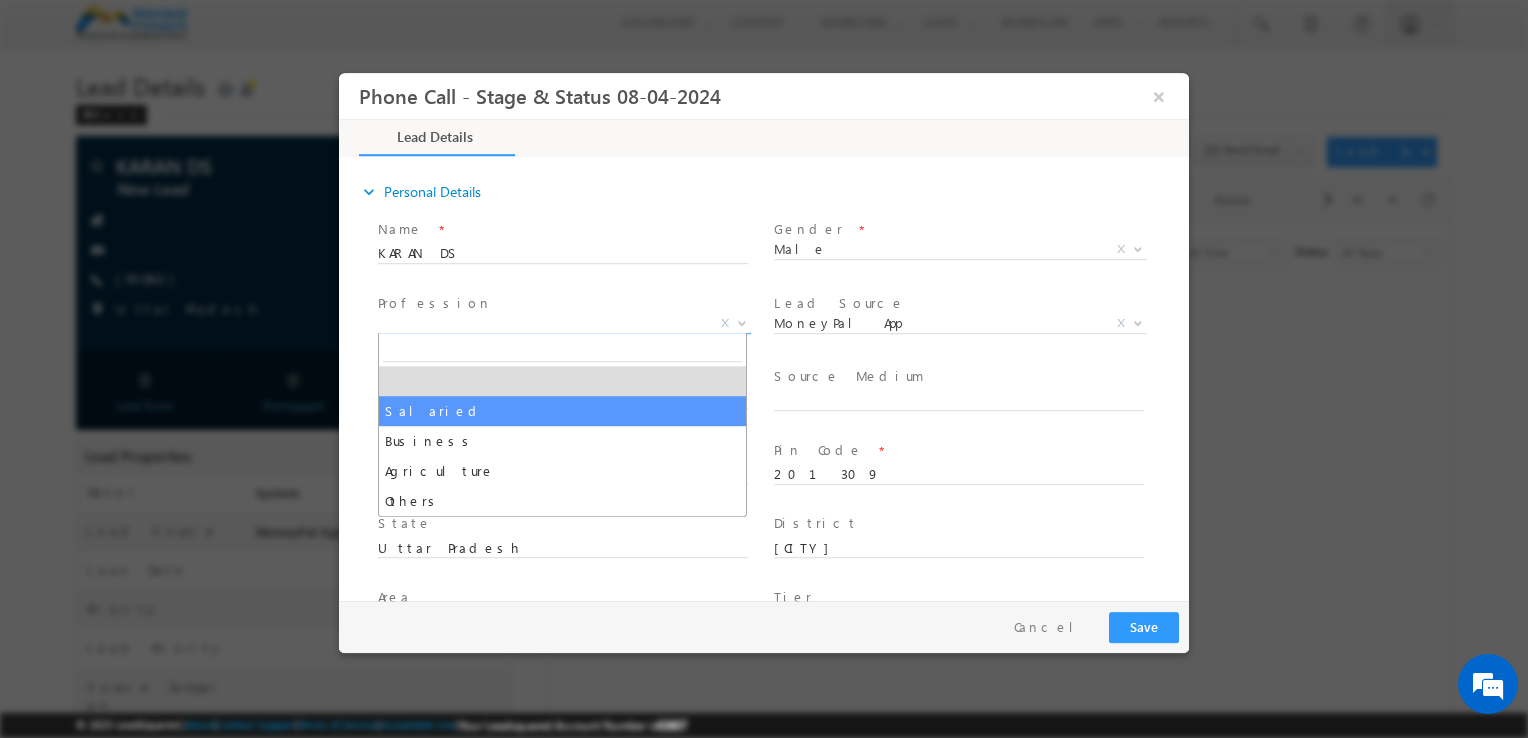 select on "Salaried" 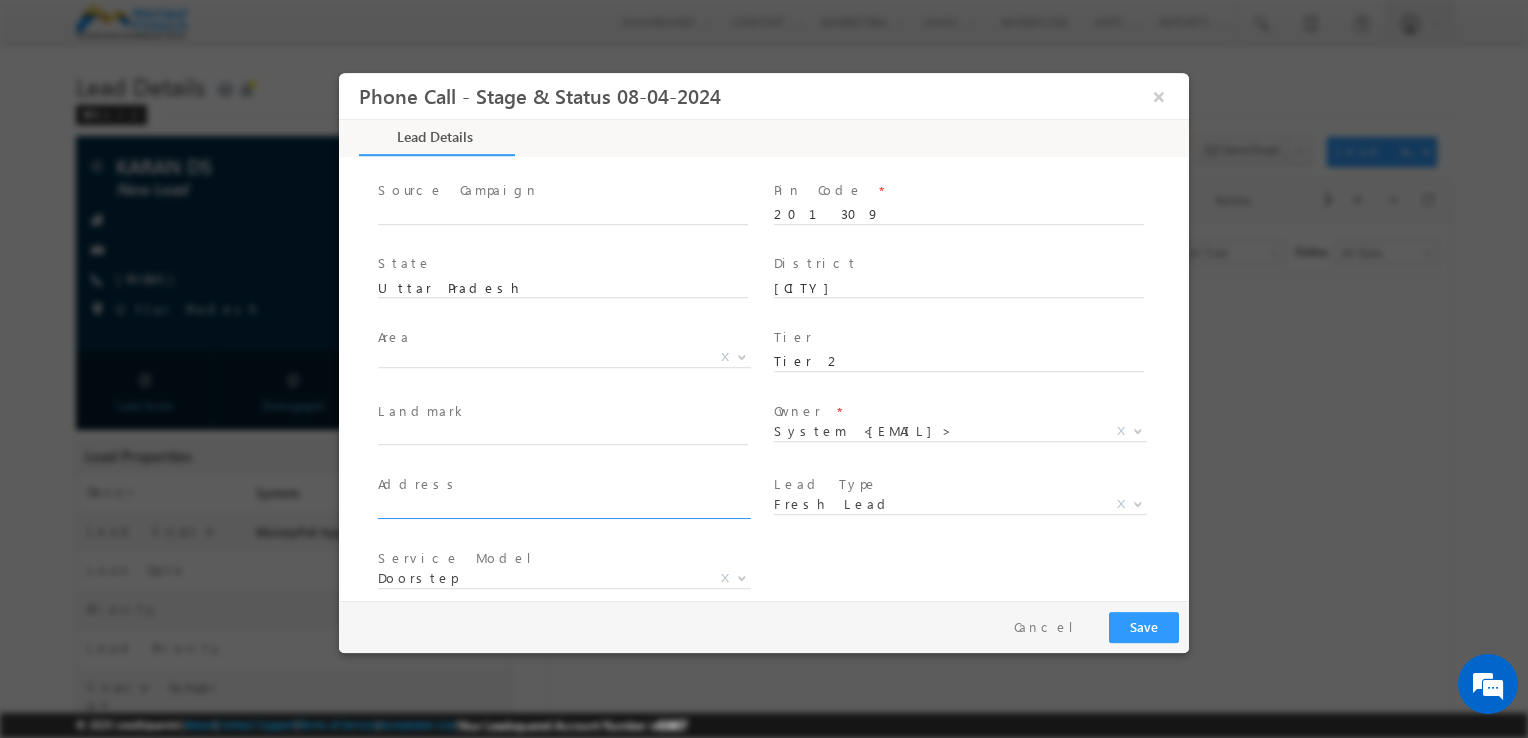 scroll, scrollTop: 262, scrollLeft: 0, axis: vertical 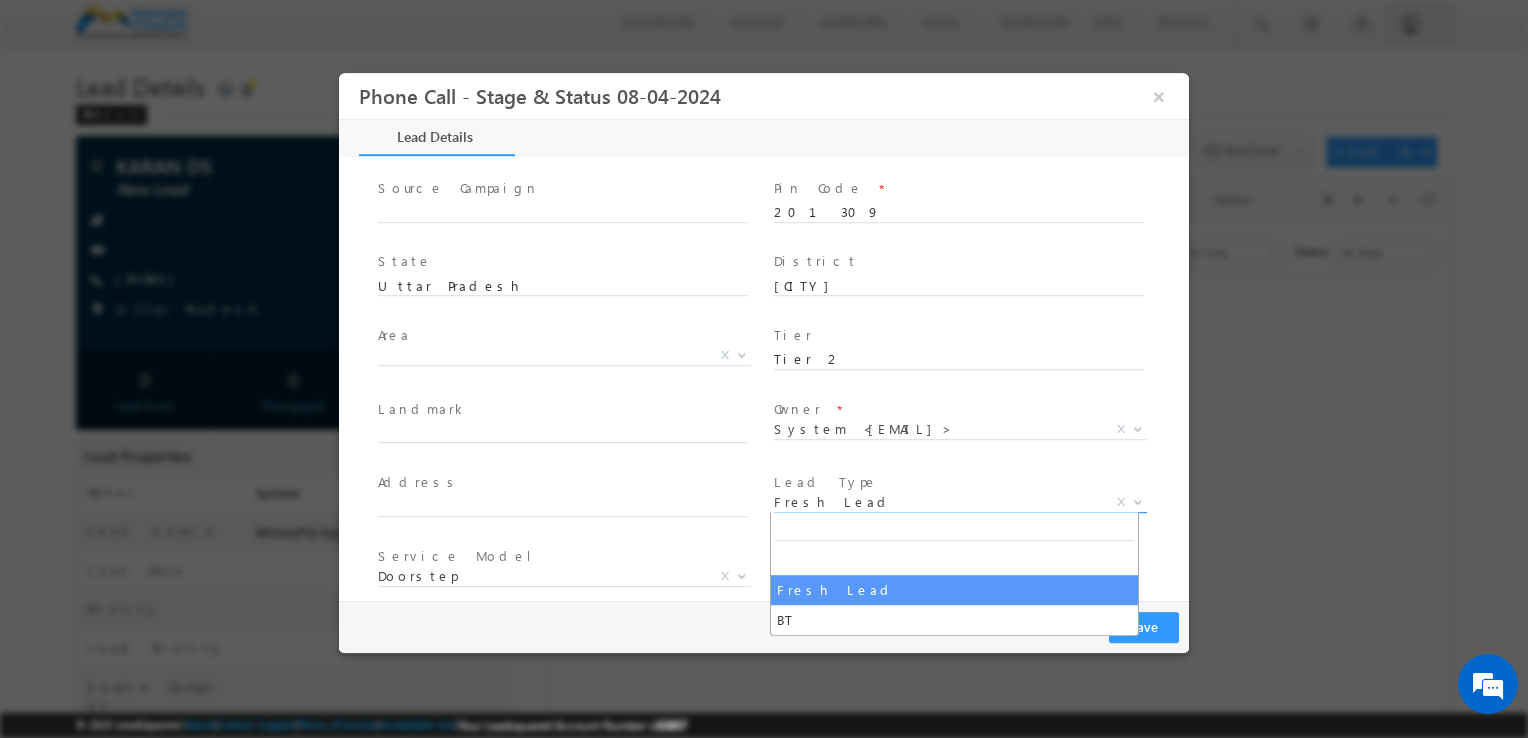 click on "Fresh Lead" at bounding box center (936, 502) 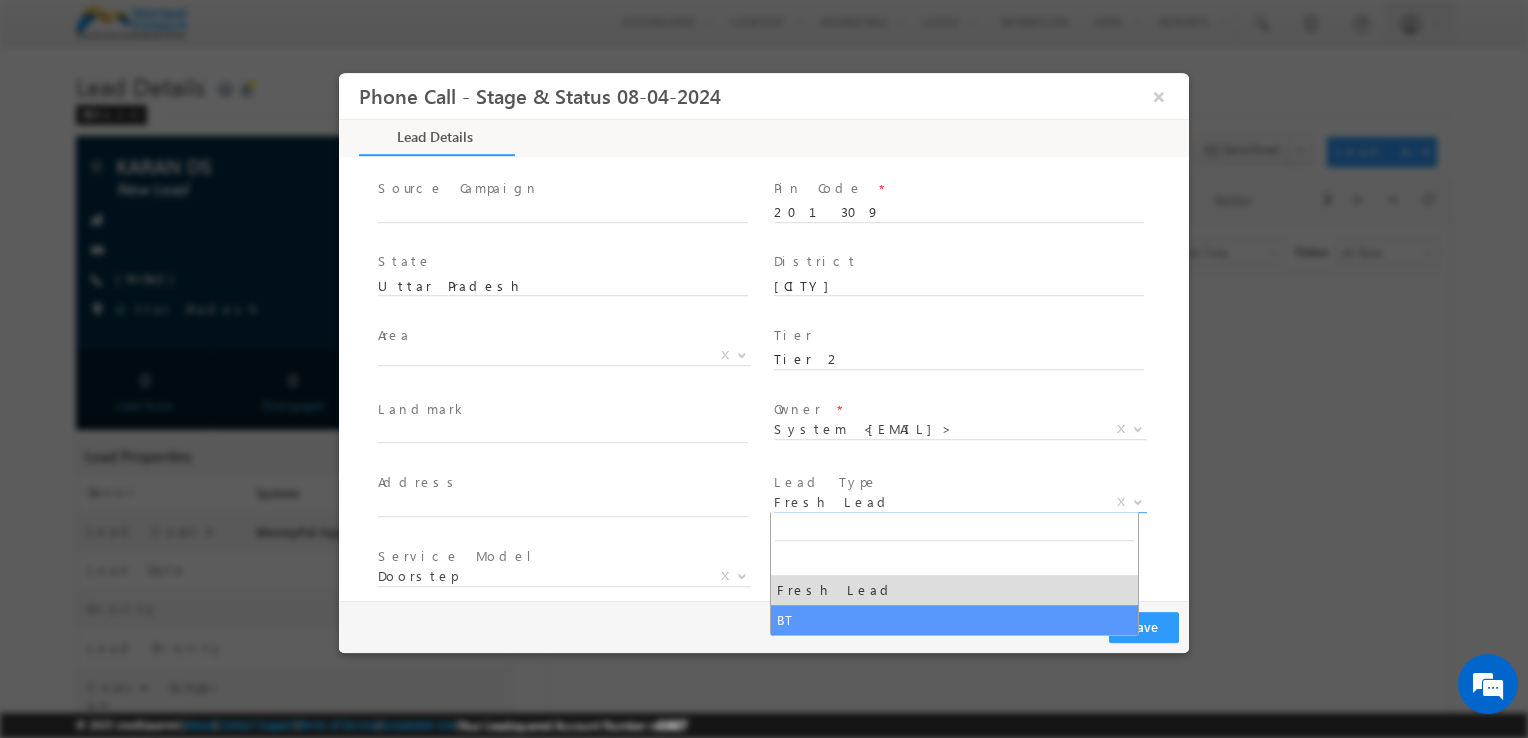 select on "BT" 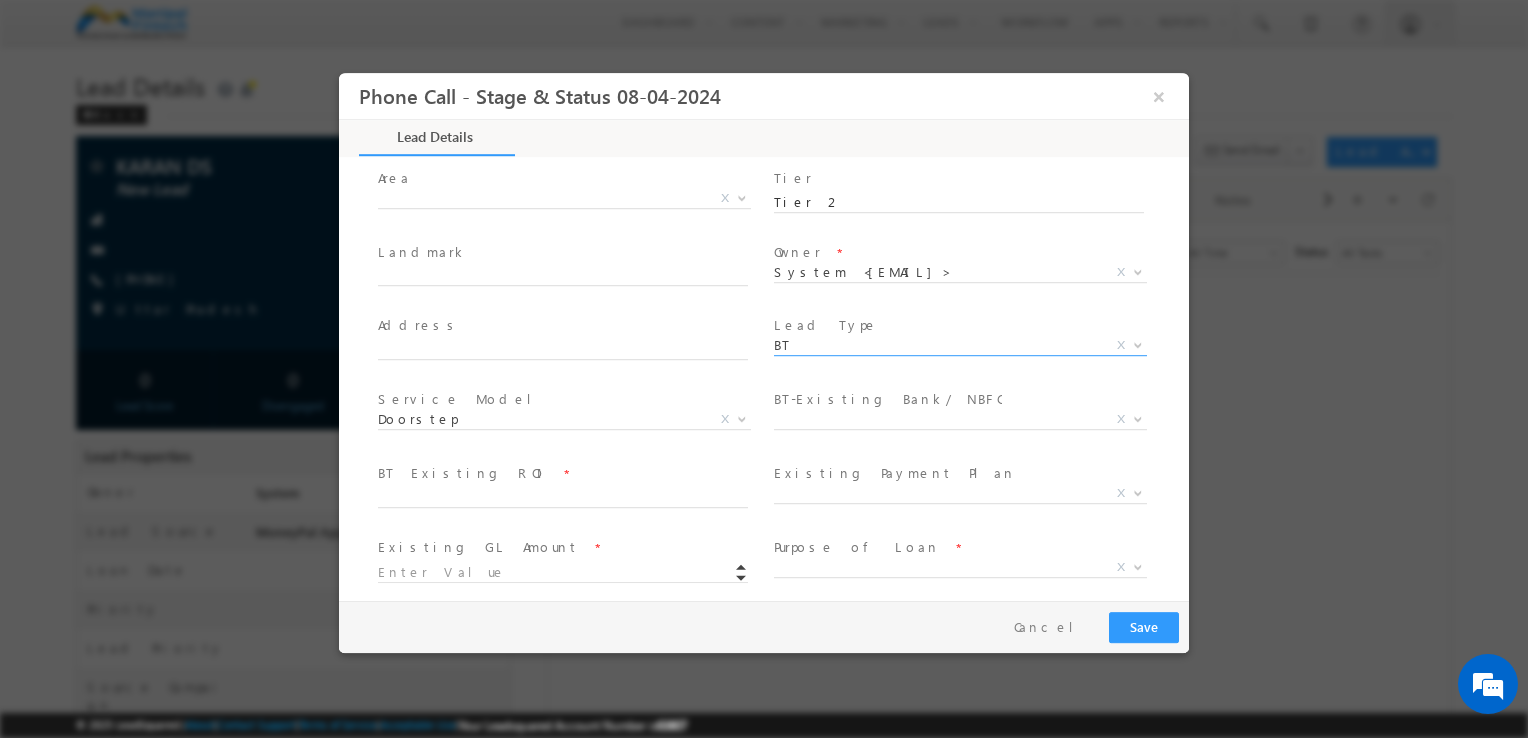 scroll, scrollTop: 424, scrollLeft: 0, axis: vertical 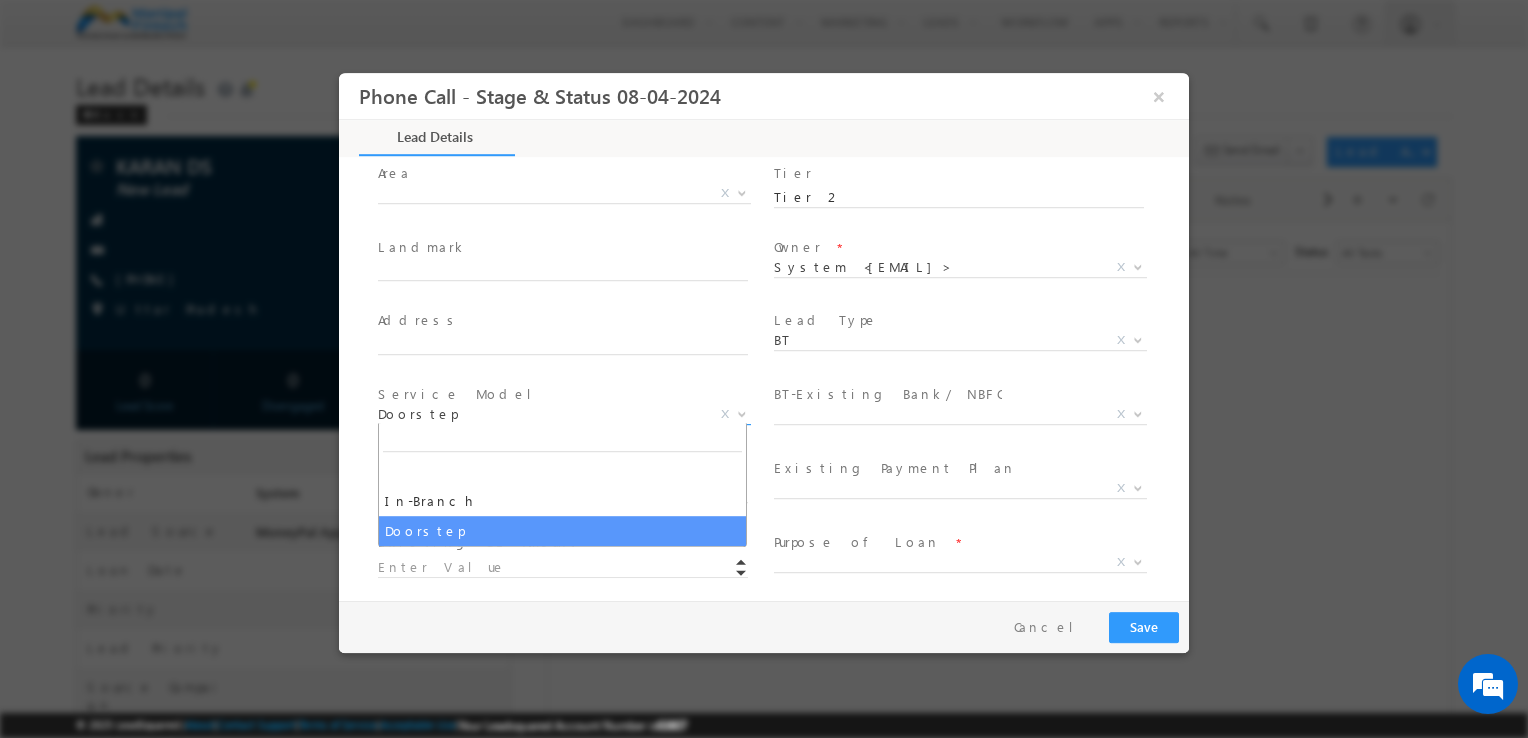 click on "Doorstep" at bounding box center (540, 414) 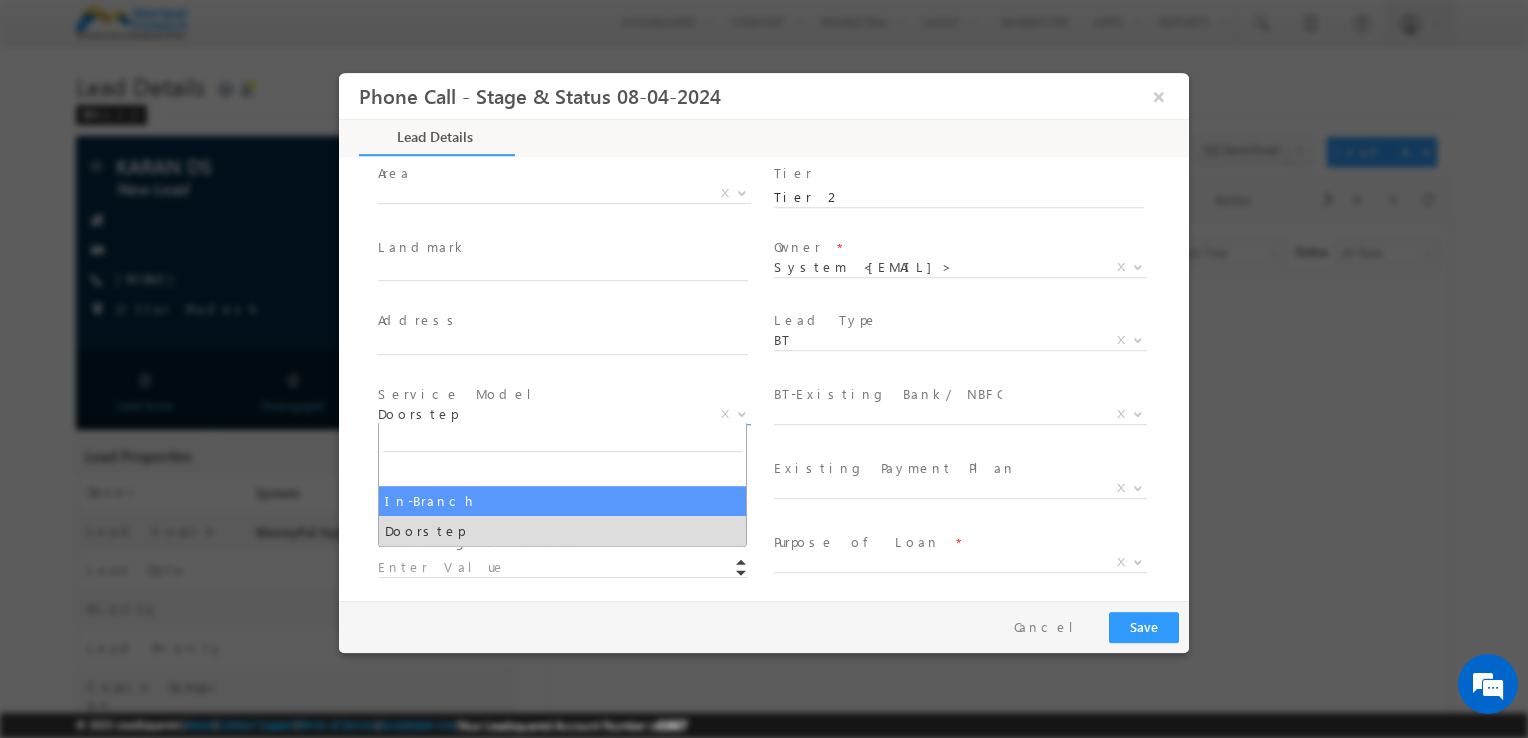 select on "In-Branch" 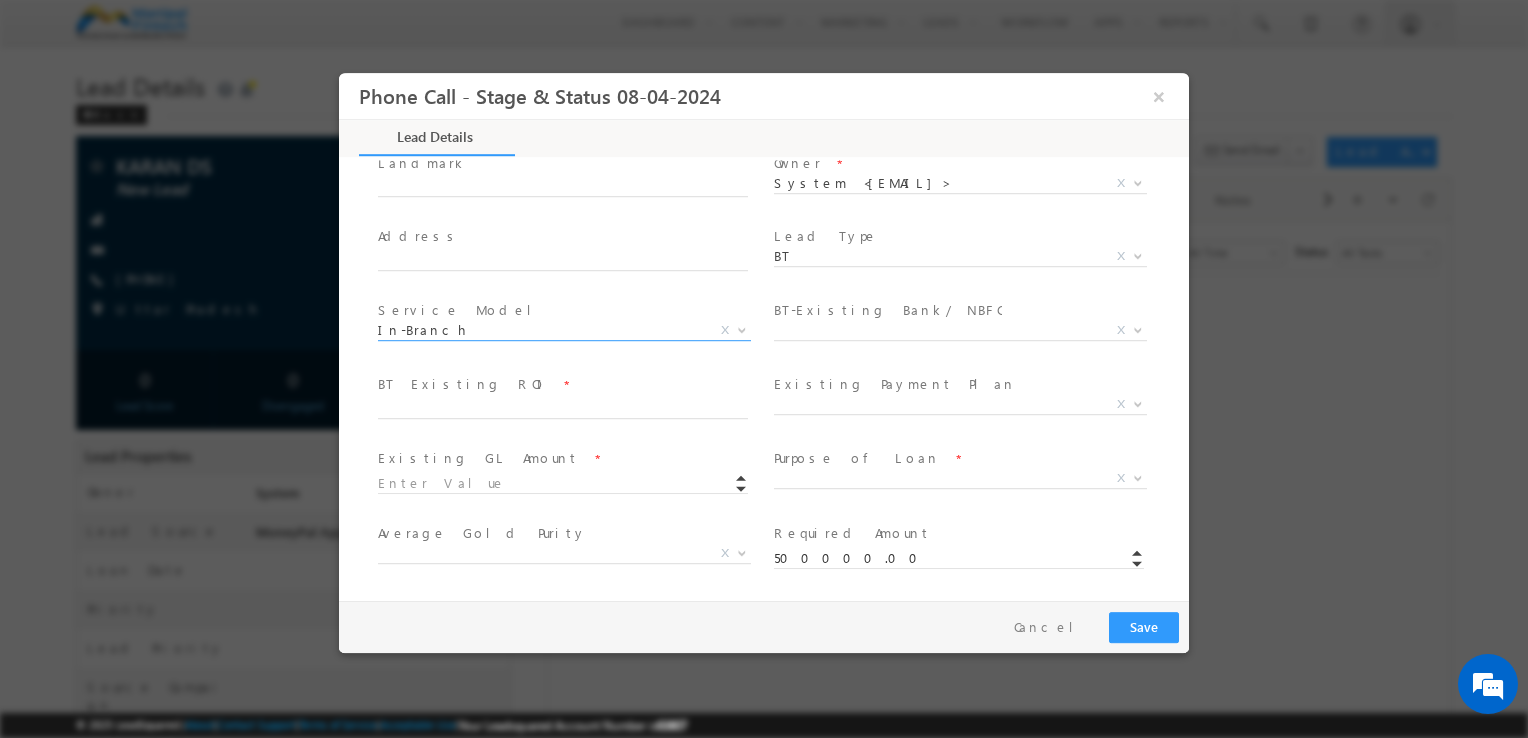 scroll, scrollTop: 511, scrollLeft: 0, axis: vertical 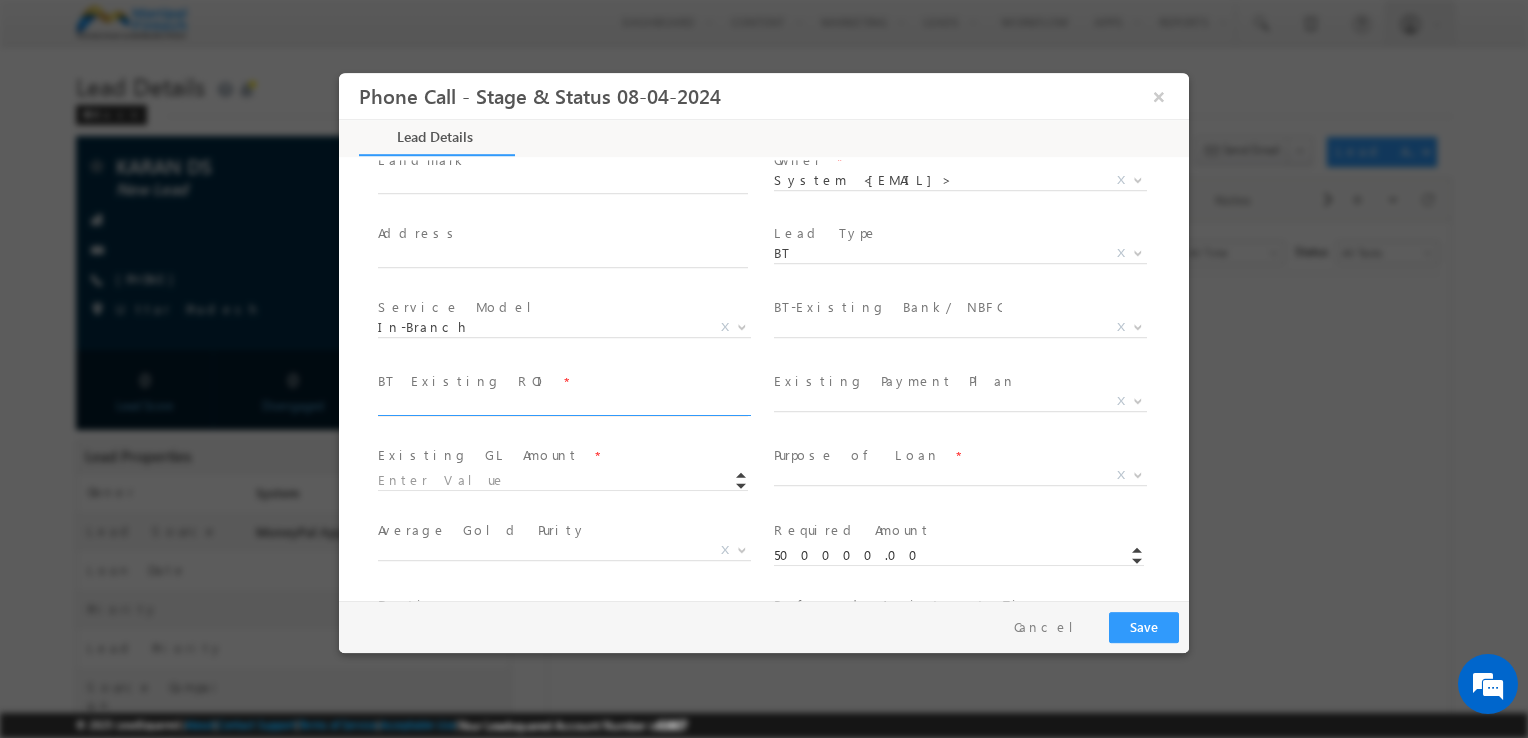 click at bounding box center [563, 406] 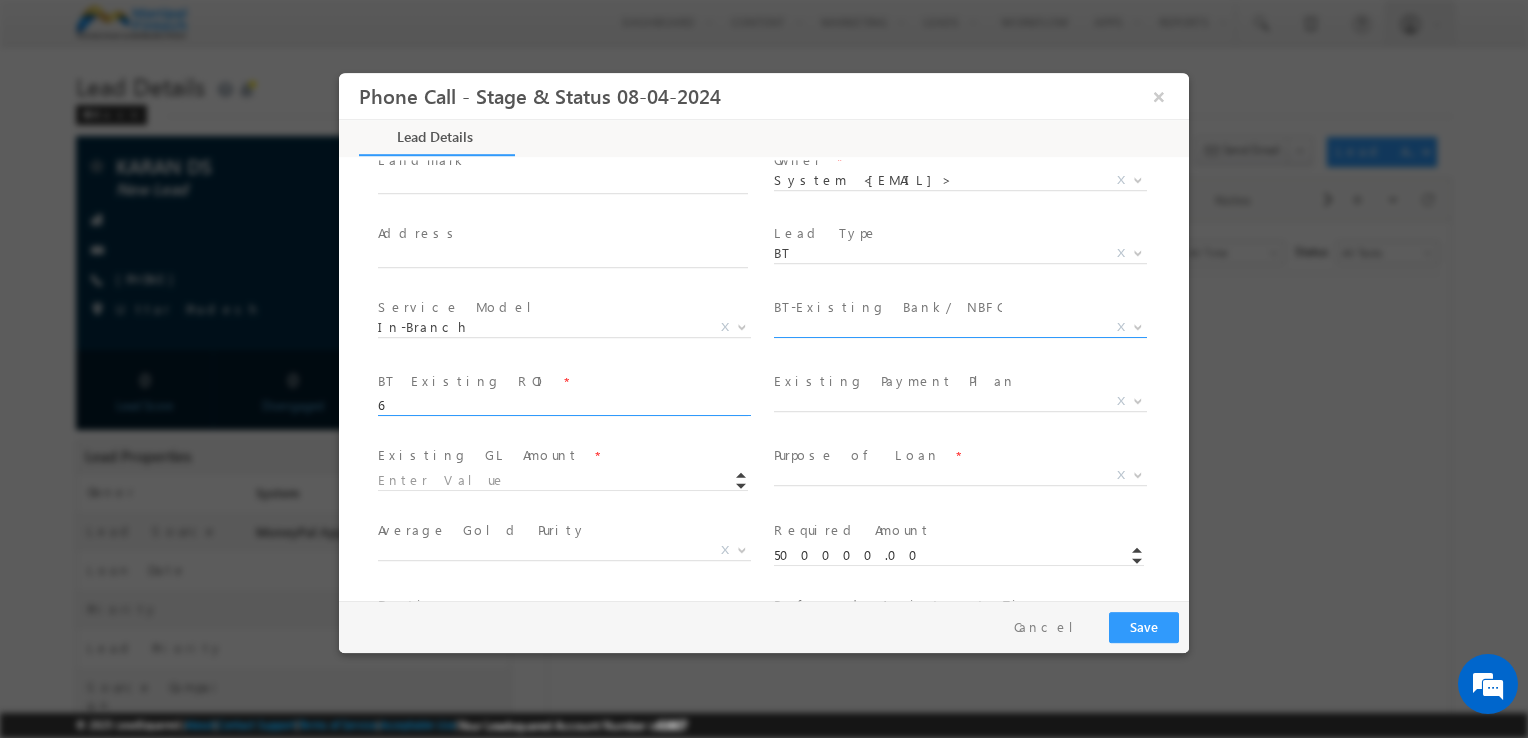 type on "6" 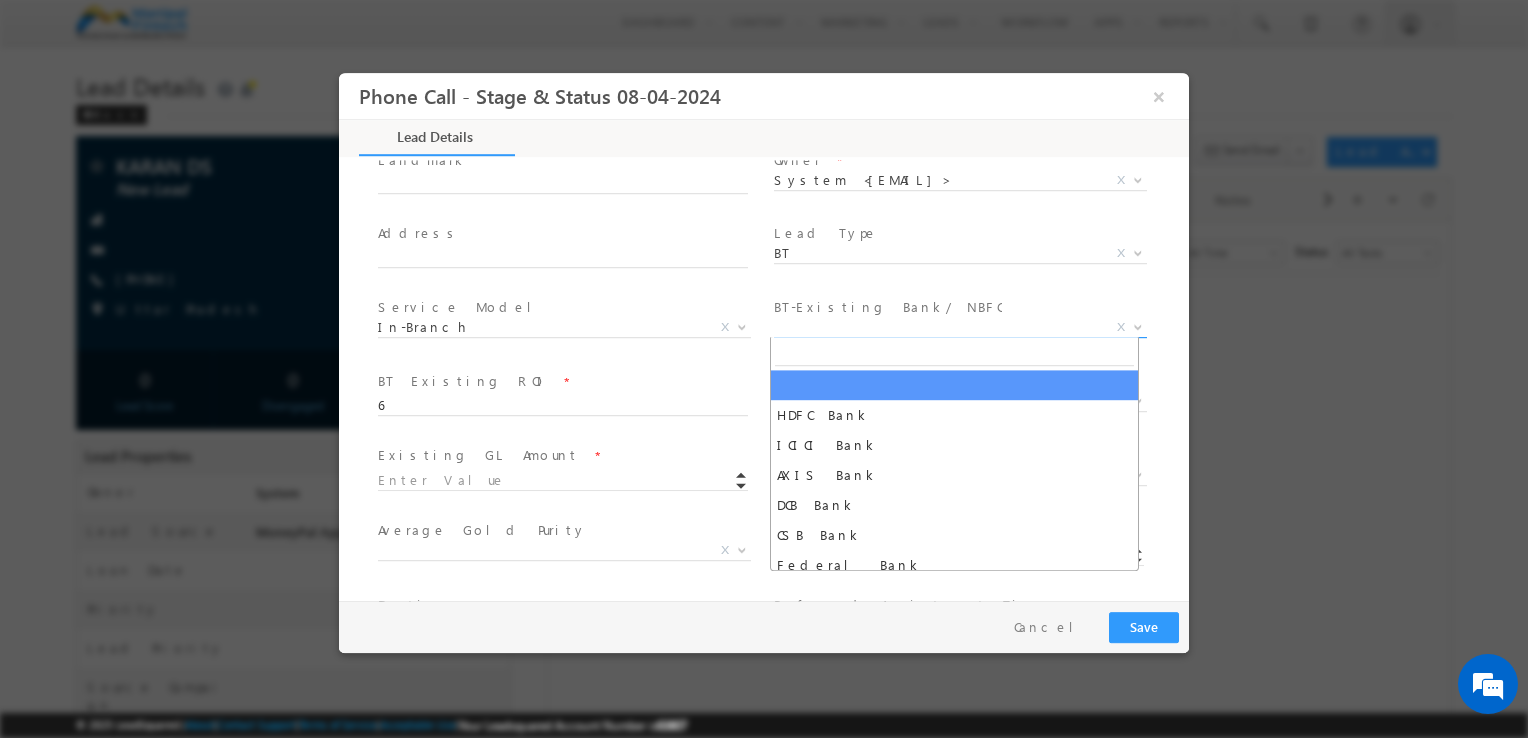 click on "X" at bounding box center [960, 328] 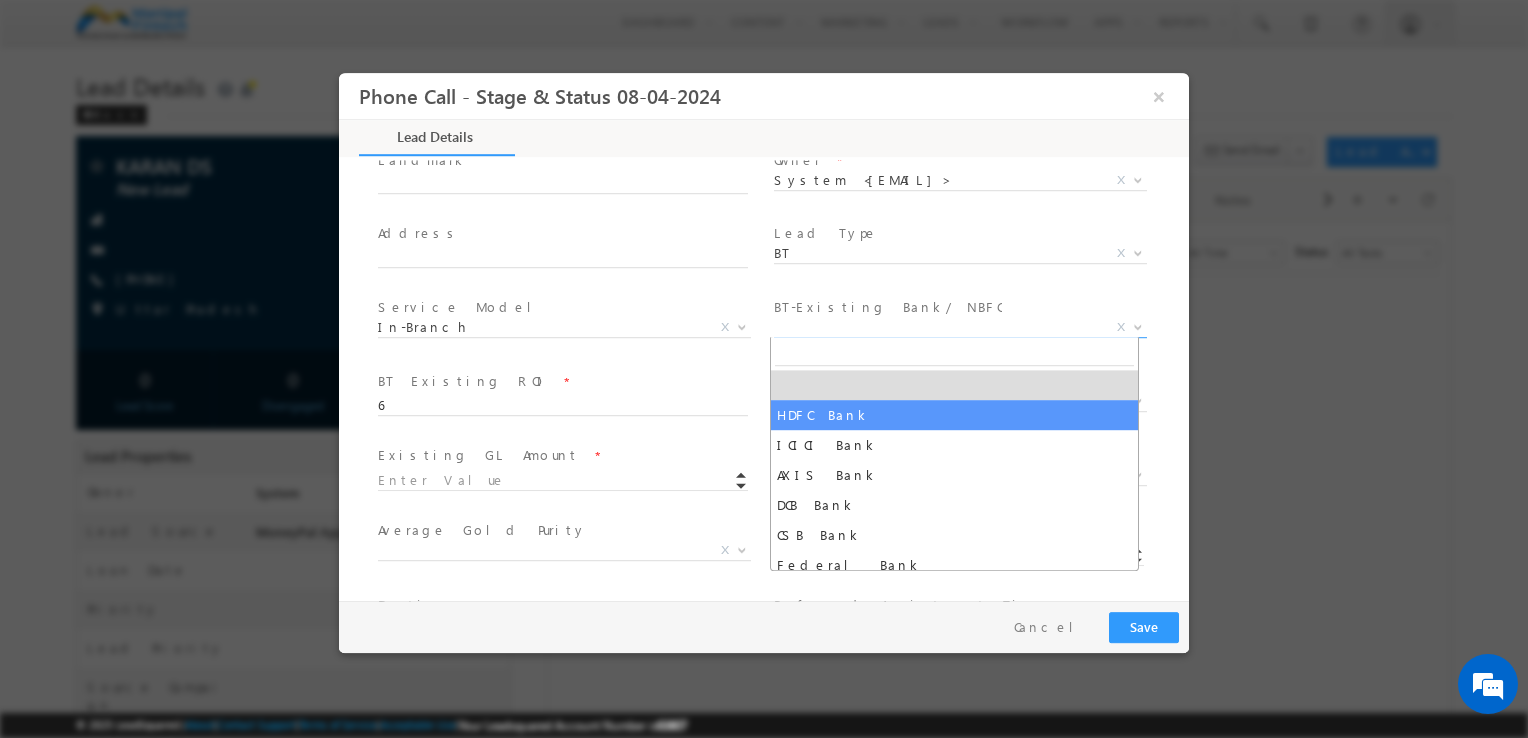 select on "HDFC Bank" 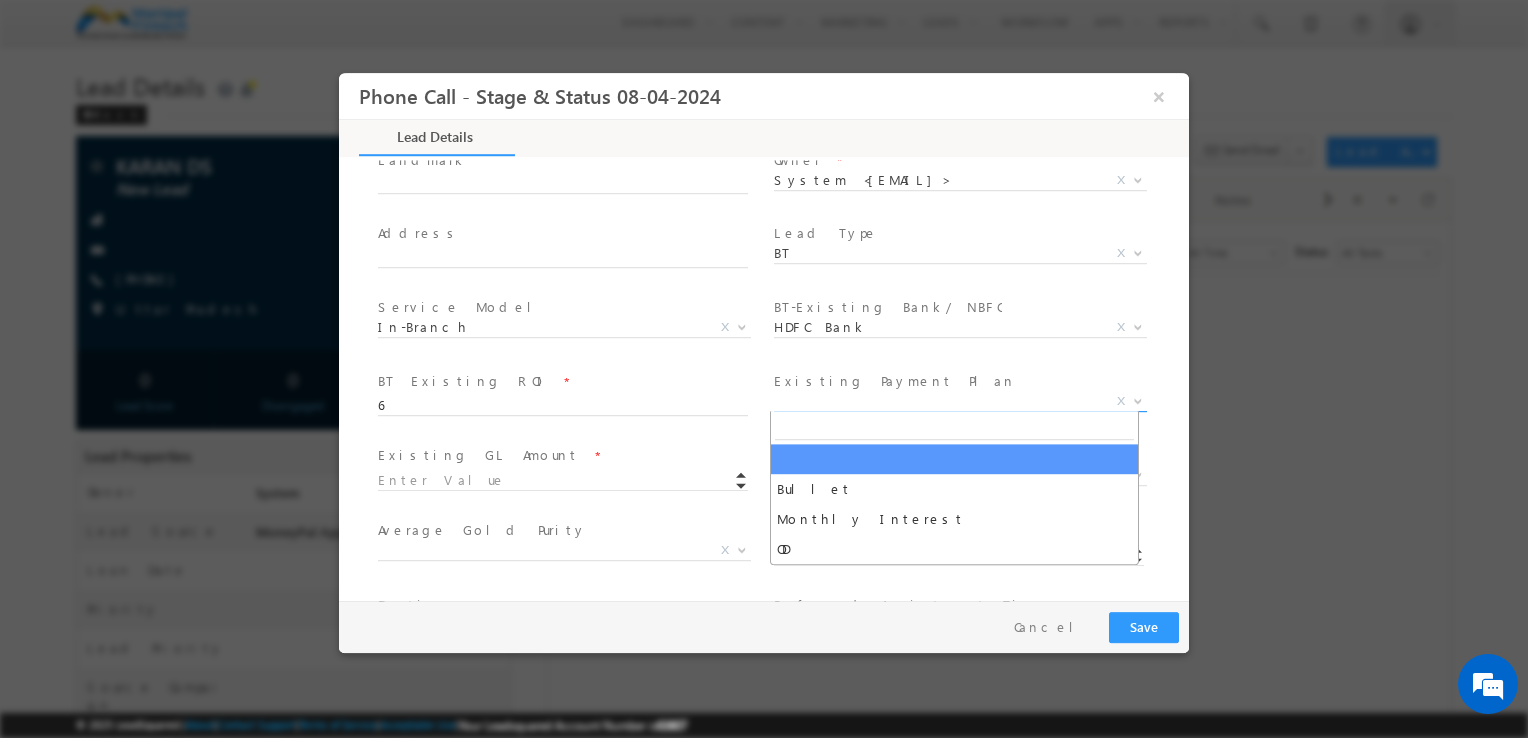 click on "X" at bounding box center (960, 402) 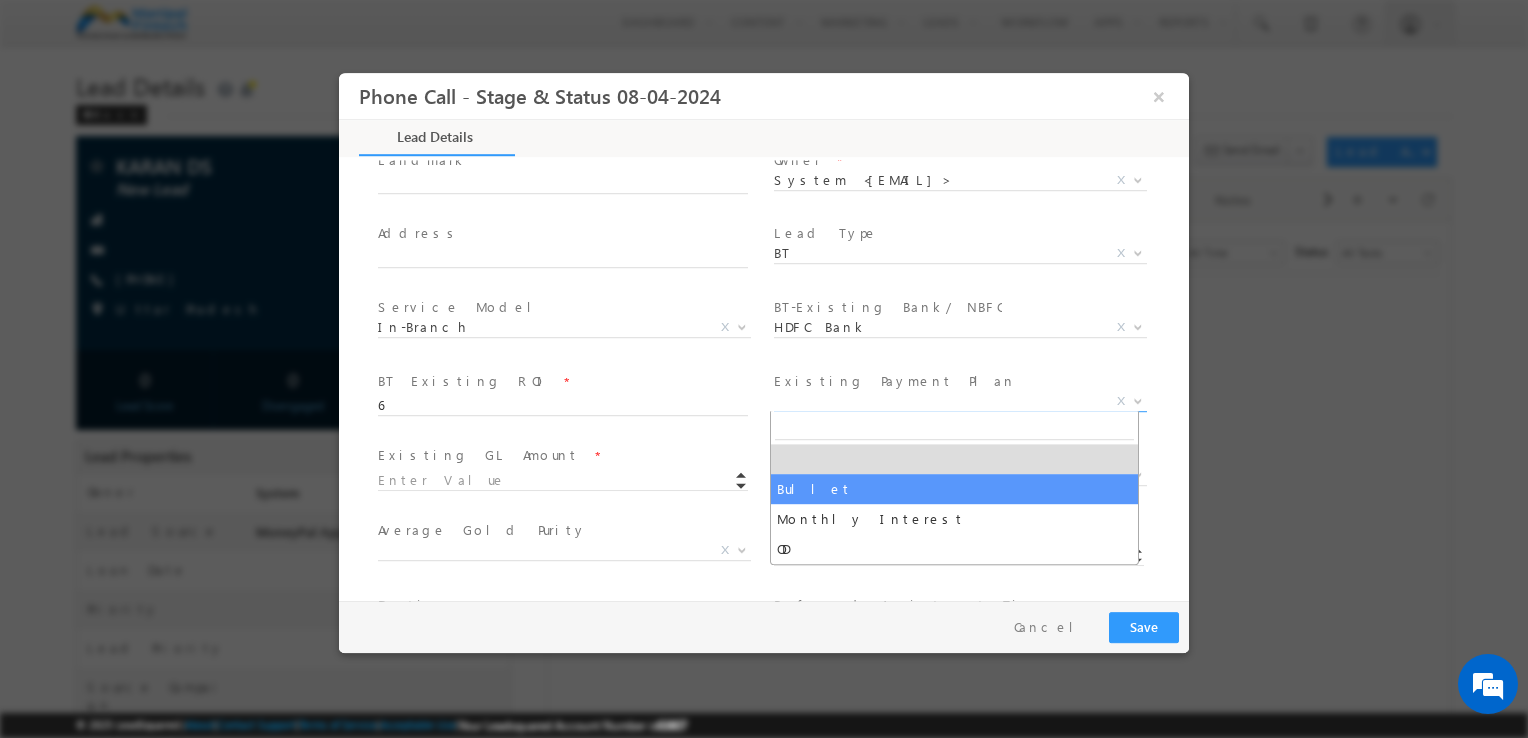 select on "Bullet" 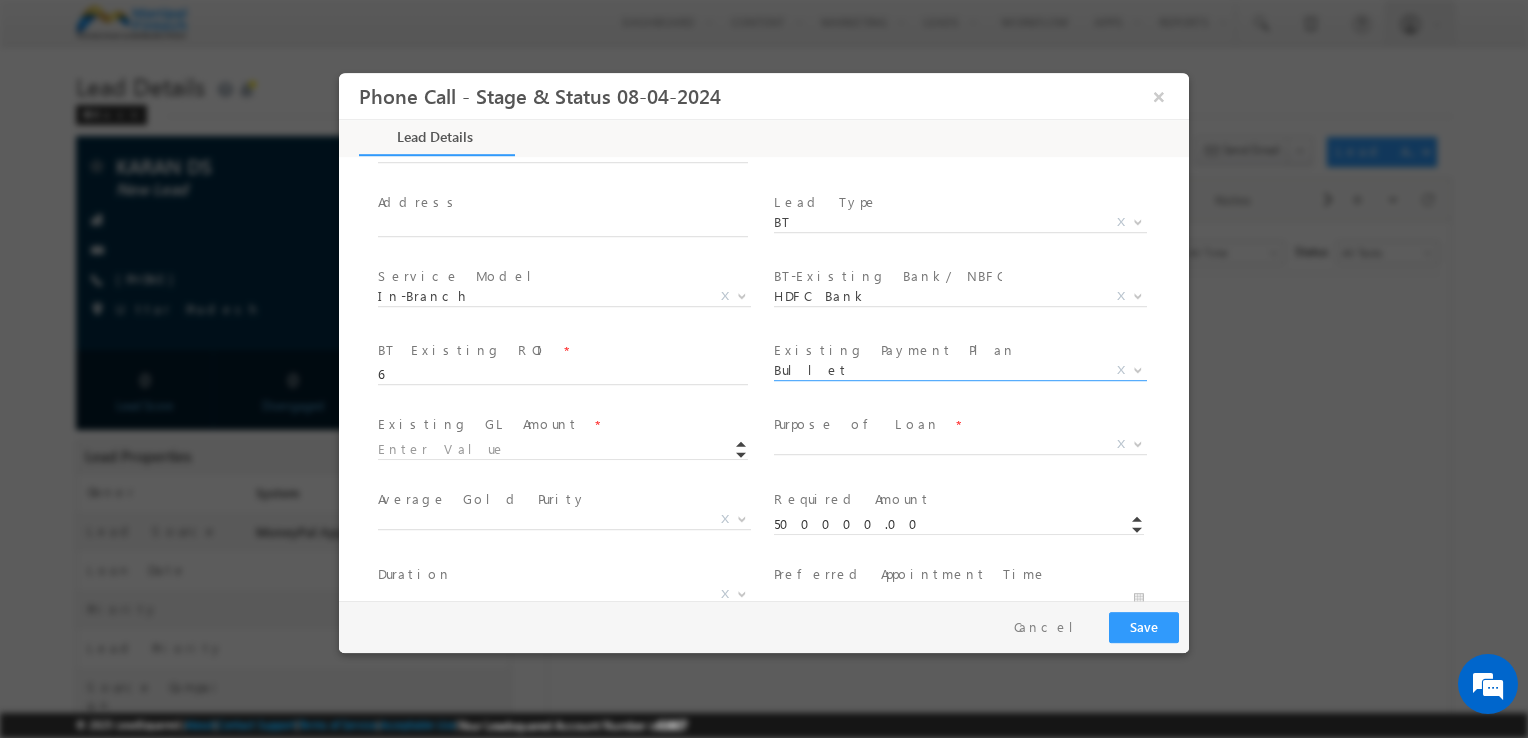 scroll, scrollTop: 548, scrollLeft: 0, axis: vertical 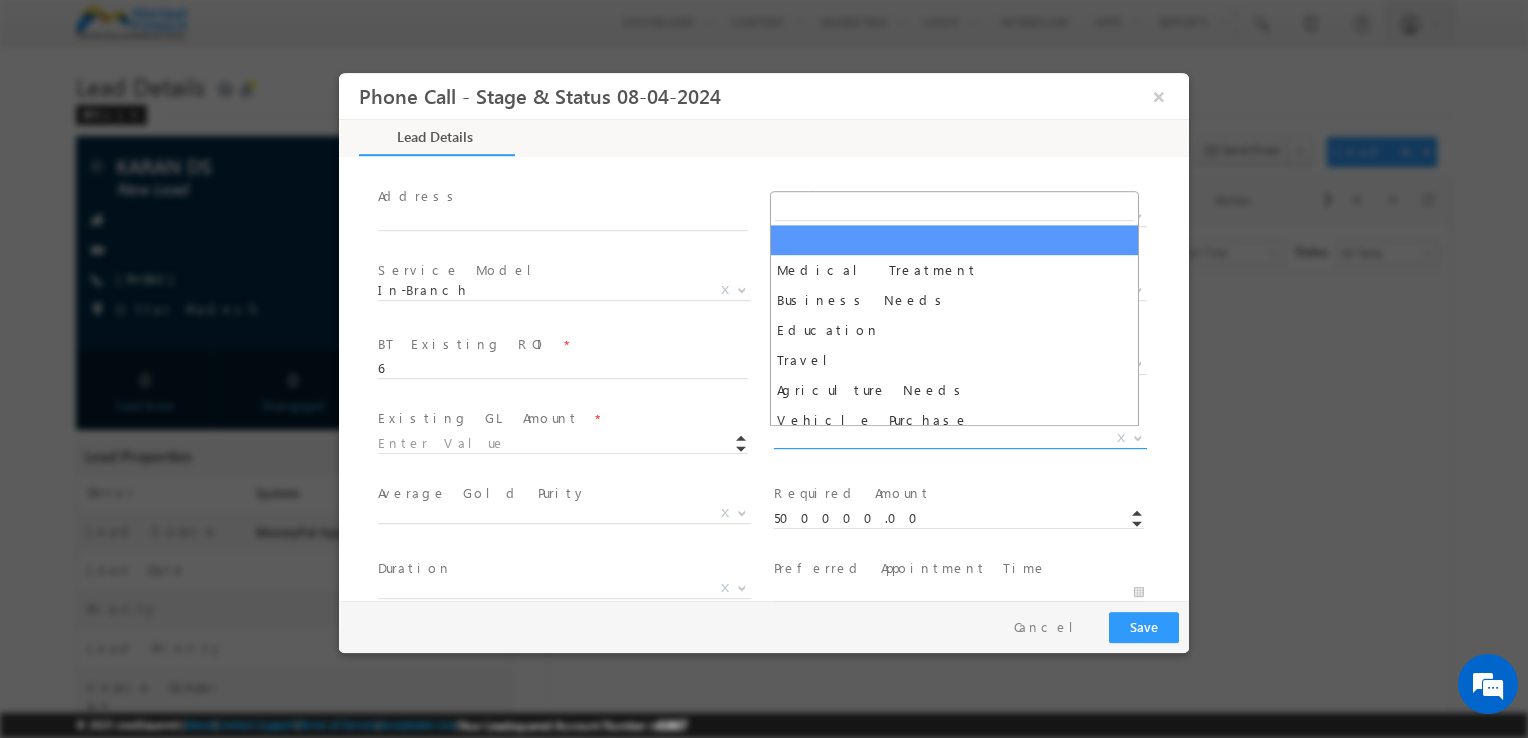 click on "X" at bounding box center [960, 439] 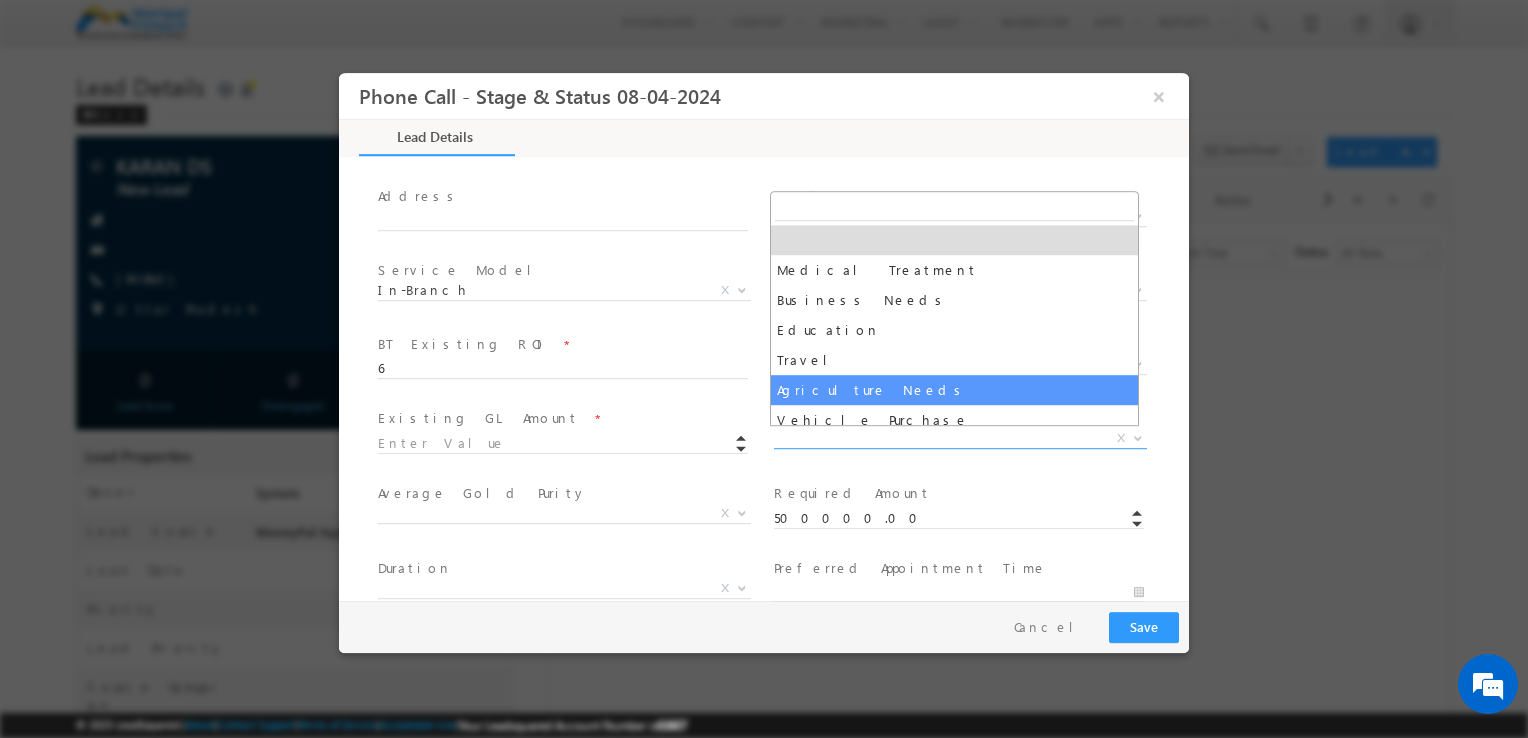select on "Agriculture Needs" 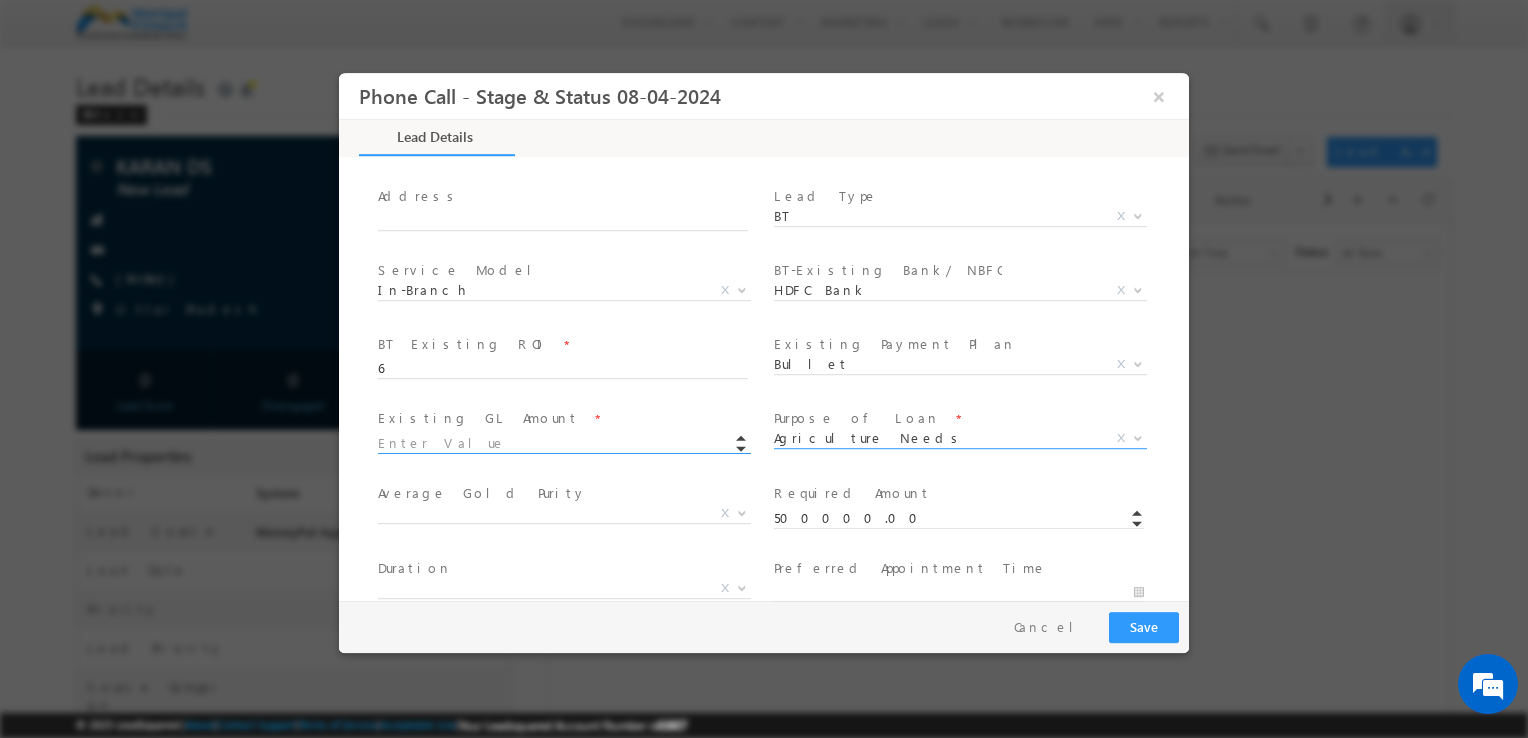 click at bounding box center (563, 444) 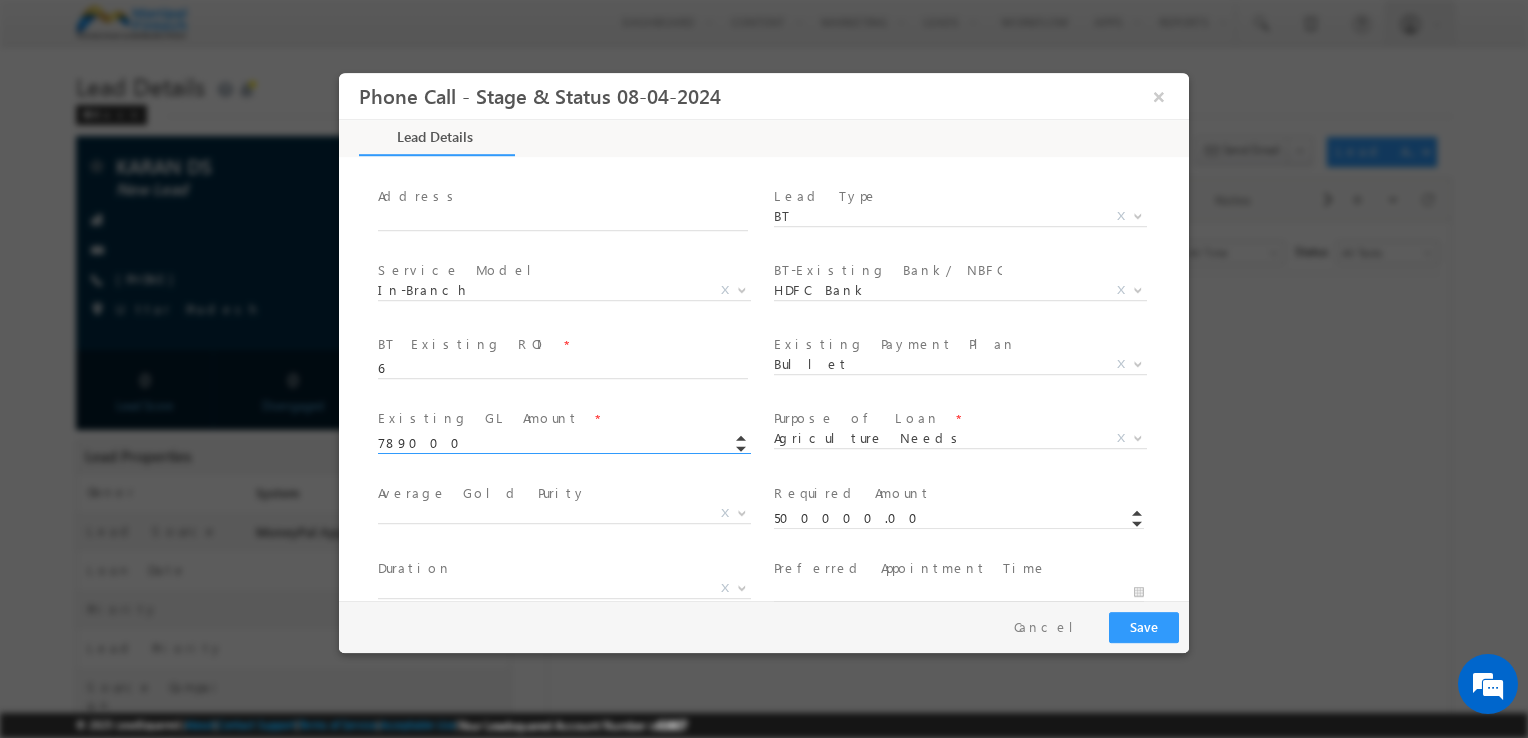type on "789000.00" 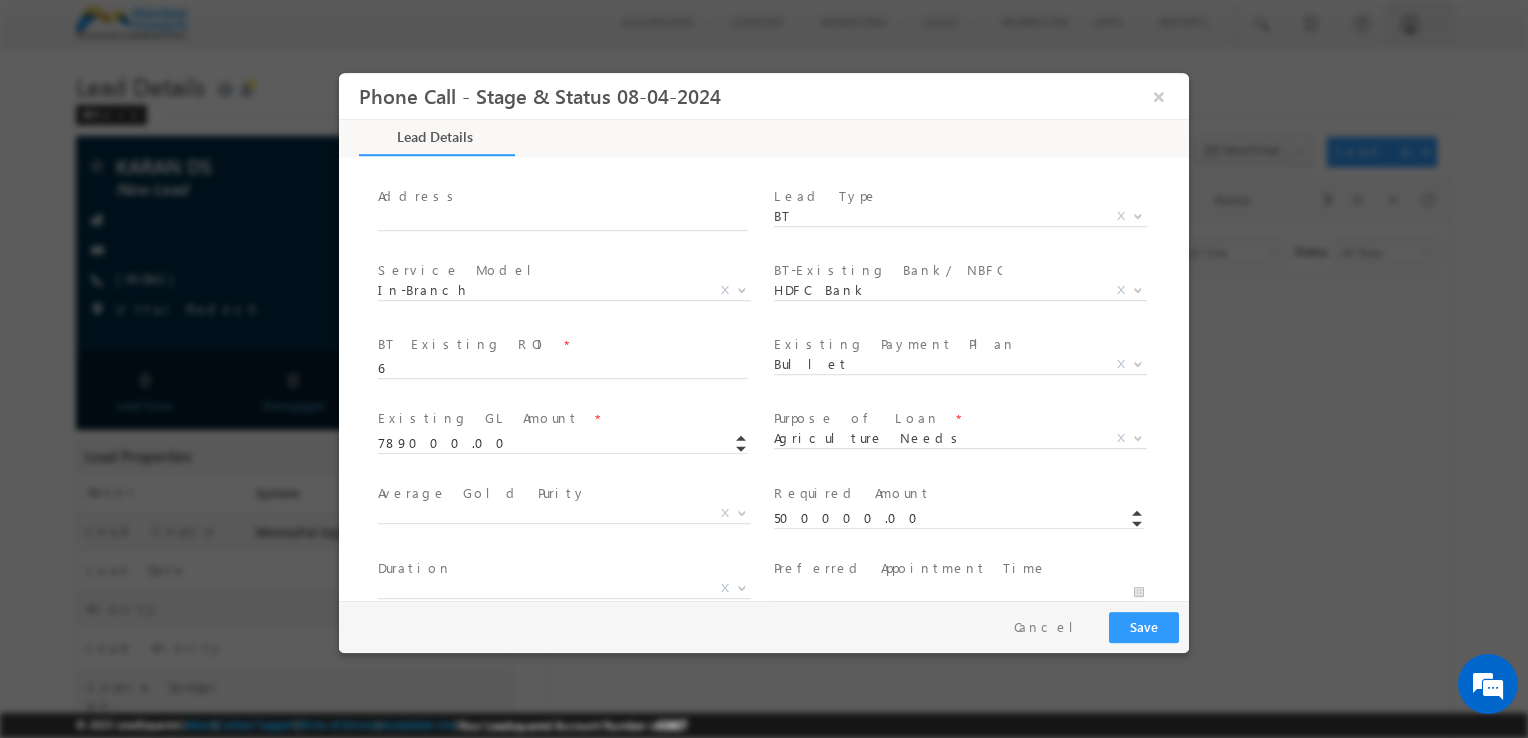 click on "Average Gold Purity
*" at bounding box center [562, 494] 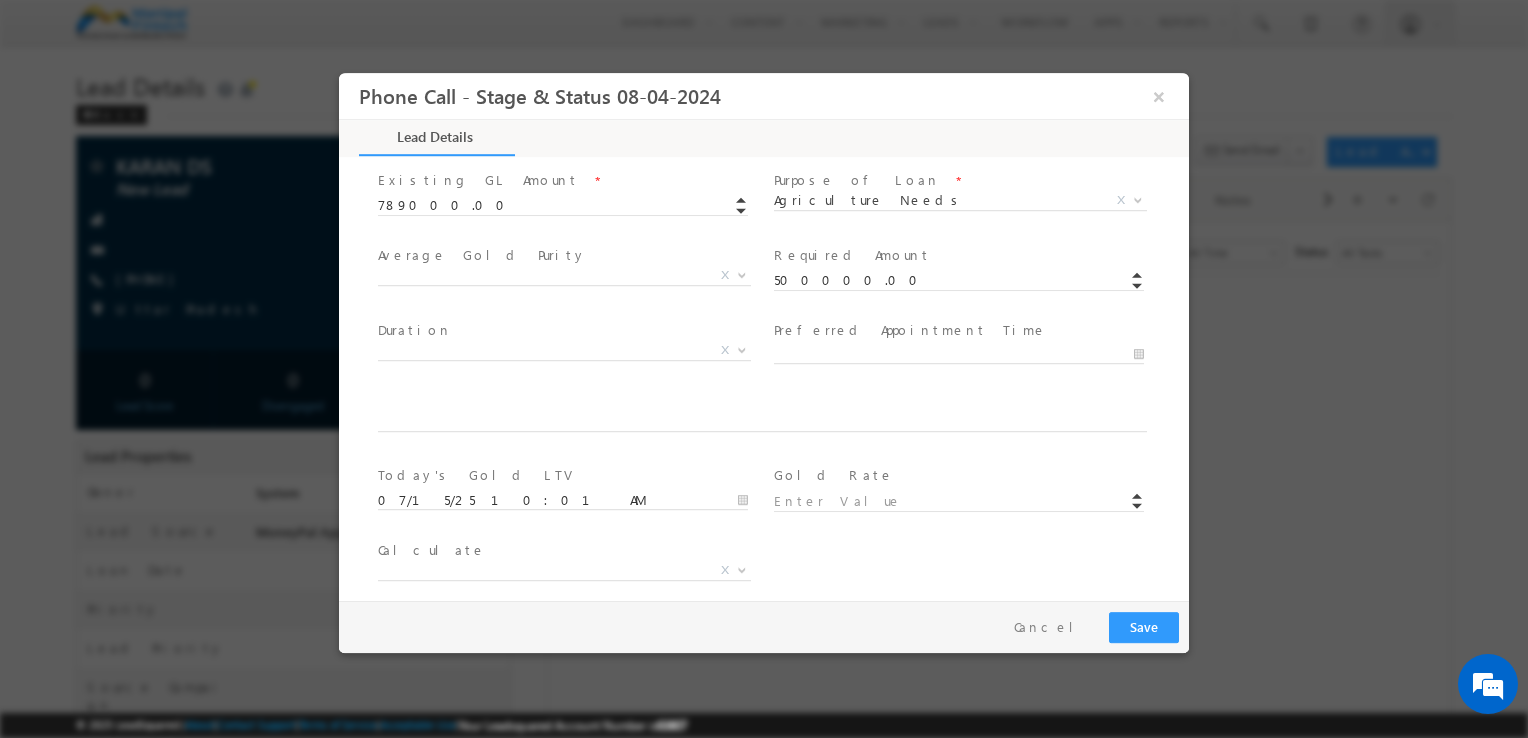 scroll, scrollTop: 1092, scrollLeft: 0, axis: vertical 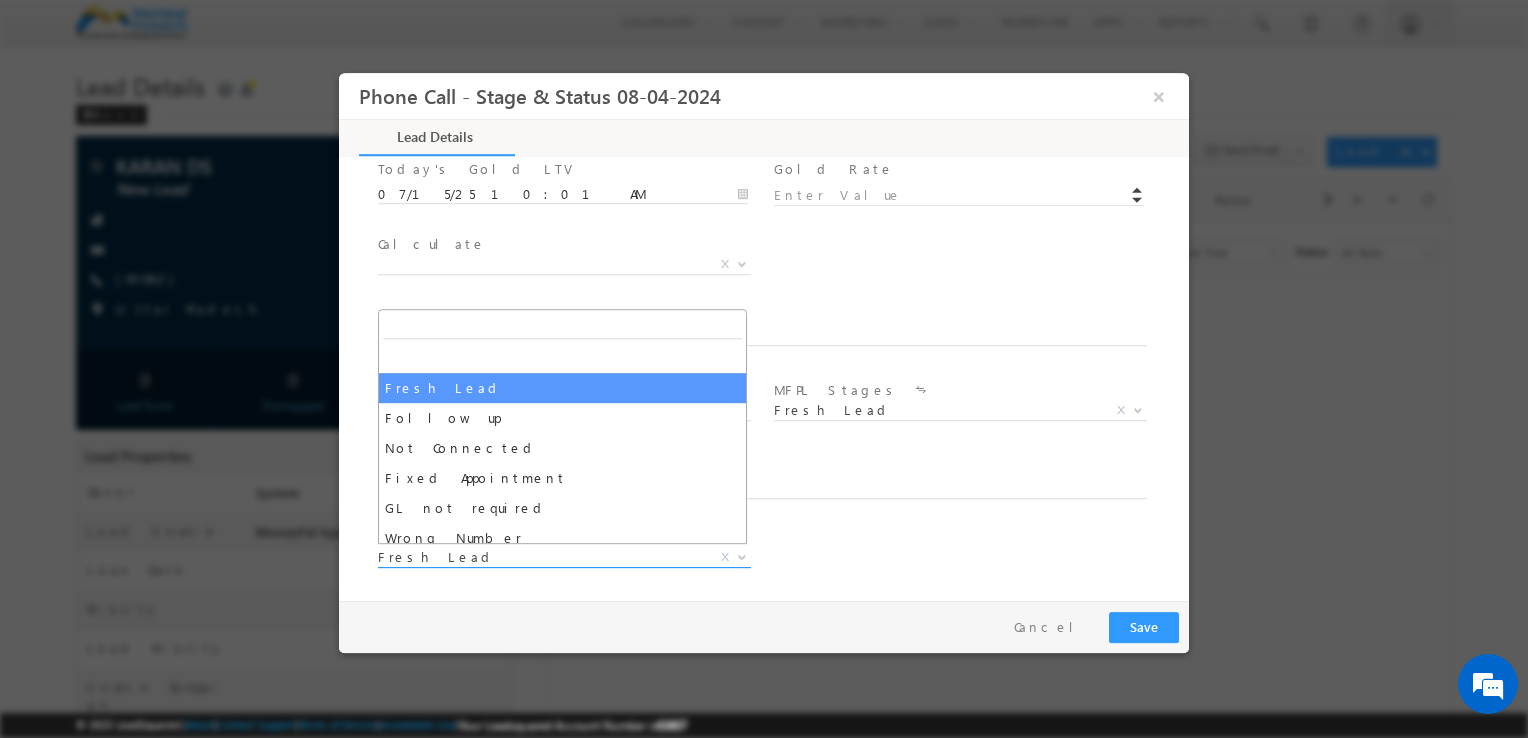 click on "Fresh Lead X" at bounding box center [564, 558] 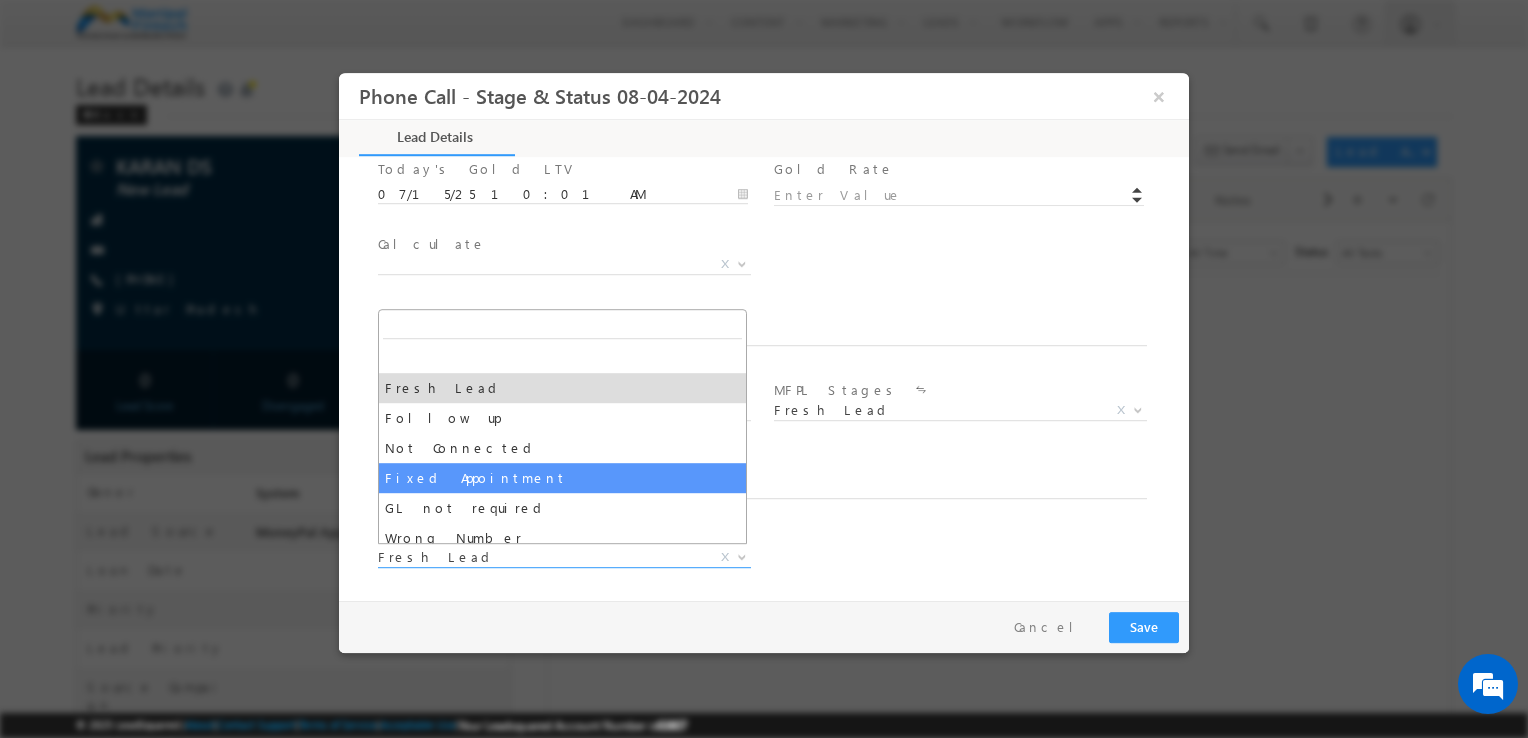select on "Fixed Appointment" 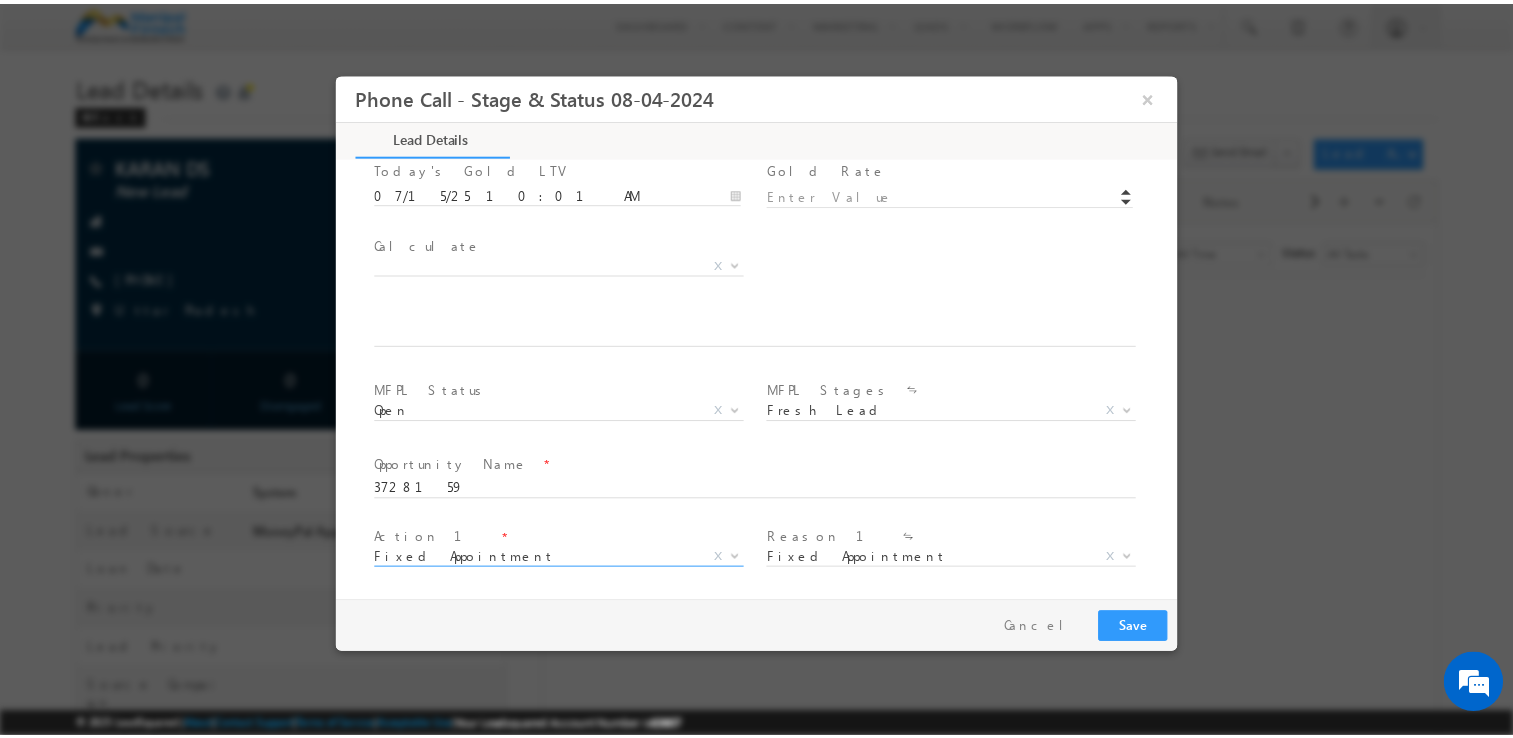 scroll, scrollTop: 1240, scrollLeft: 0, axis: vertical 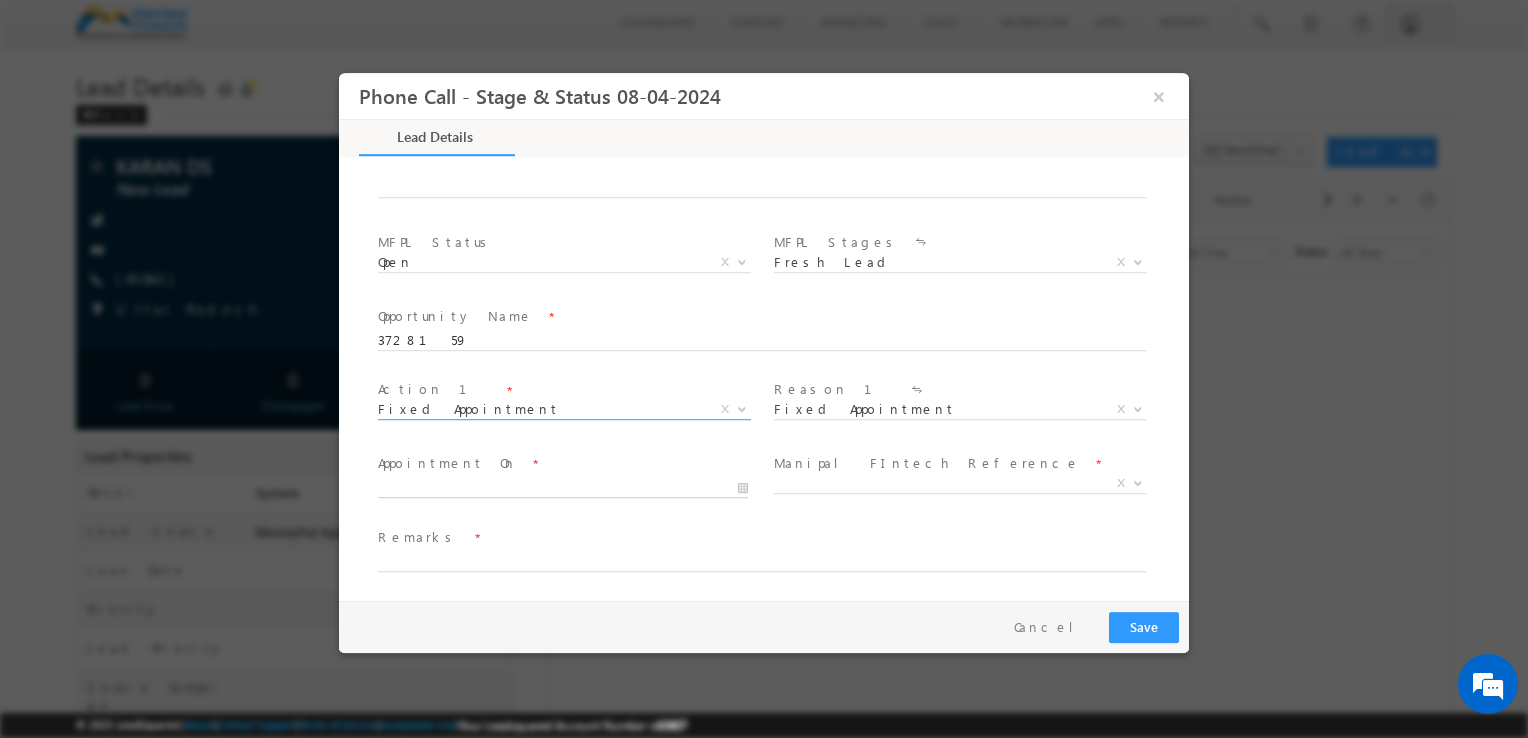 type on "07/15/25 10:02 AM" 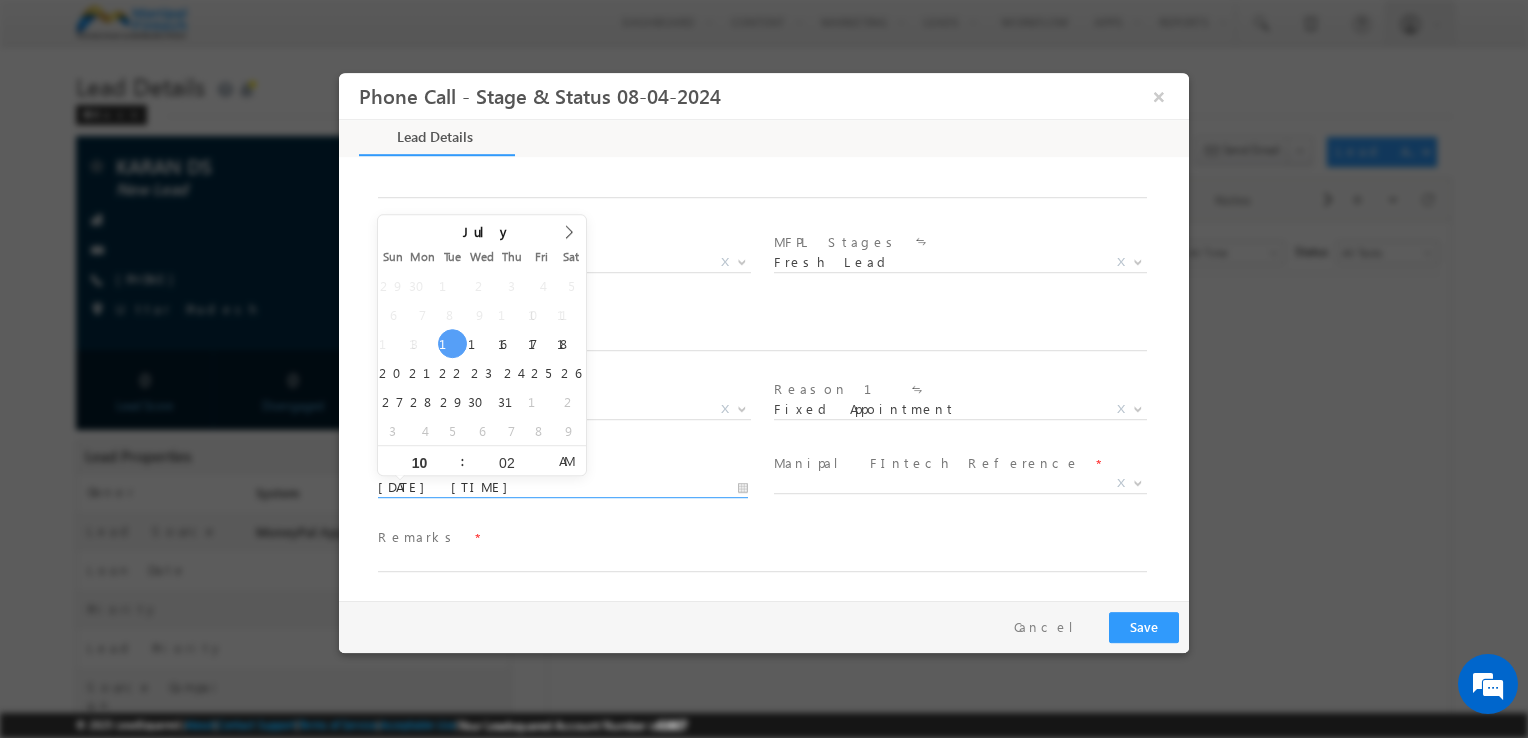 click on "07/15/25 10:02 AM" at bounding box center [563, 488] 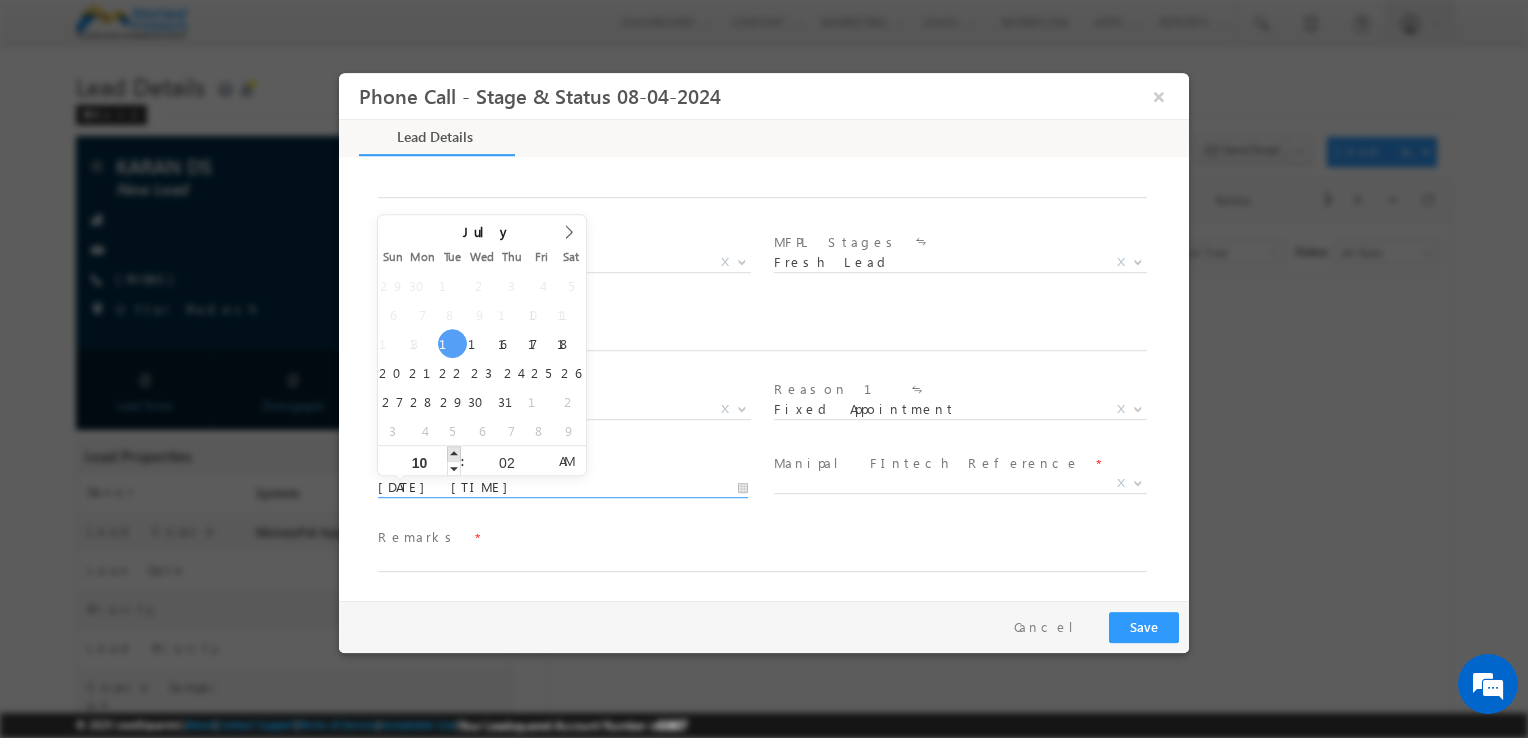 type on "07/15/25 11:02 AM" 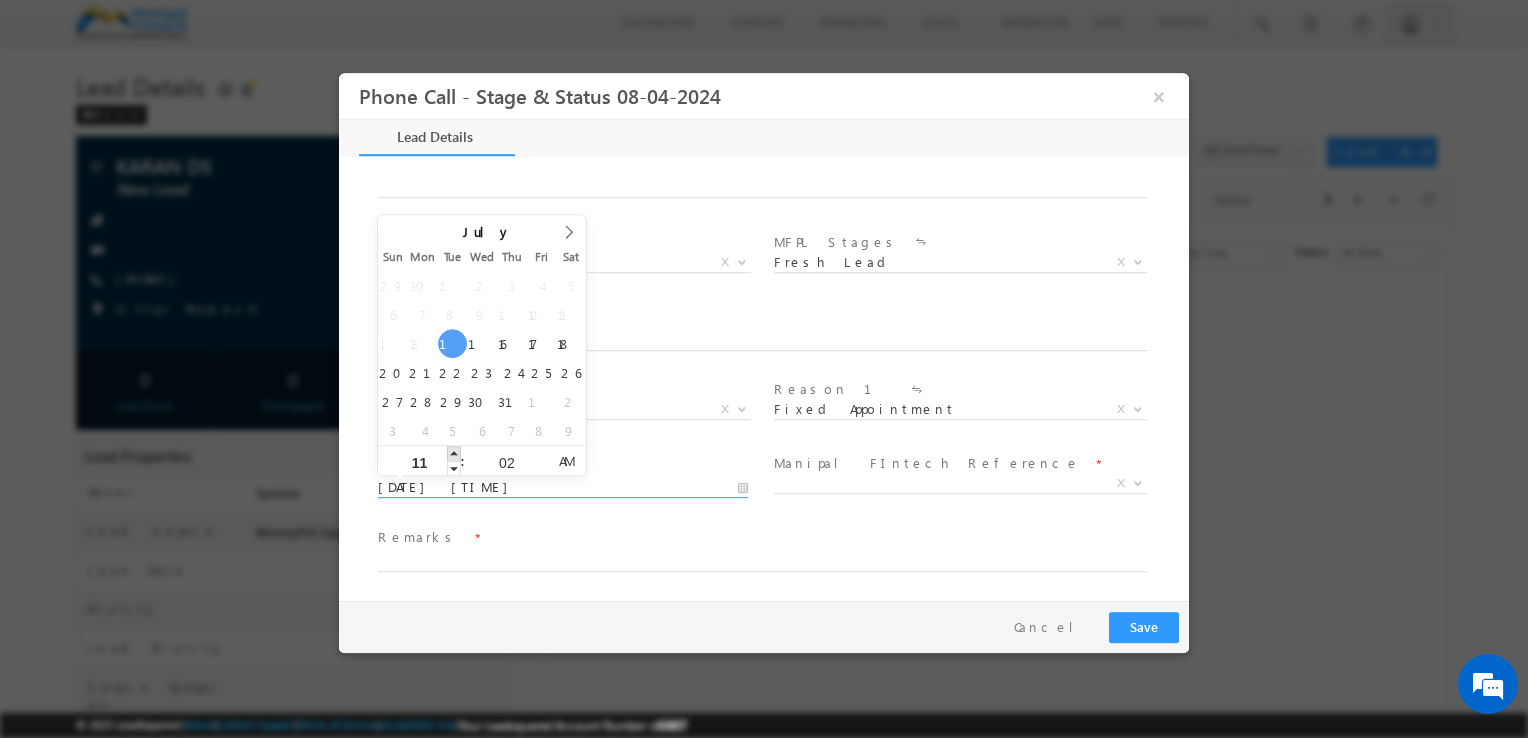 click at bounding box center [454, 453] 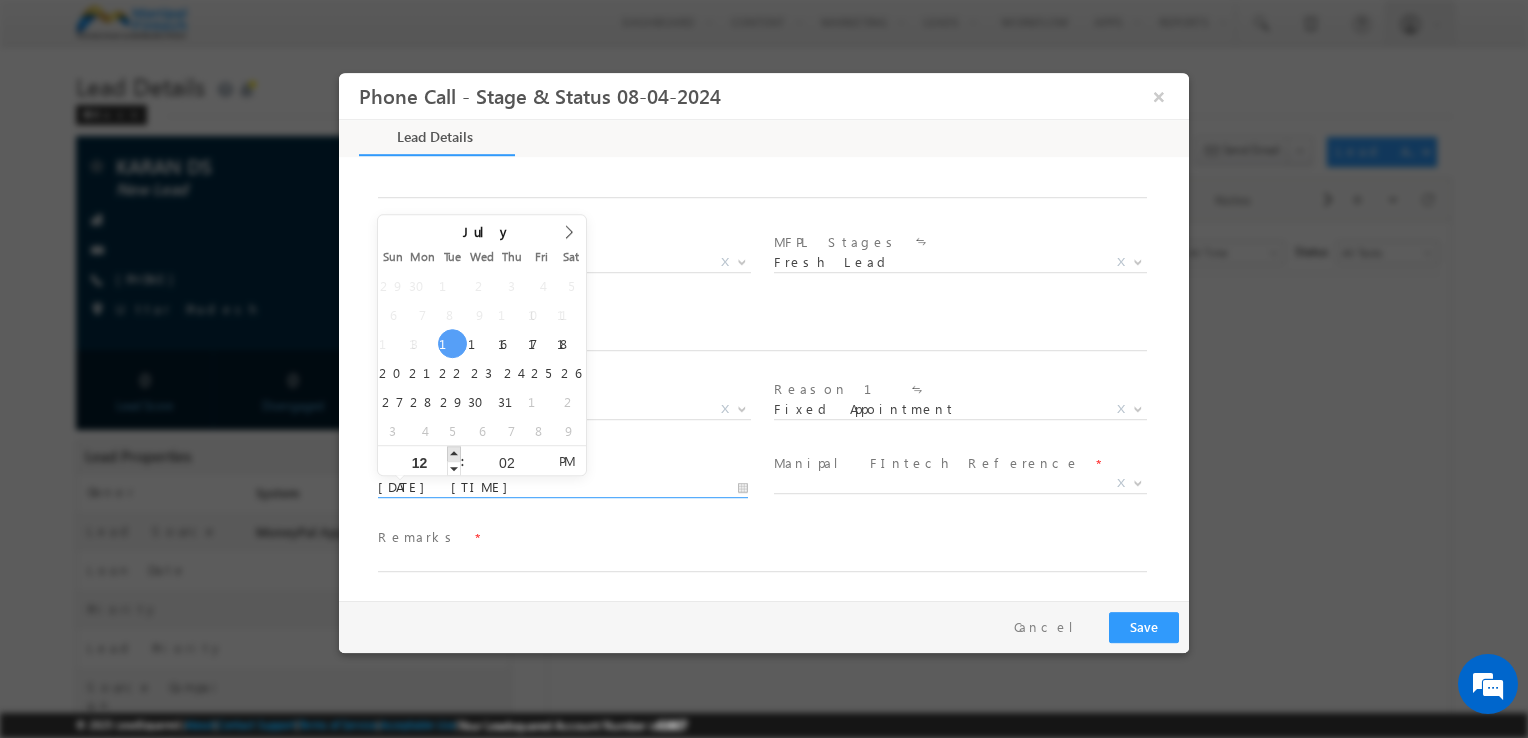click at bounding box center (454, 453) 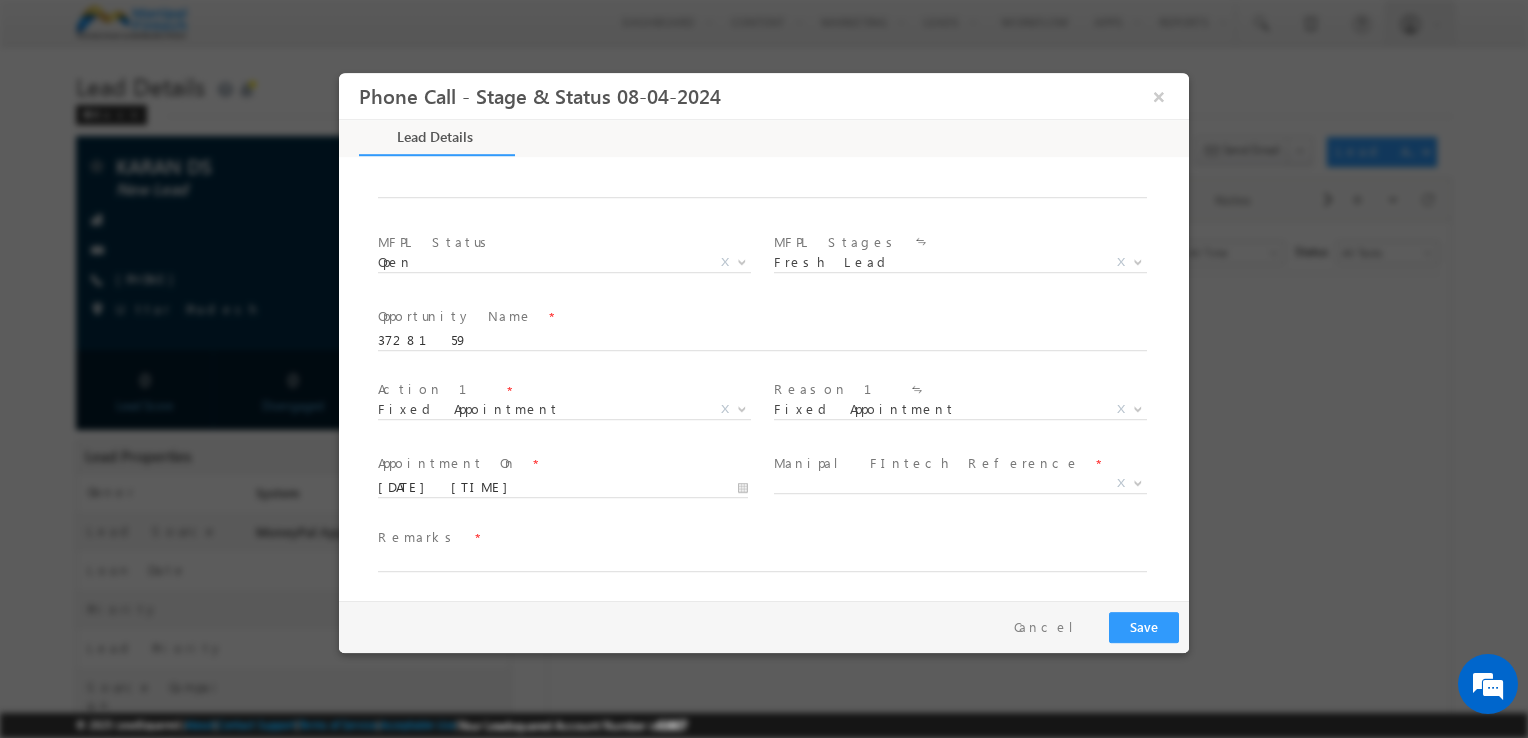 click on "Remarks
*" at bounding box center [751, 538] 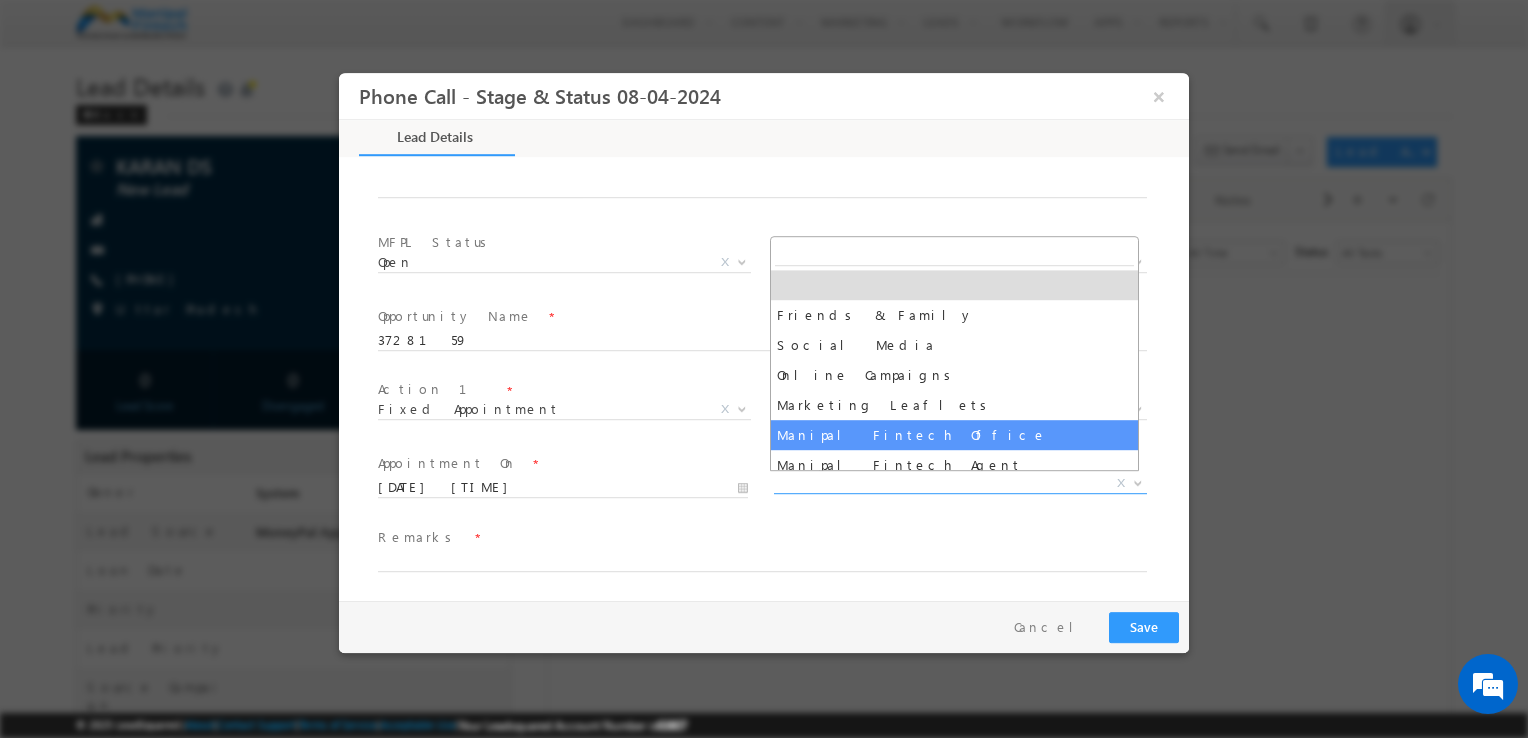 drag, startPoint x: 888, startPoint y: 484, endPoint x: 833, endPoint y: 381, distance: 116.76472 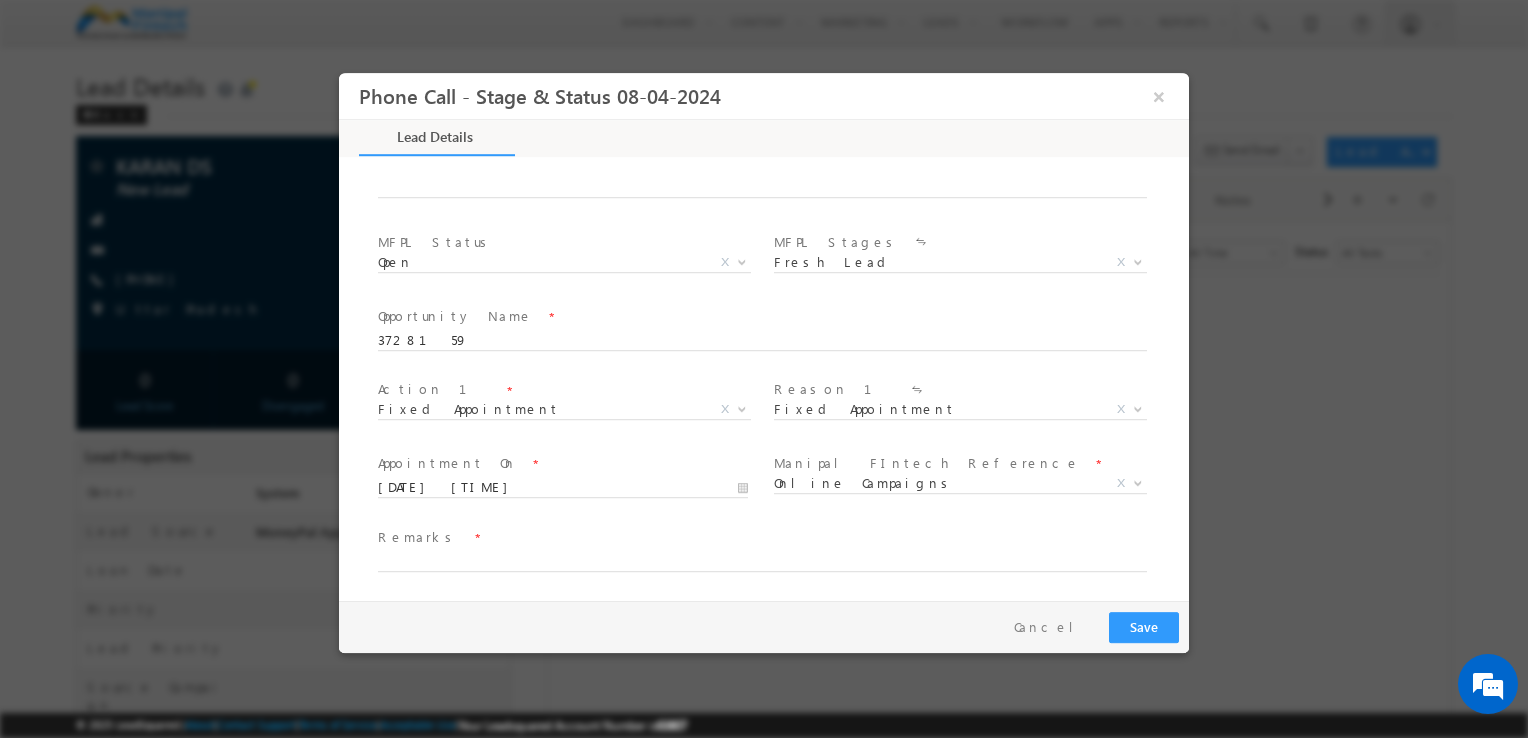 click on "Reason 1
*" at bounding box center [958, 391] 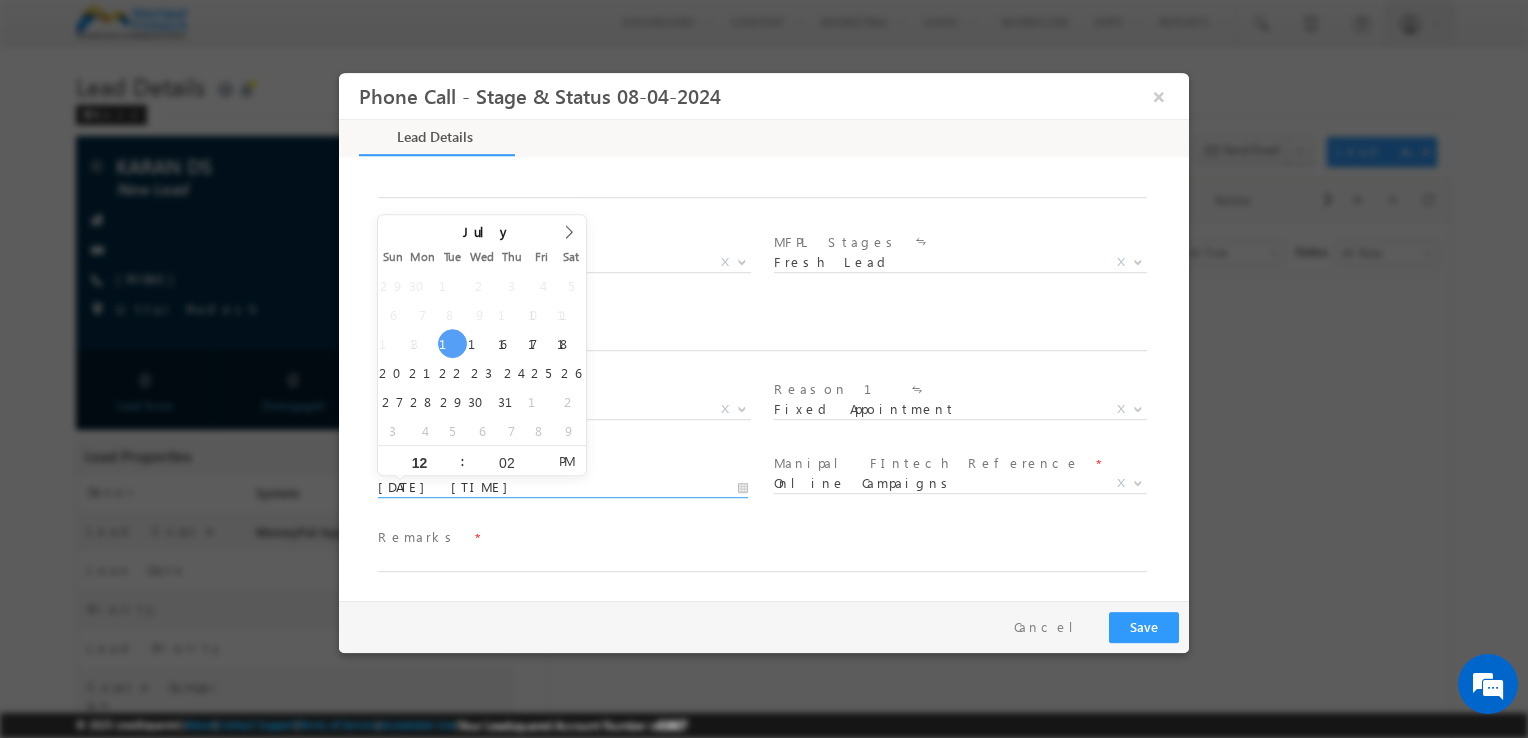 click on "07/15/25 12:02 PM" at bounding box center [563, 488] 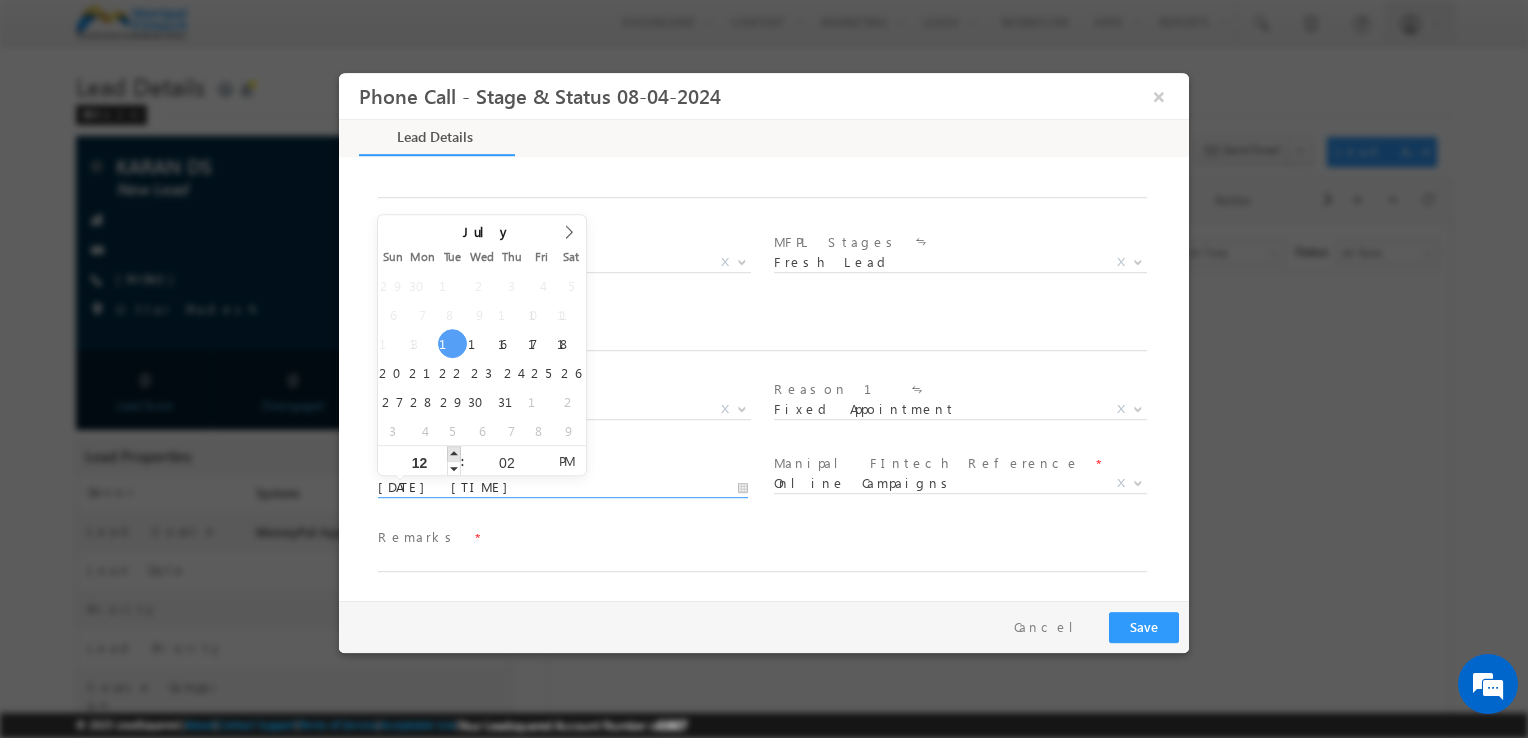 type on "07/15/25 1:02 PM" 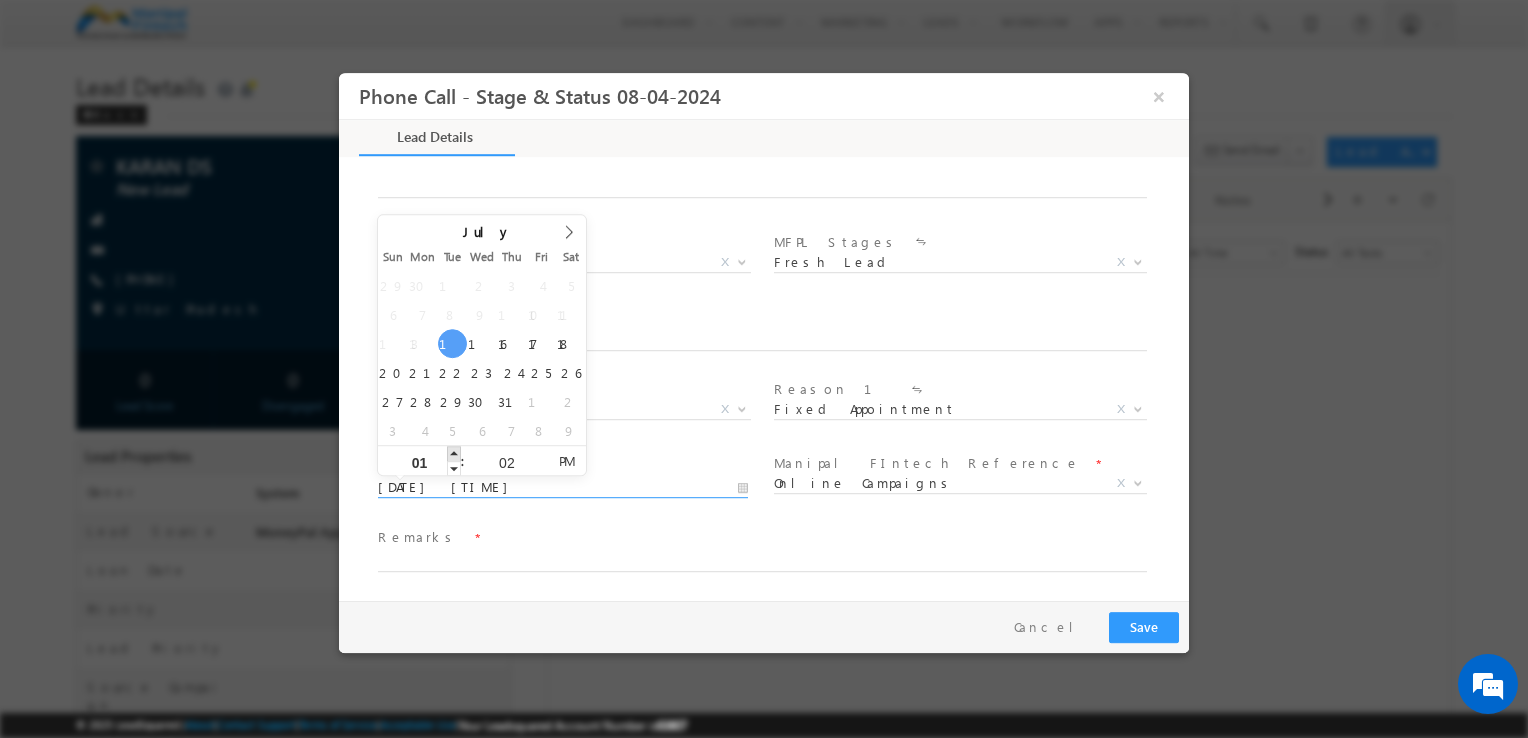 click at bounding box center [454, 453] 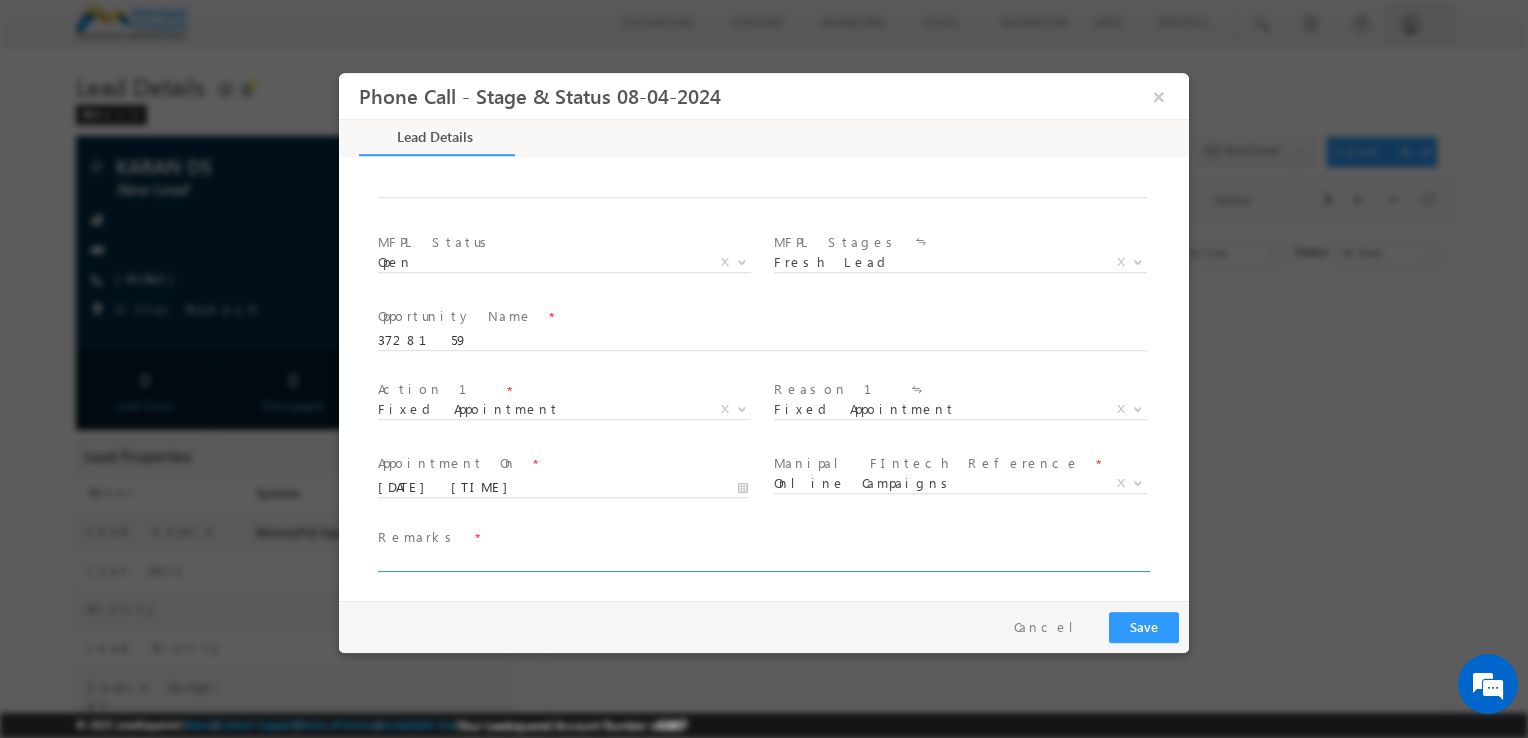 click at bounding box center (762, 562) 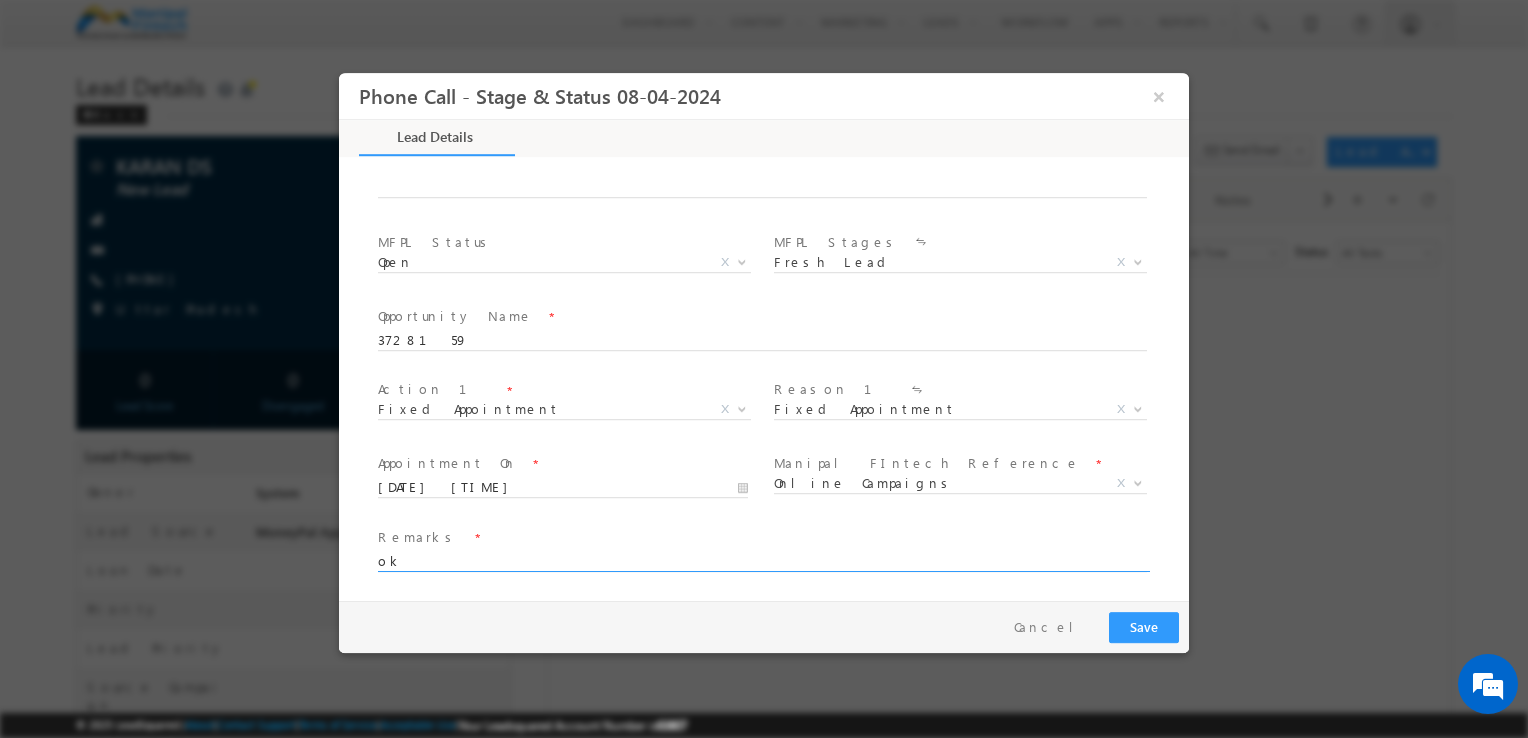 type on "ok" 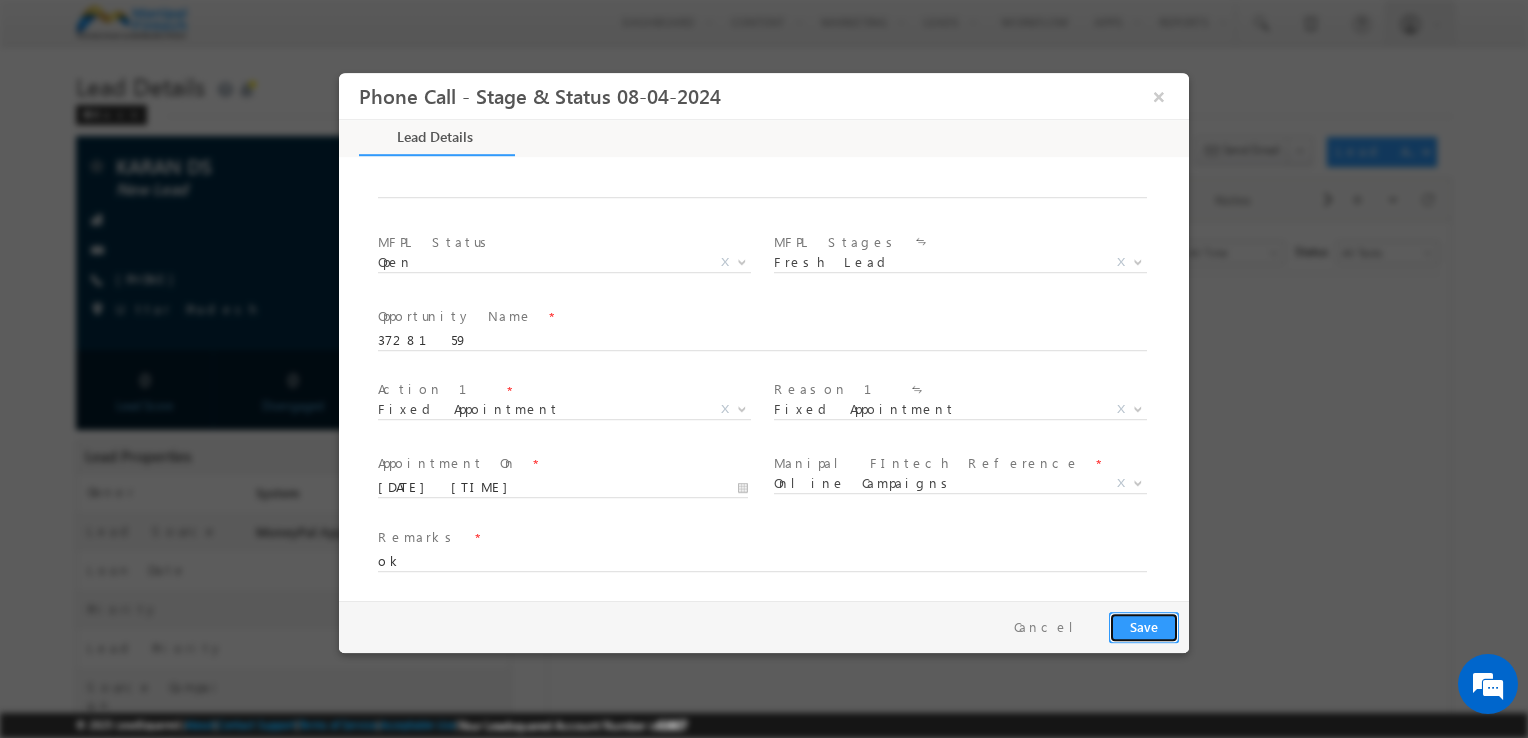 click on "Save" at bounding box center [1144, 627] 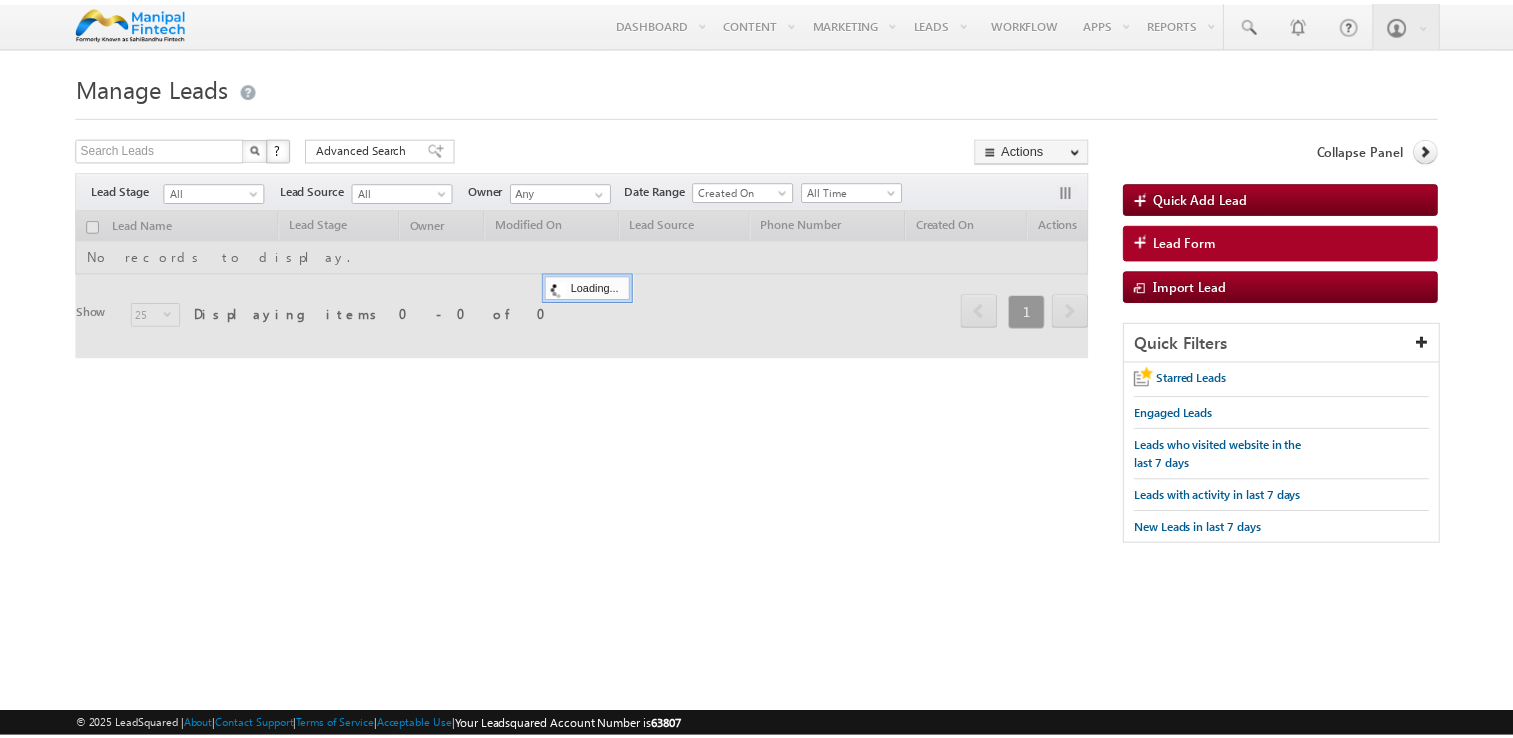 scroll, scrollTop: 0, scrollLeft: 0, axis: both 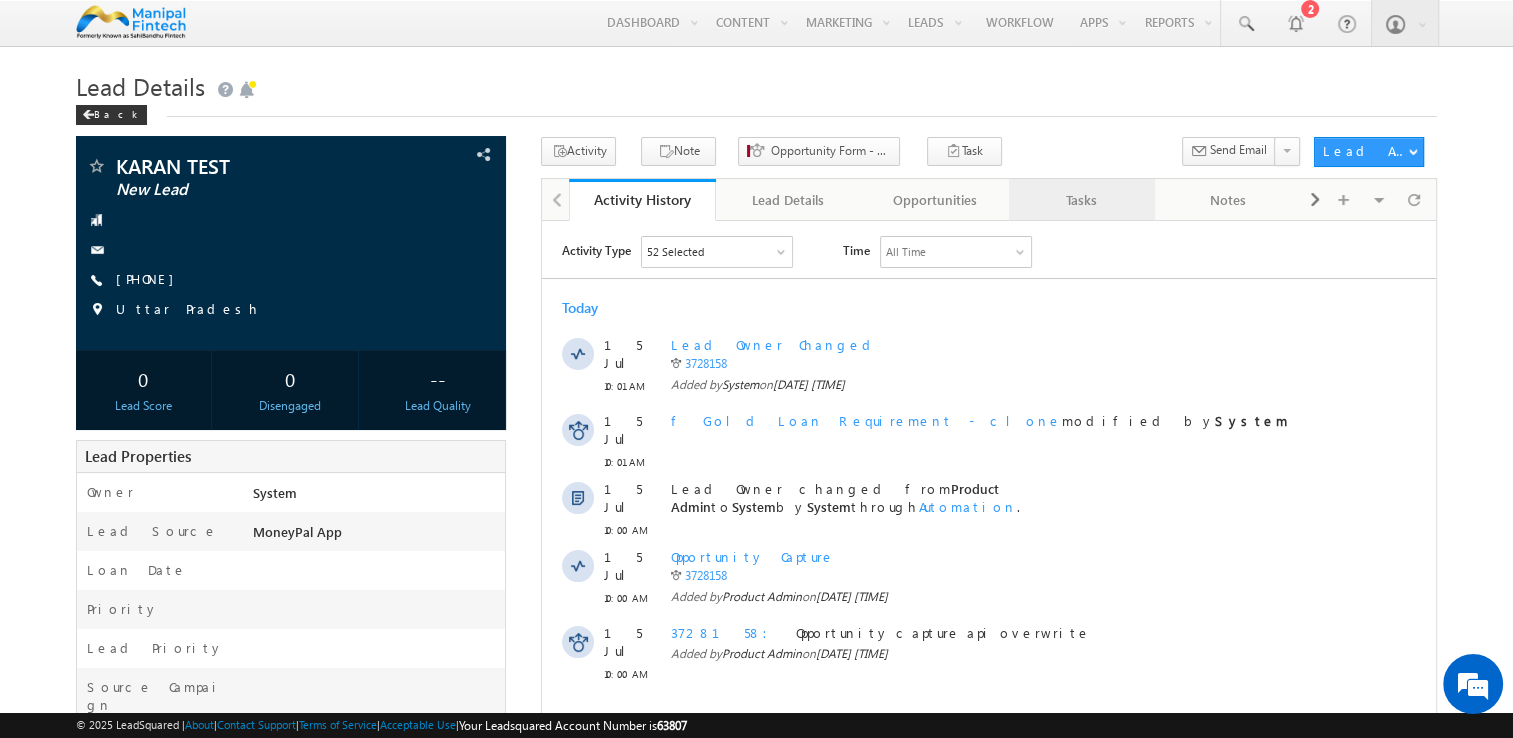 click on "Tasks" at bounding box center [1081, 200] 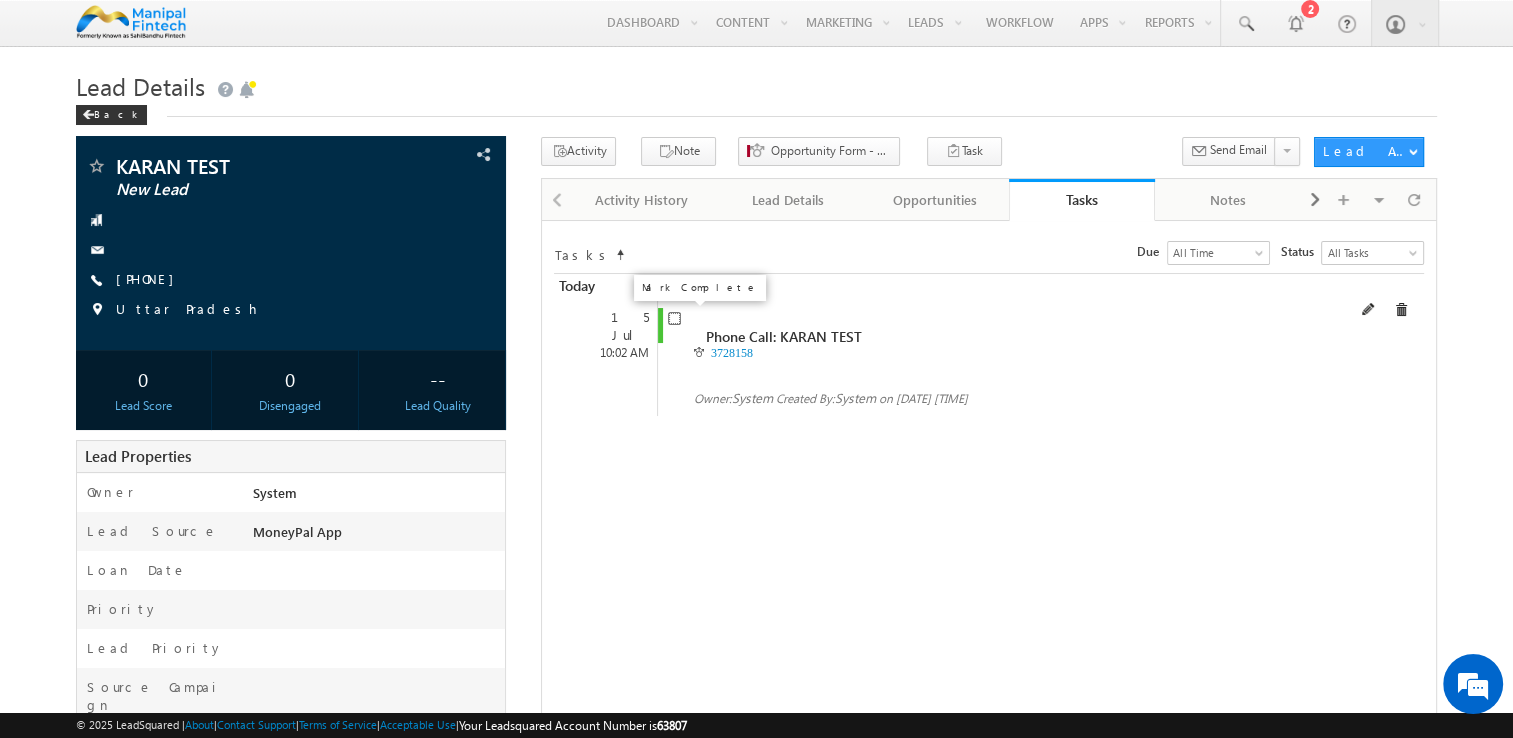 click at bounding box center (674, 318) 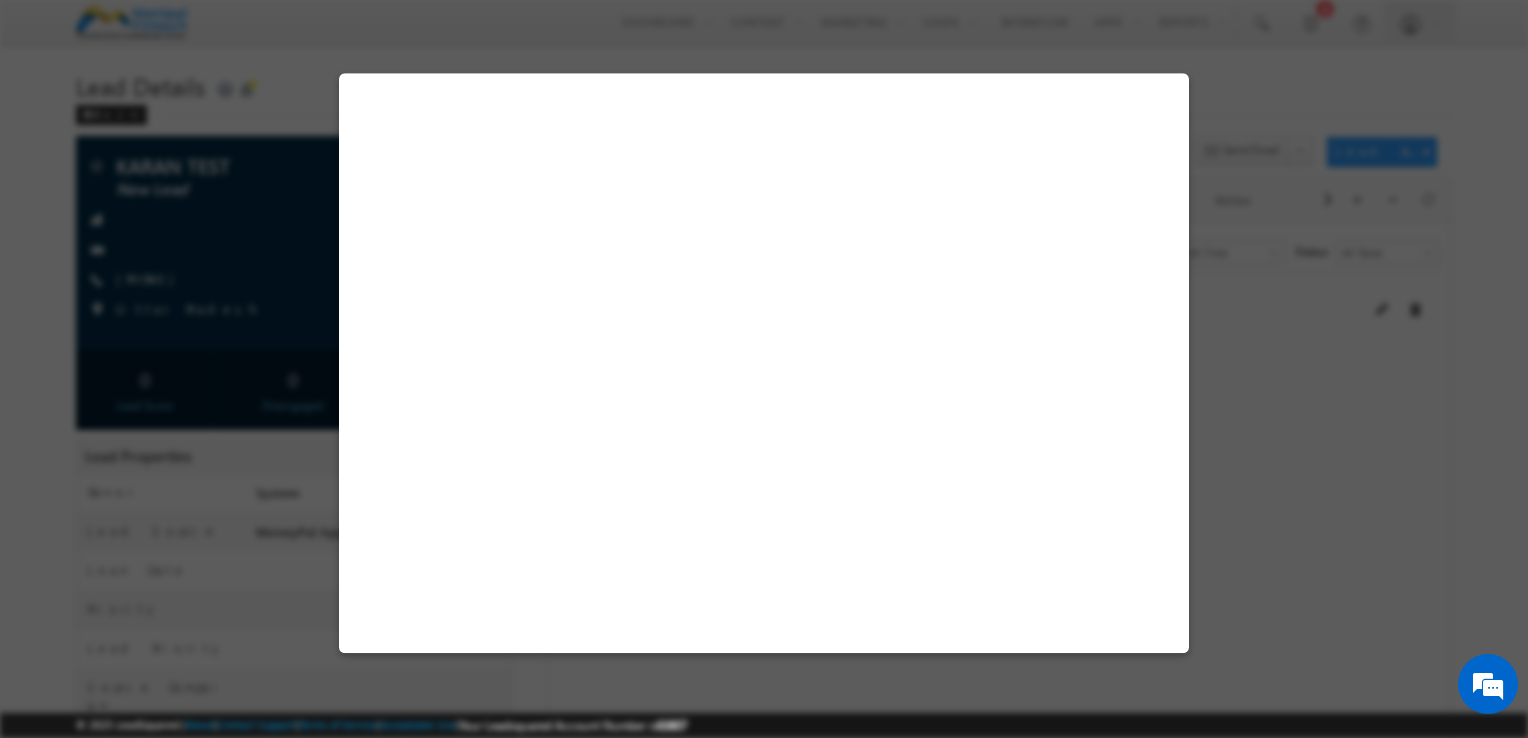 select on "MoneyPal App" 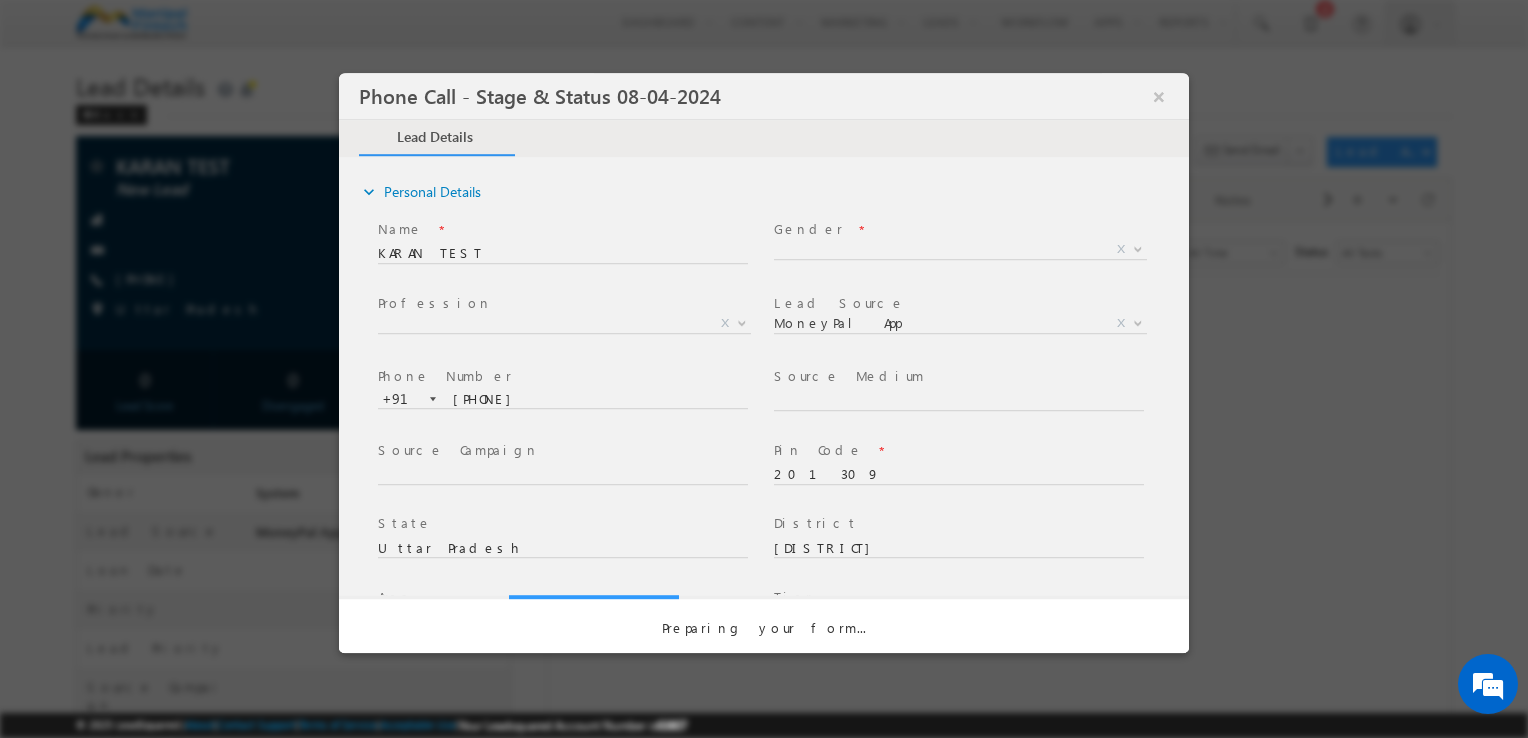 select on "Open" 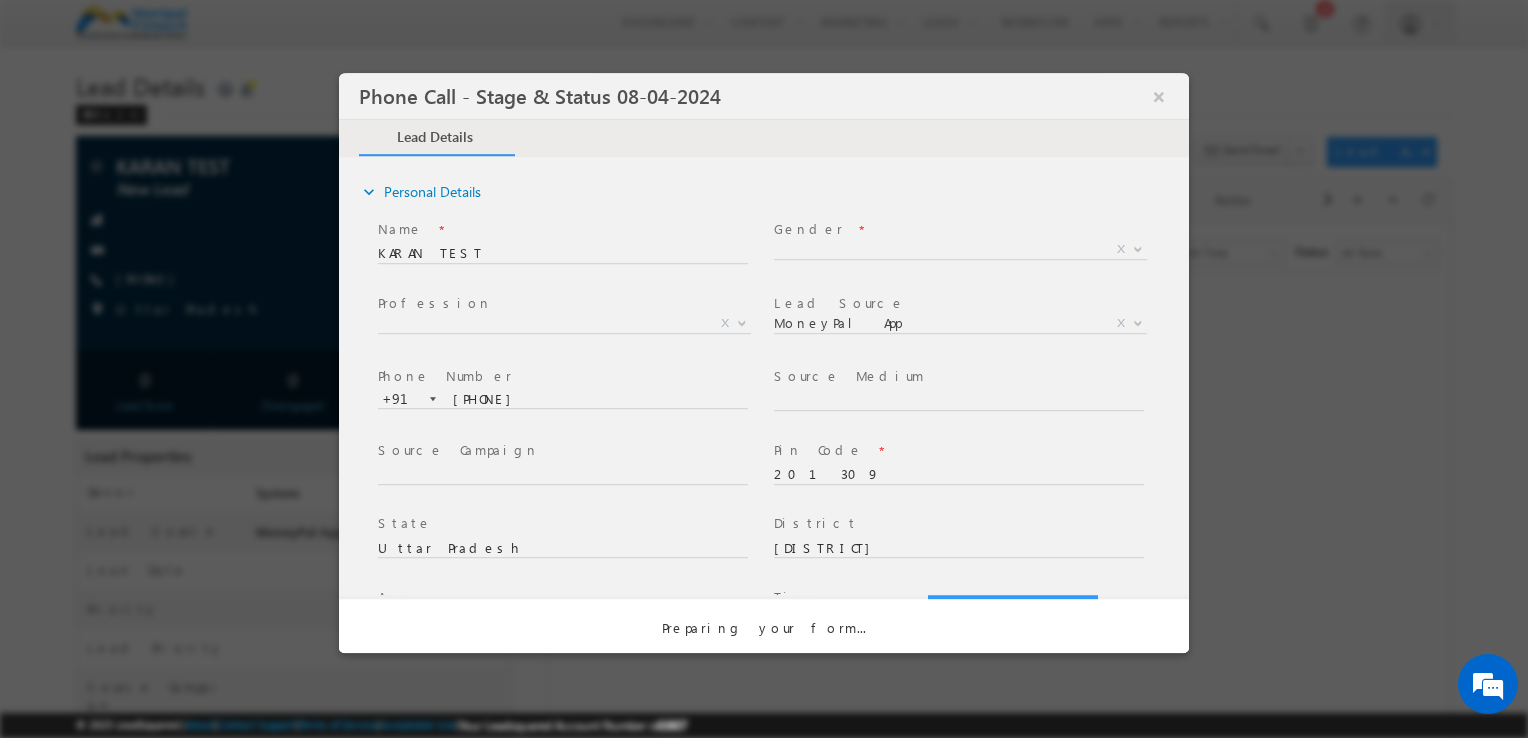 scroll, scrollTop: 0, scrollLeft: 0, axis: both 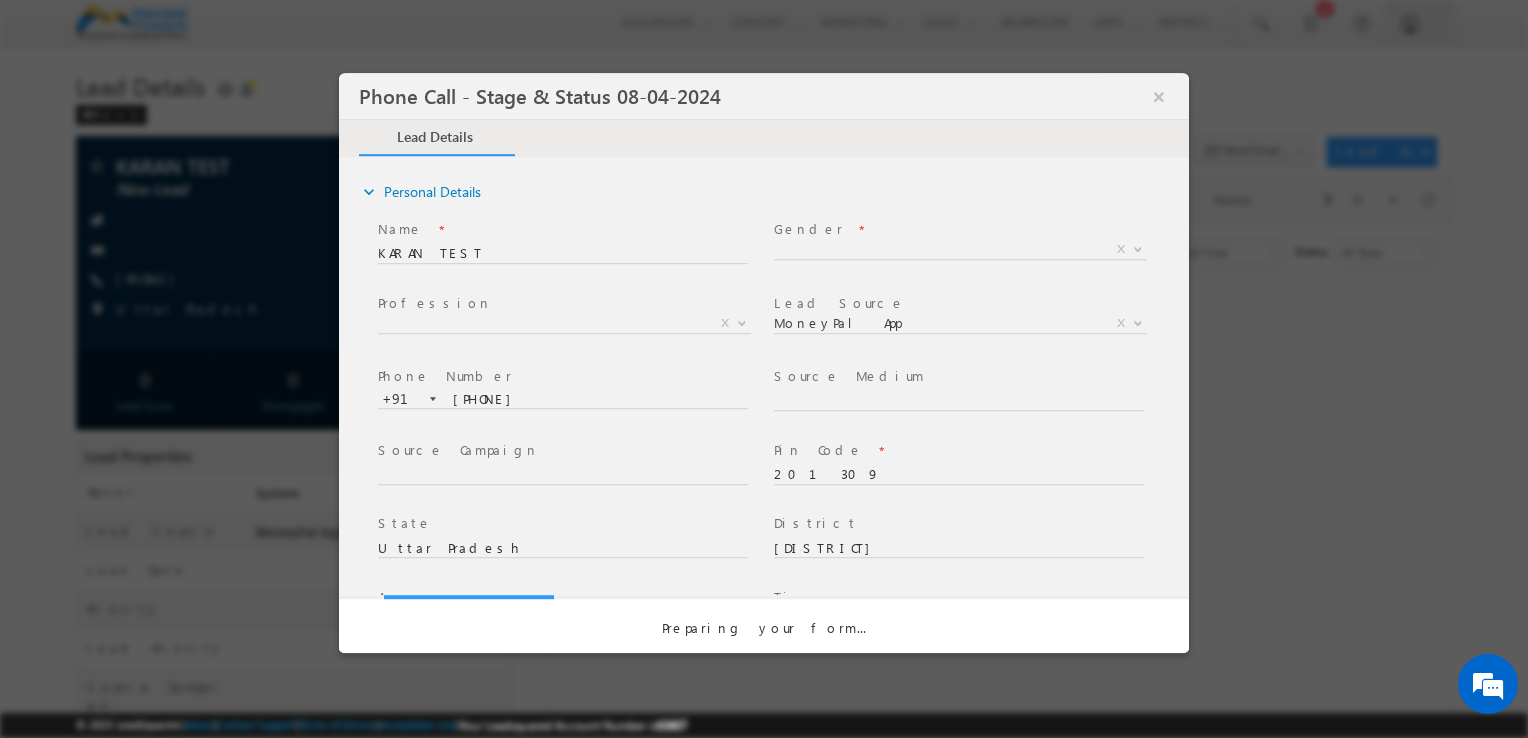 select on "Fresh Lead" 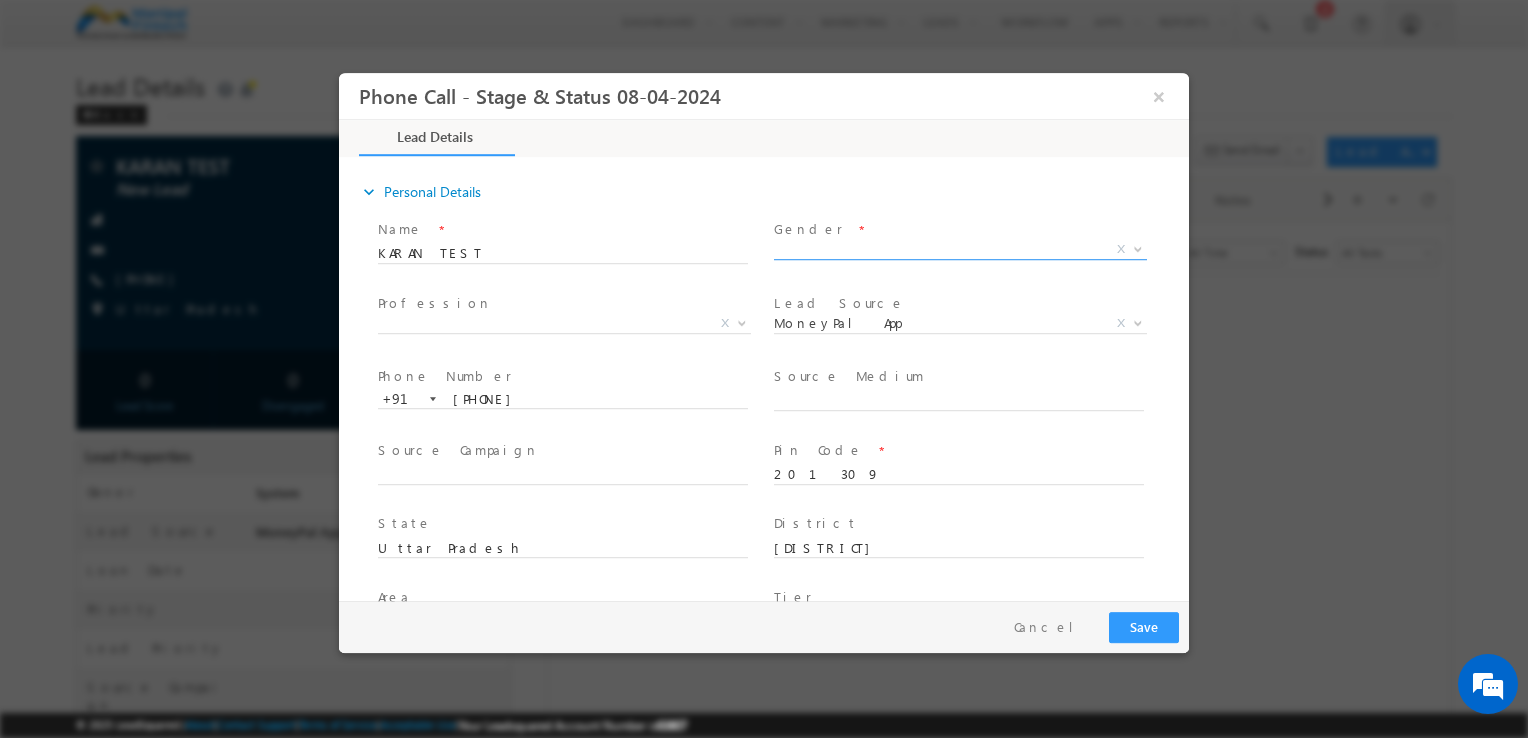 scroll, scrollTop: 0, scrollLeft: 0, axis: both 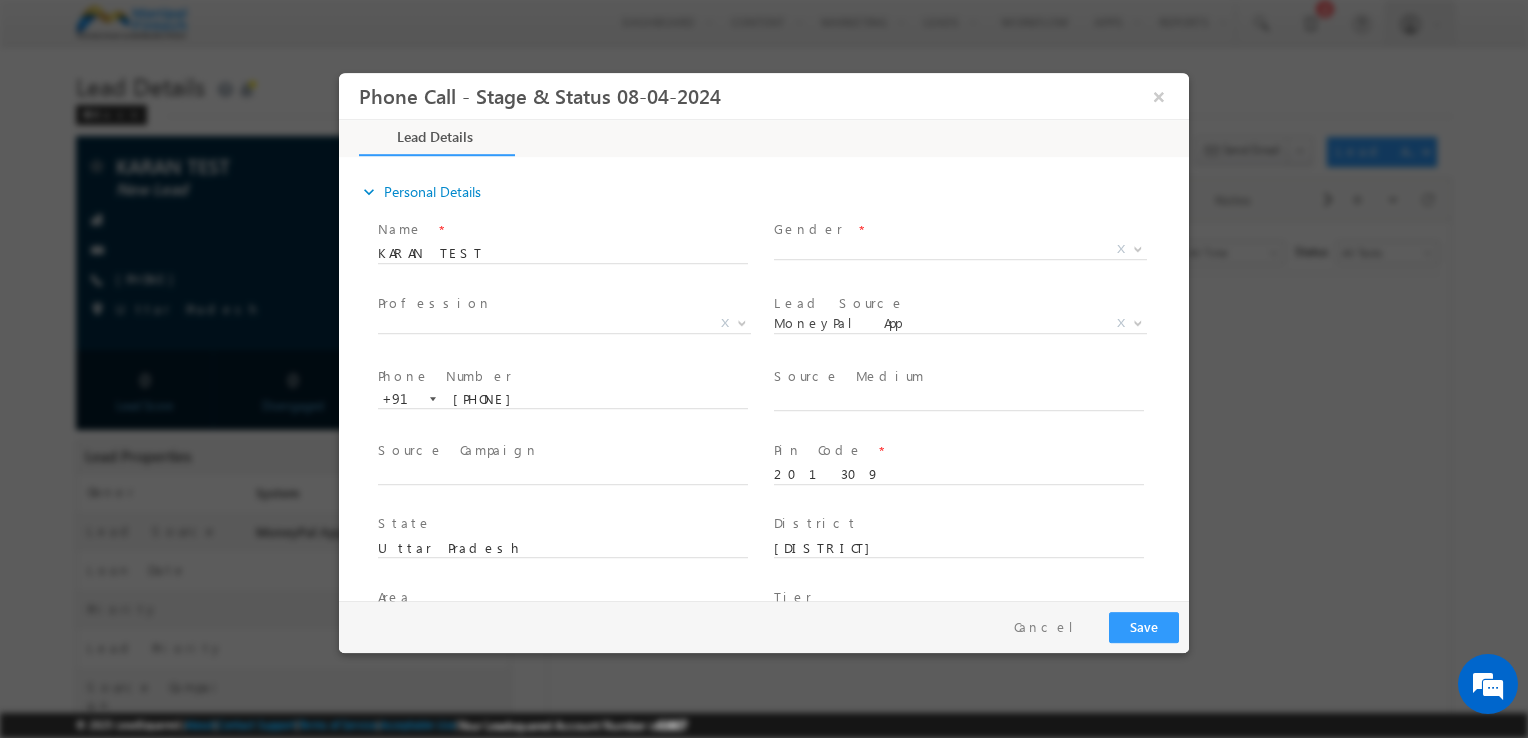 type on "07/15/25 10:07 AM" 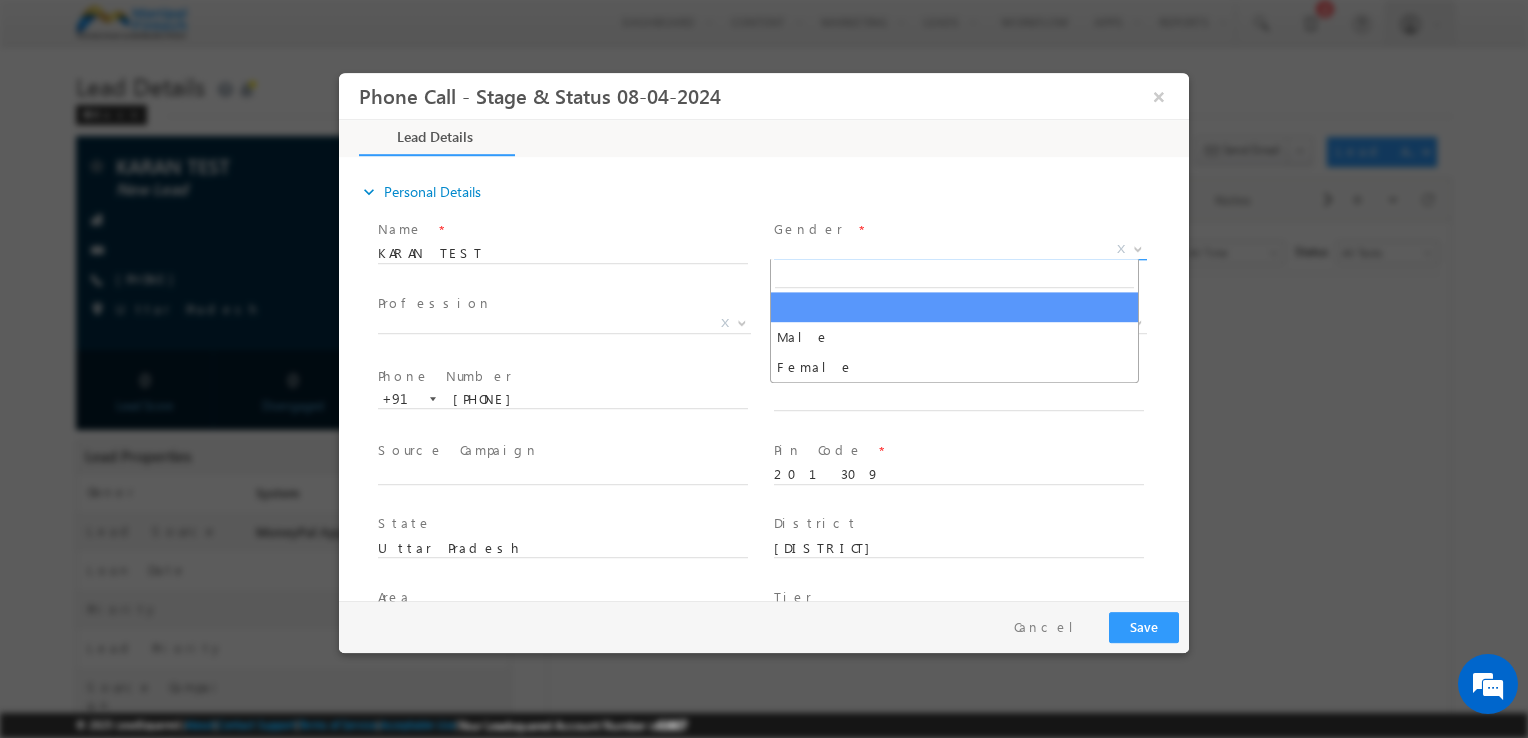 click on "X" at bounding box center [960, 250] 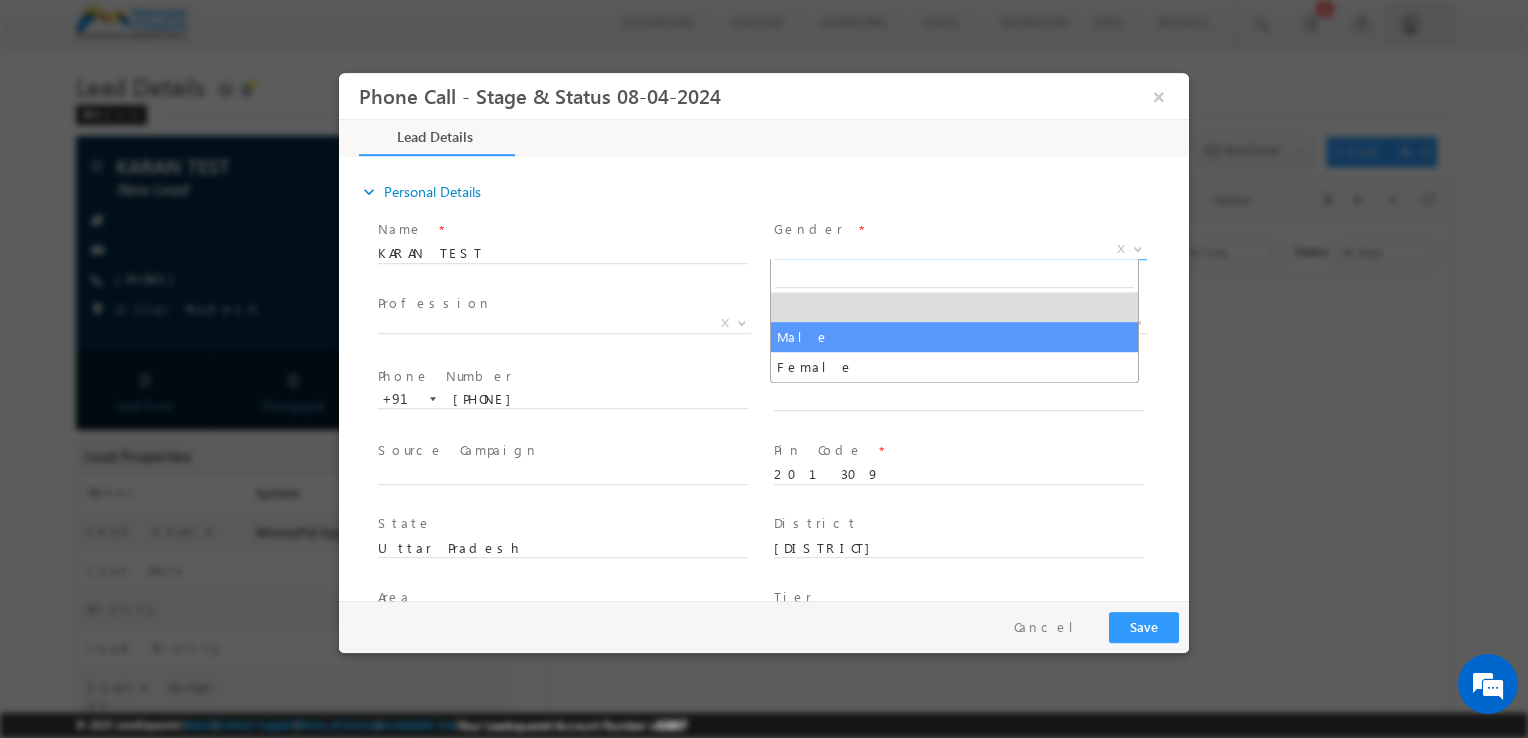 select on "Male" 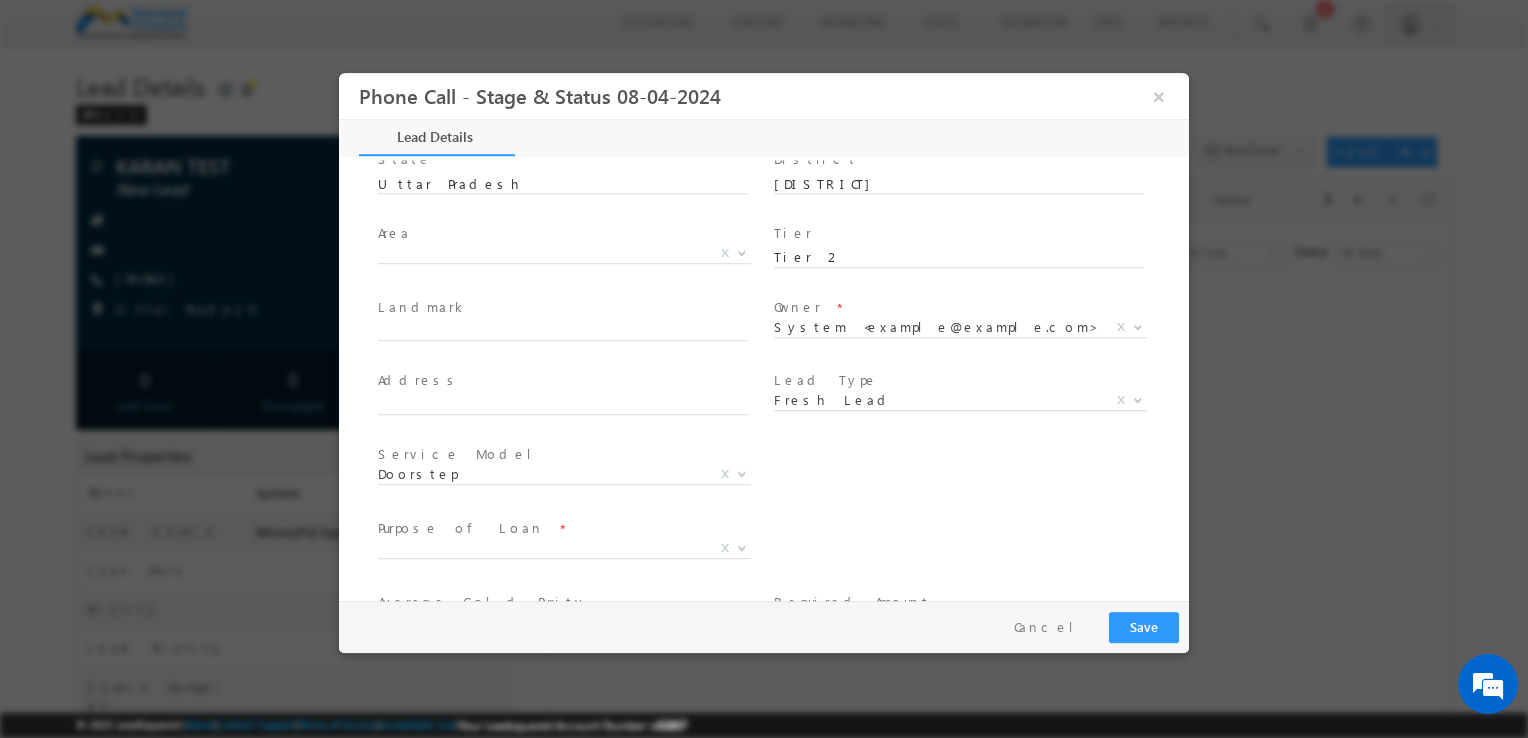 scroll, scrollTop: 415, scrollLeft: 0, axis: vertical 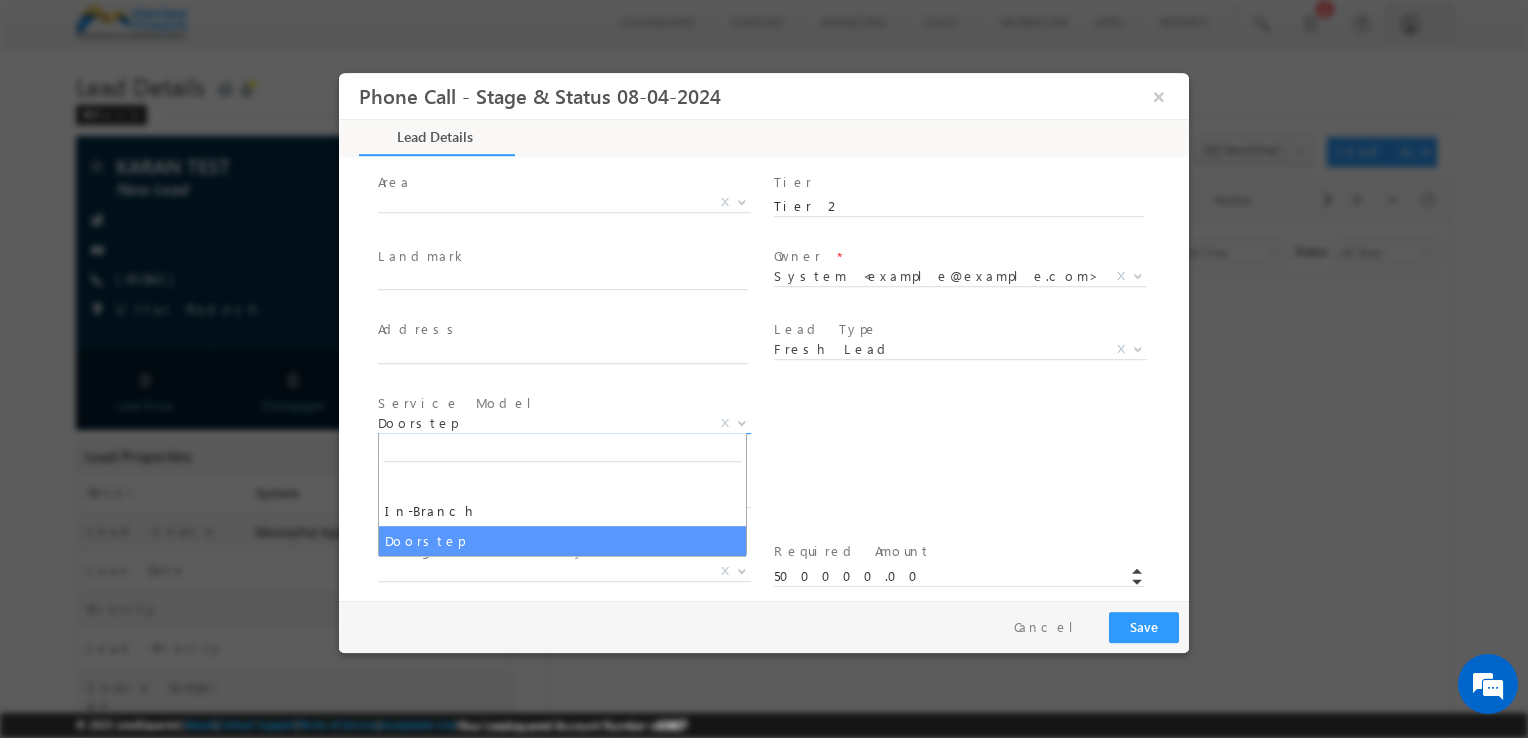 click on "Doorstep" at bounding box center (540, 423) 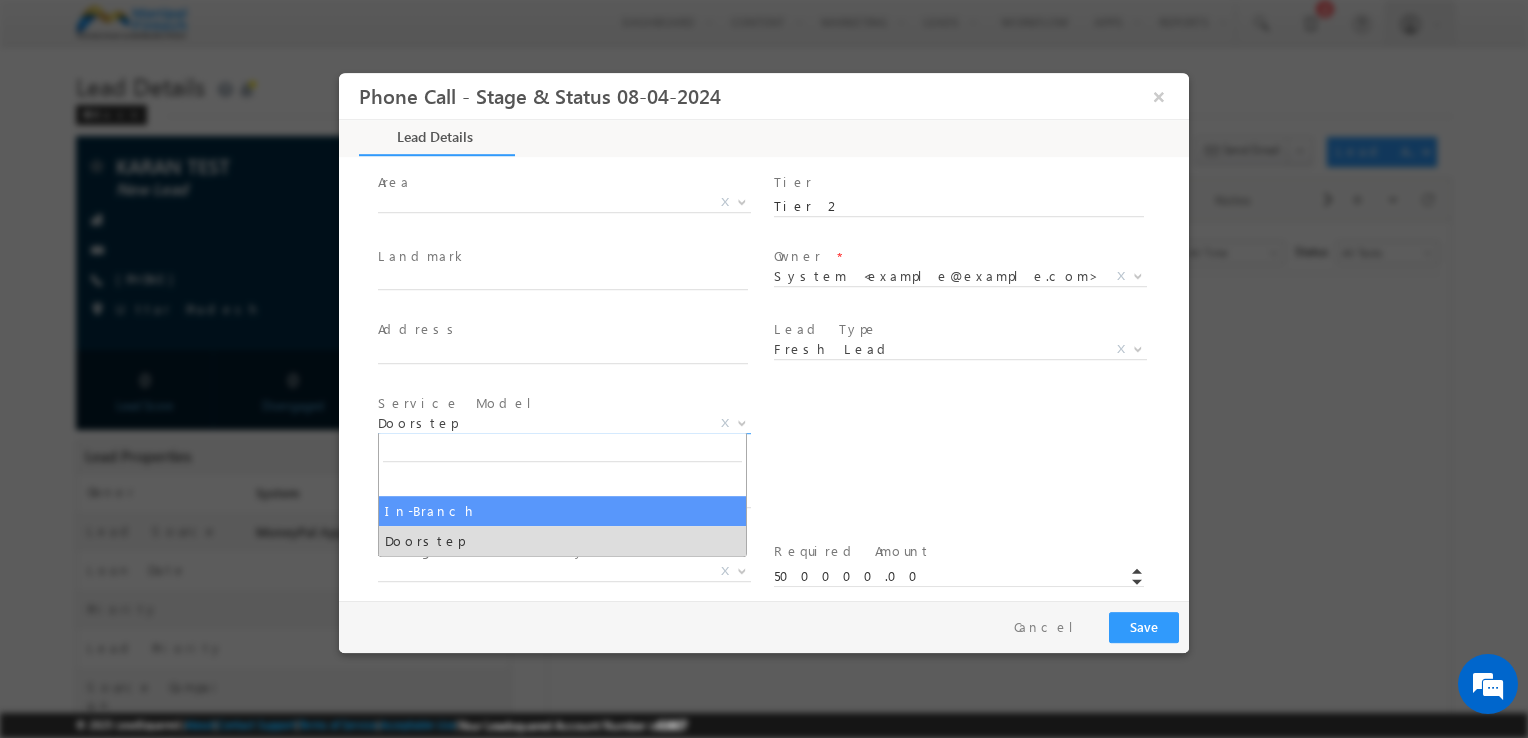 select on "In-Branch" 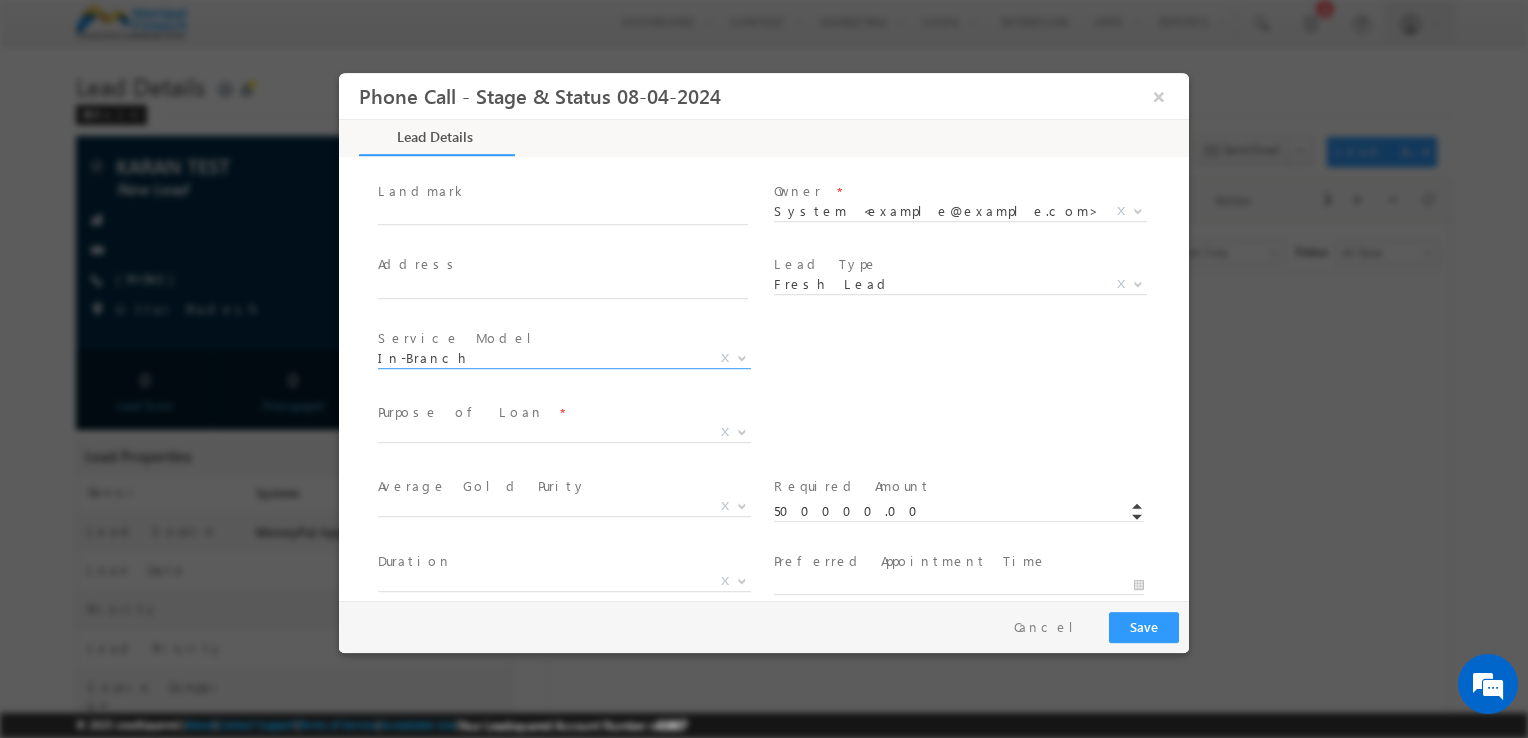scroll, scrollTop: 484, scrollLeft: 0, axis: vertical 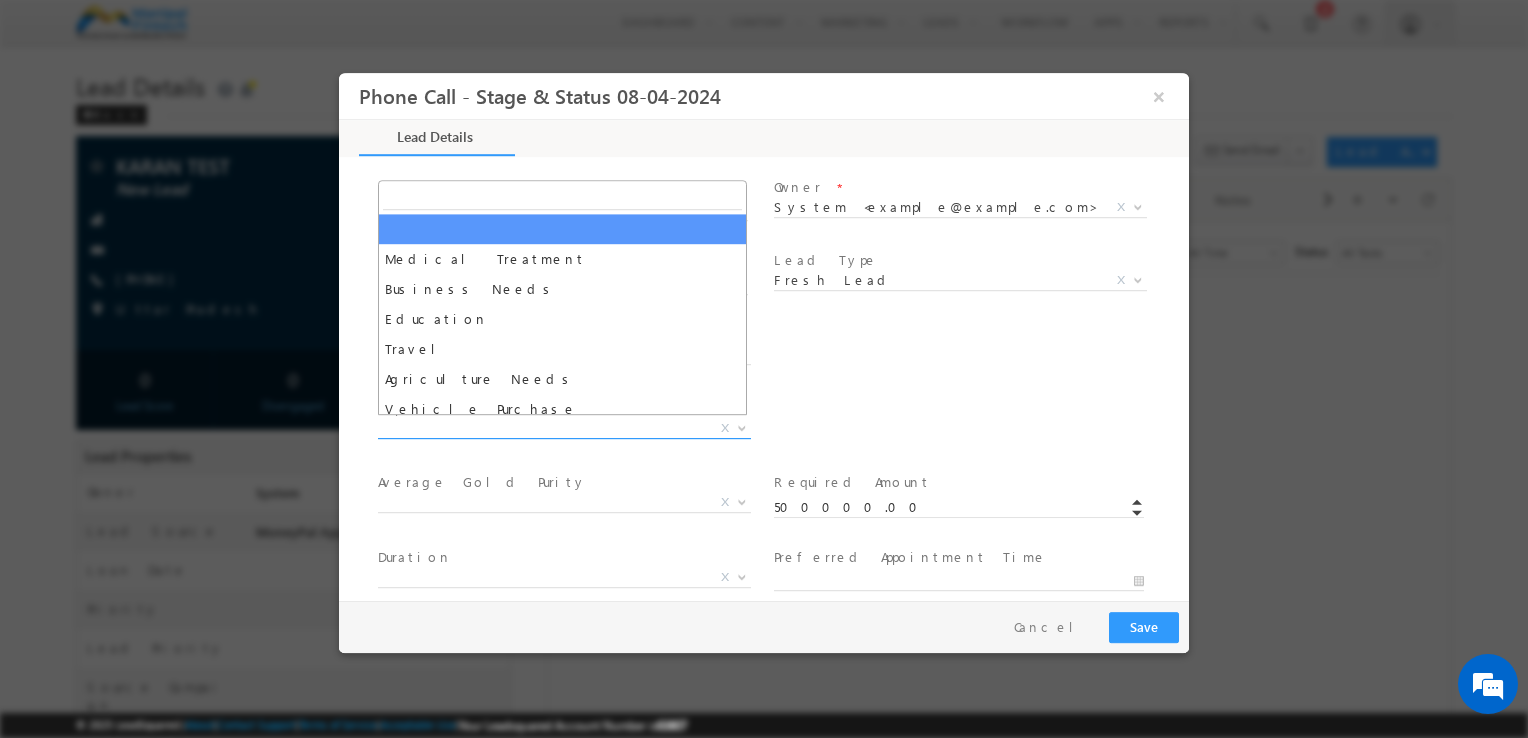 click on "X" at bounding box center (564, 429) 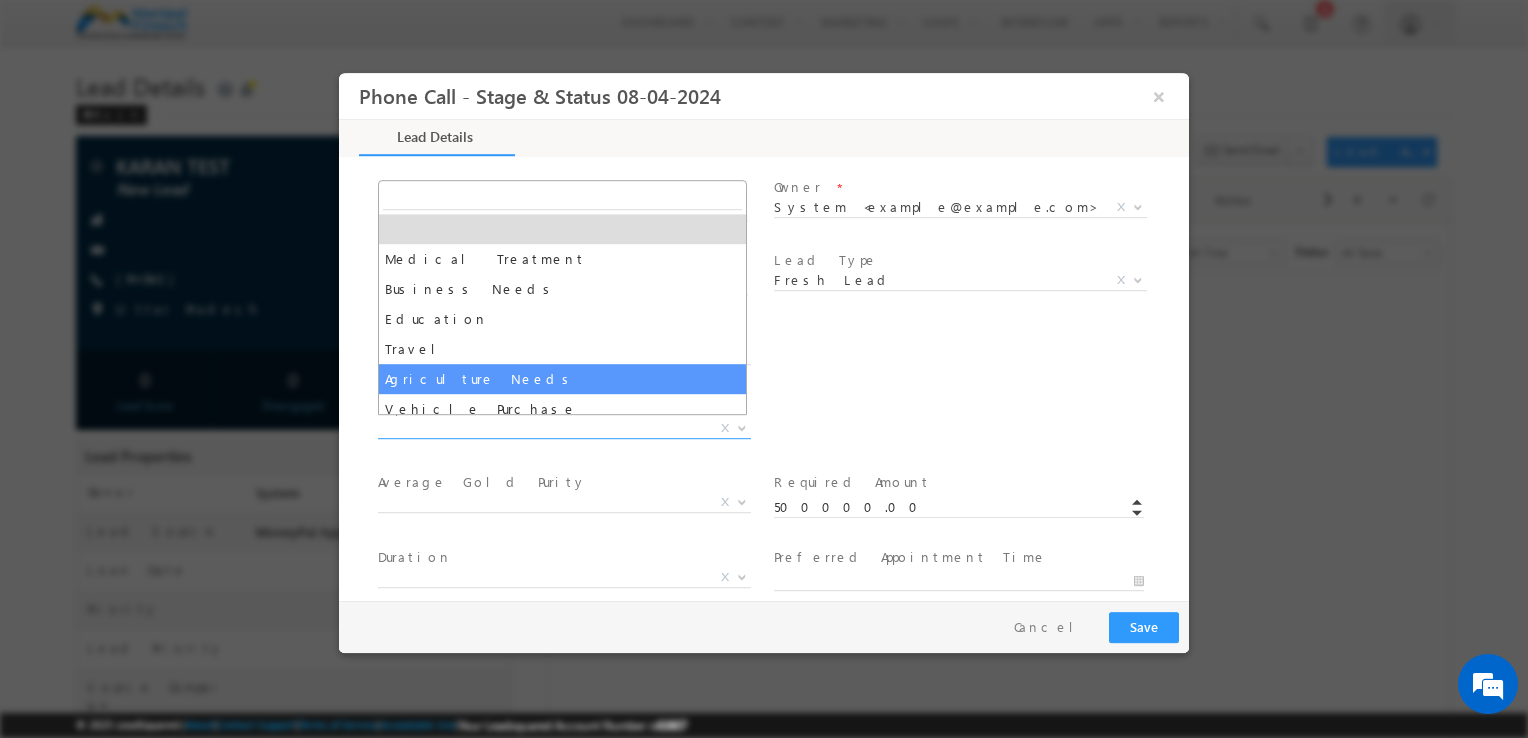 select on "Agriculture Needs" 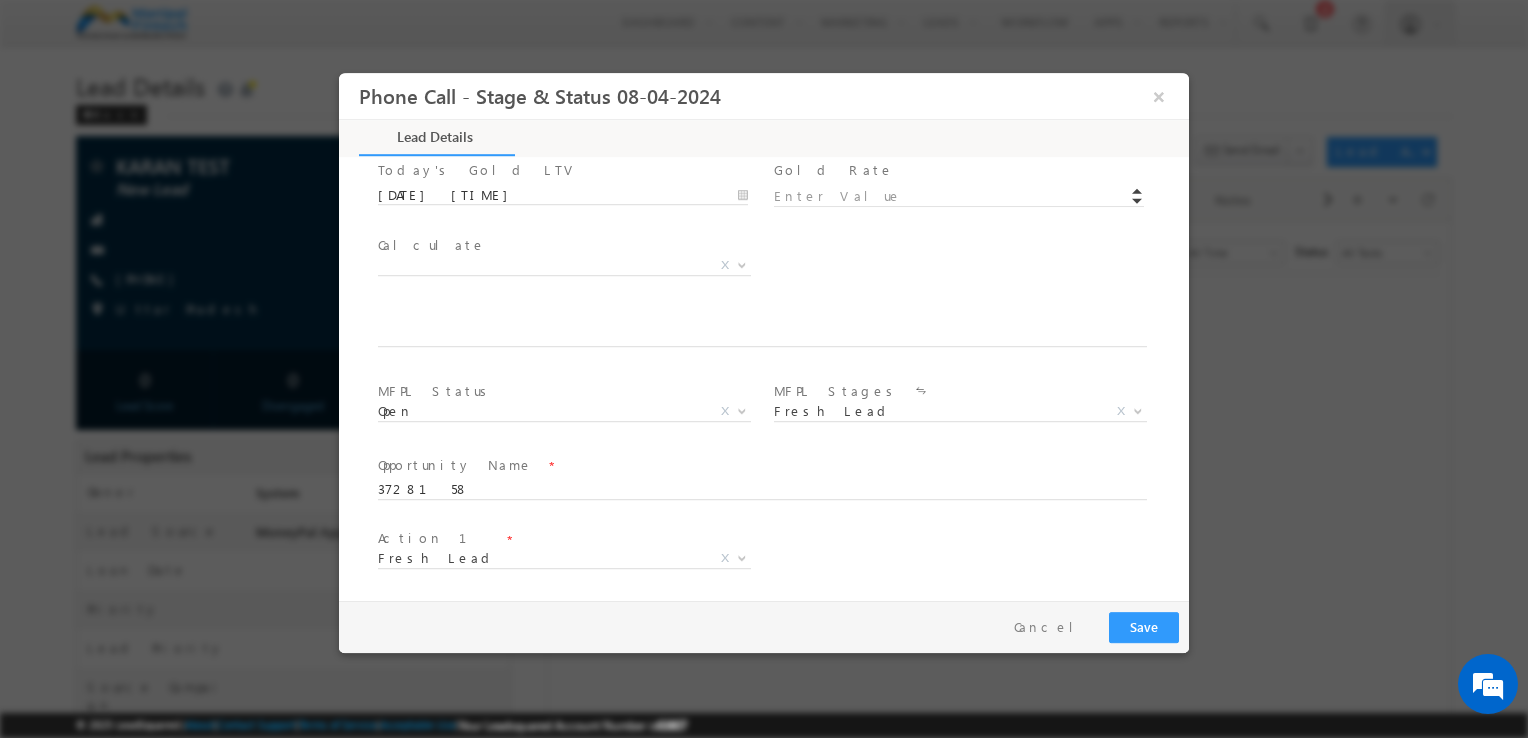 scroll, scrollTop: 1017, scrollLeft: 0, axis: vertical 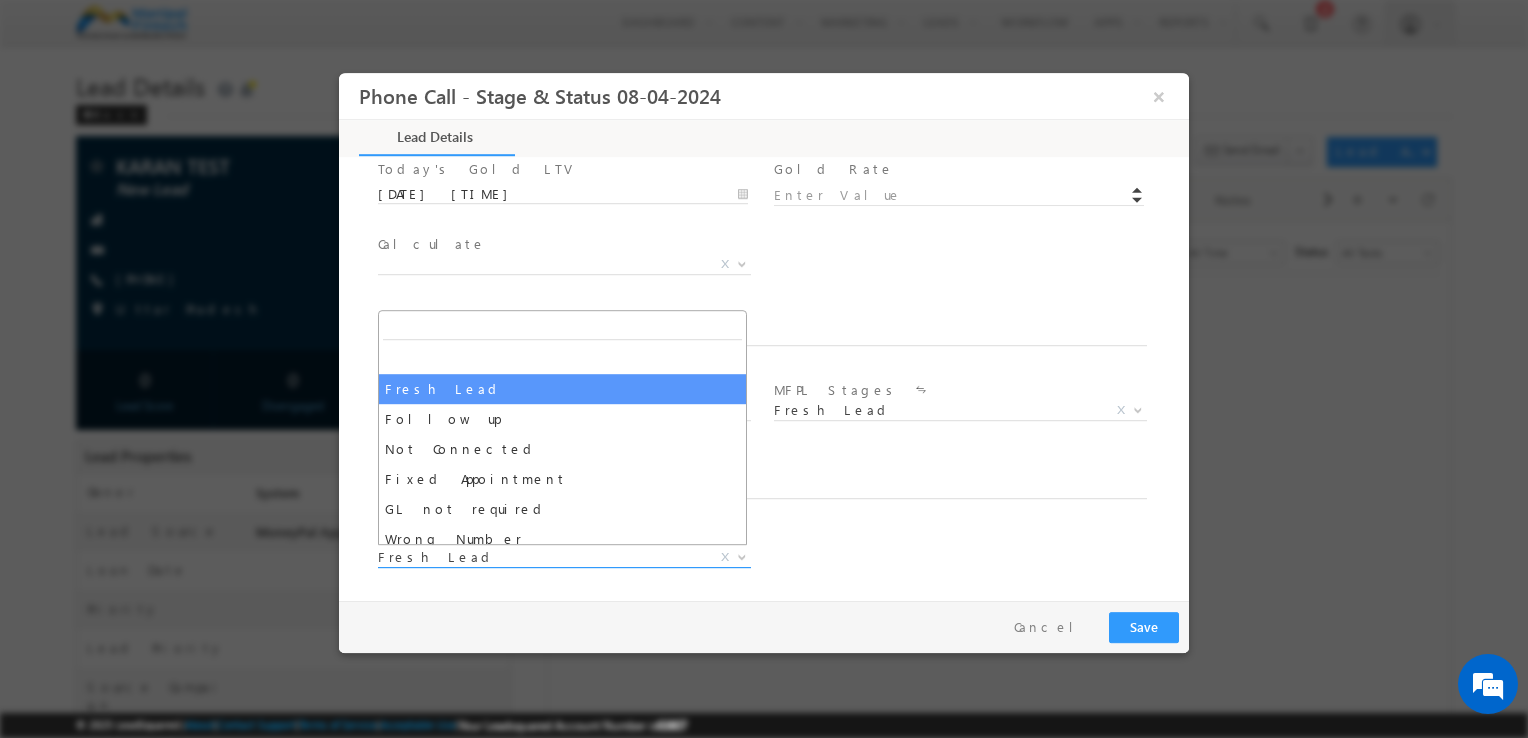 click on "Fresh Lead" at bounding box center (540, 557) 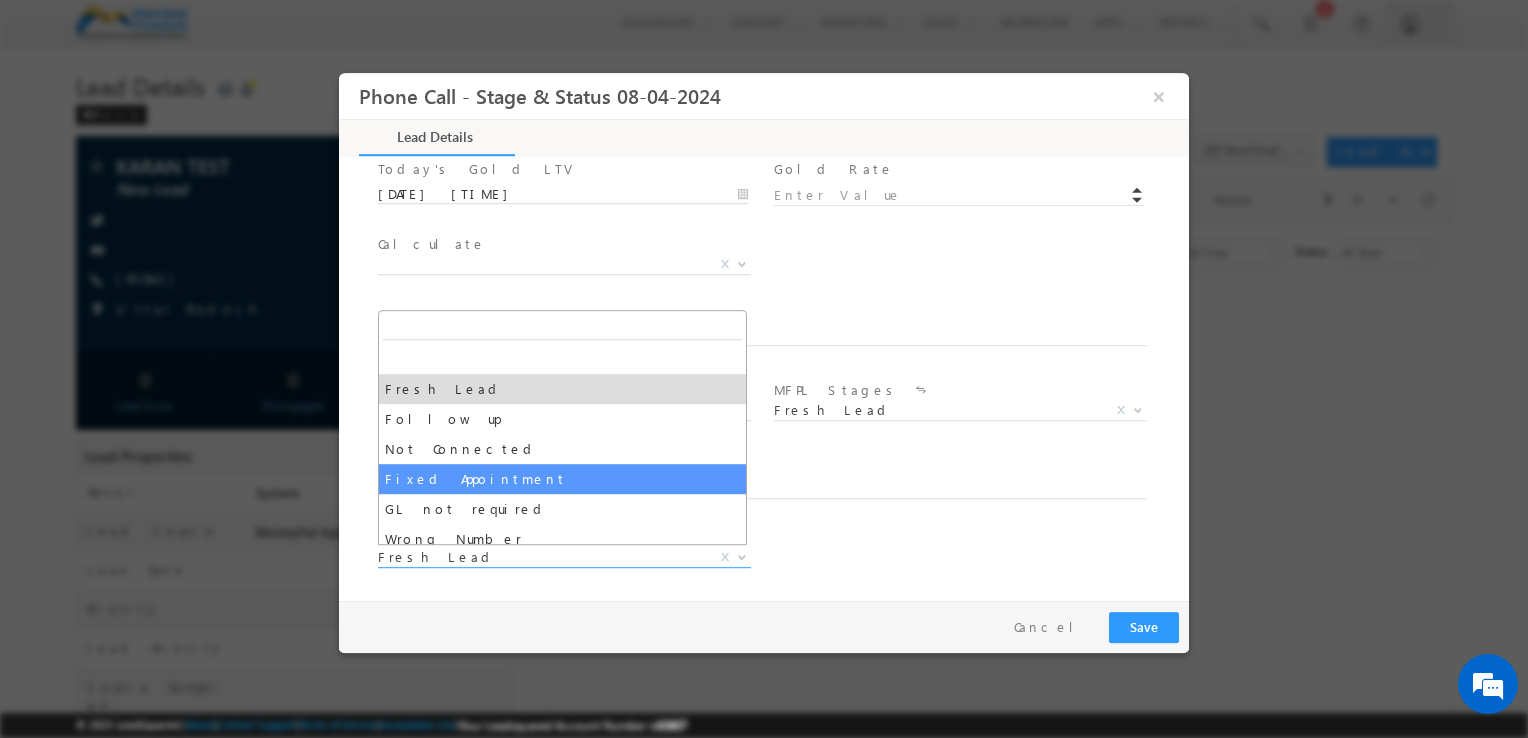 select on "Fixed Appointment" 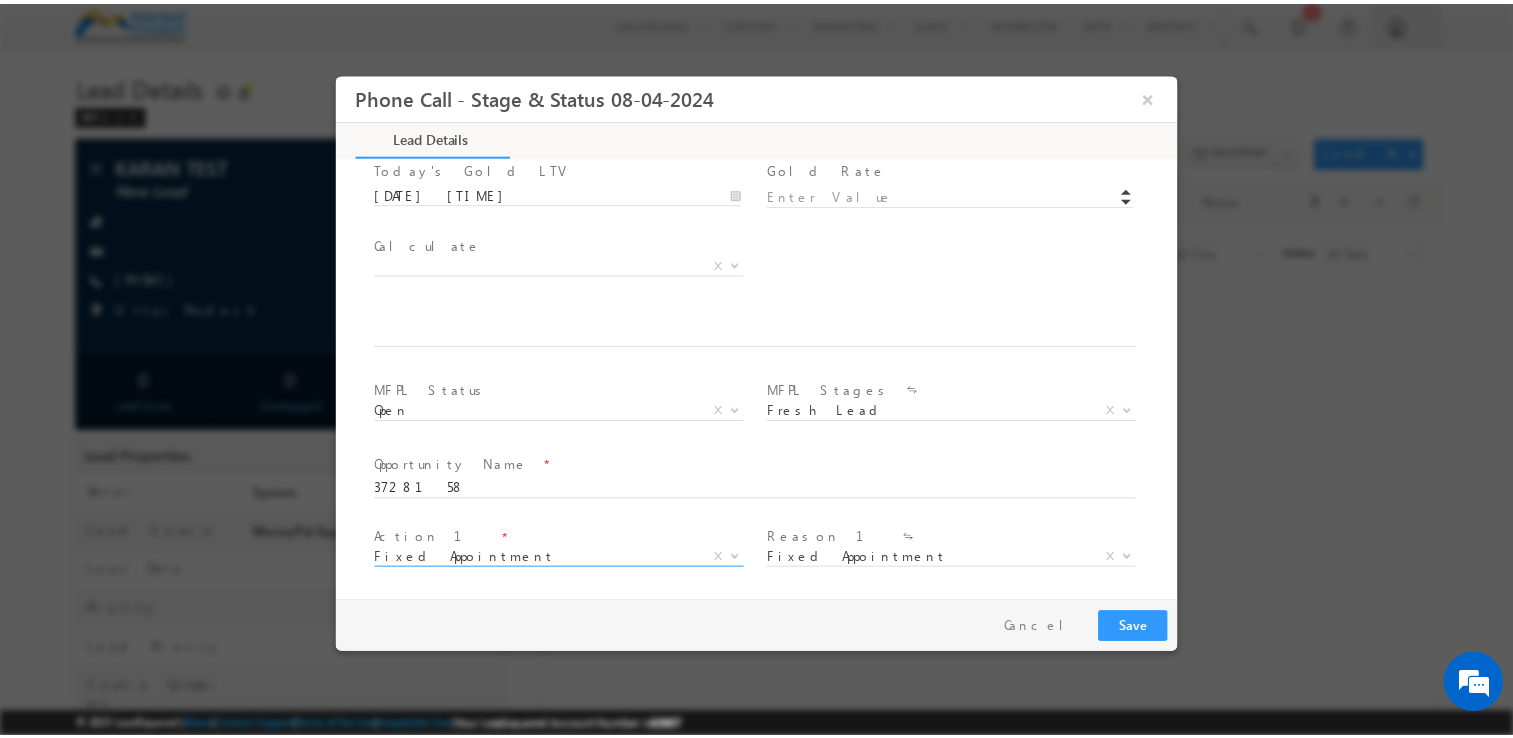 scroll, scrollTop: 1164, scrollLeft: 0, axis: vertical 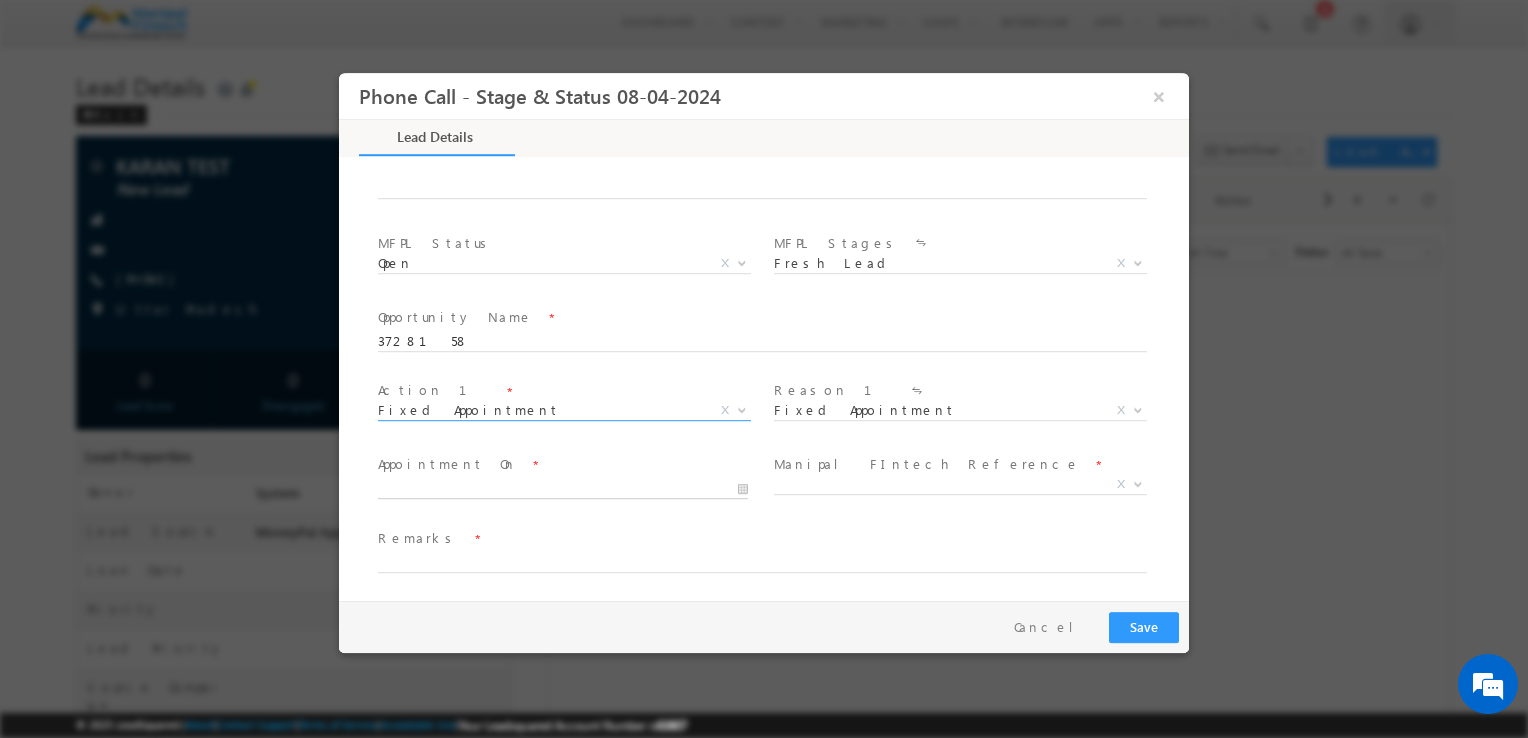 type on "07/15/25 10:08 AM" 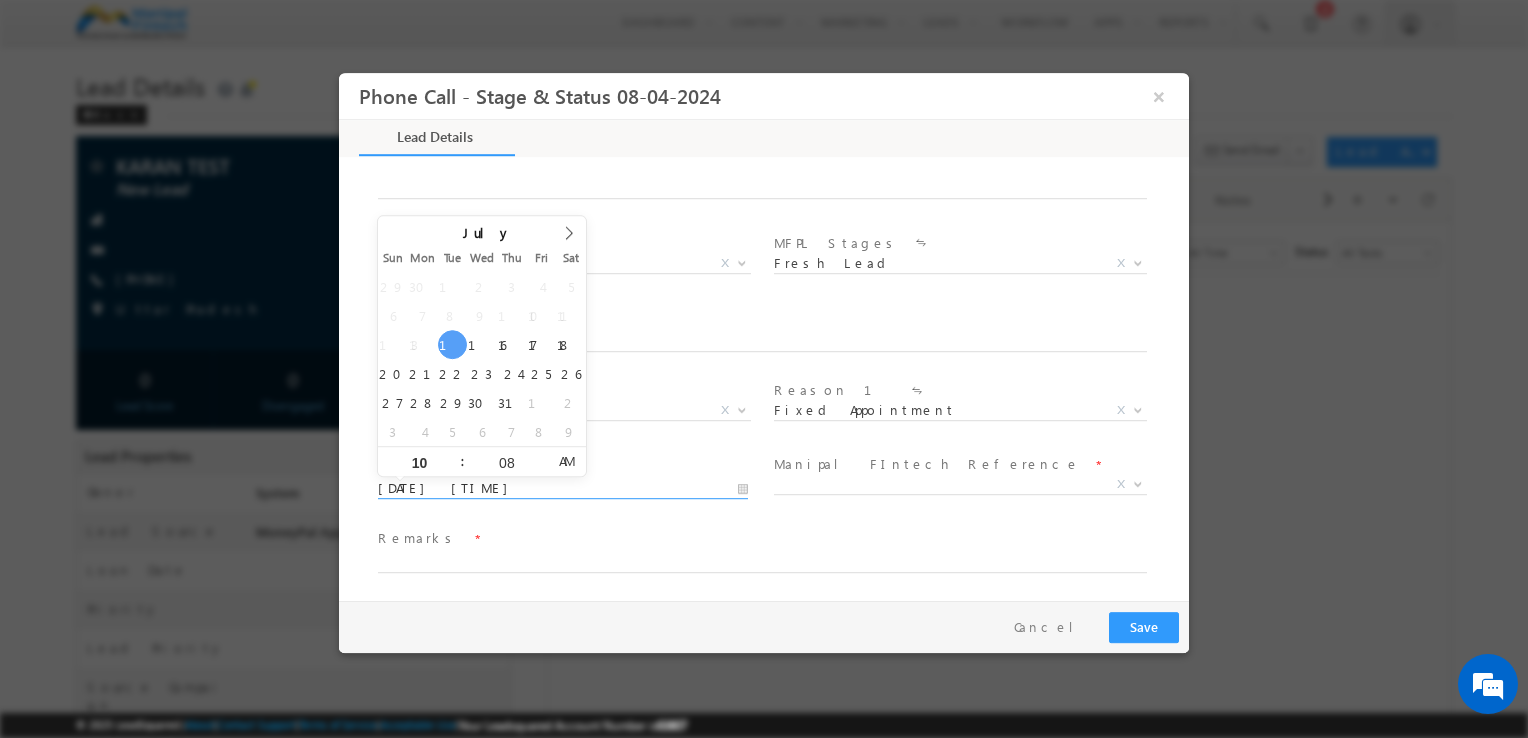 click on "07/15/25 10:08 AM" at bounding box center [563, 489] 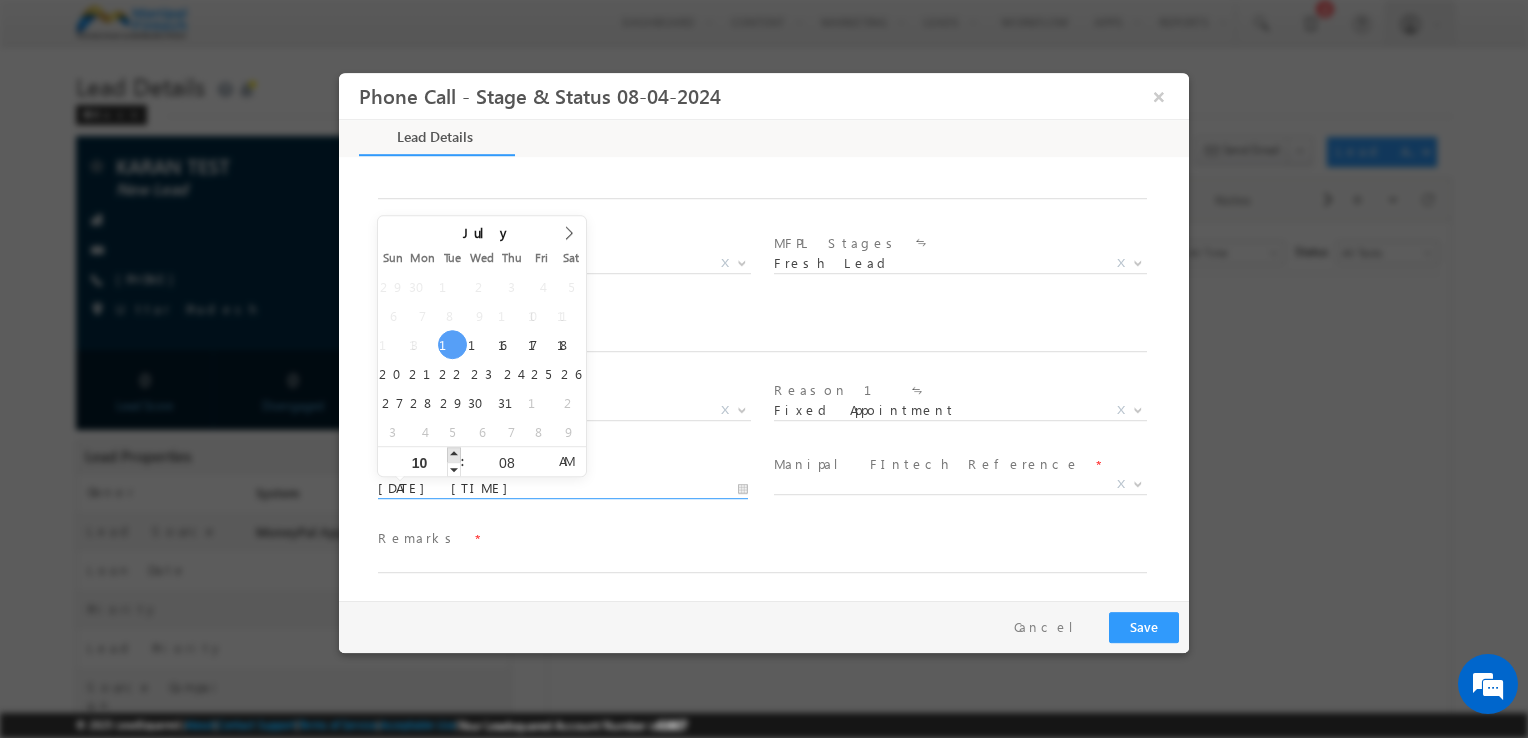 type on "07/15/25 11:08 AM" 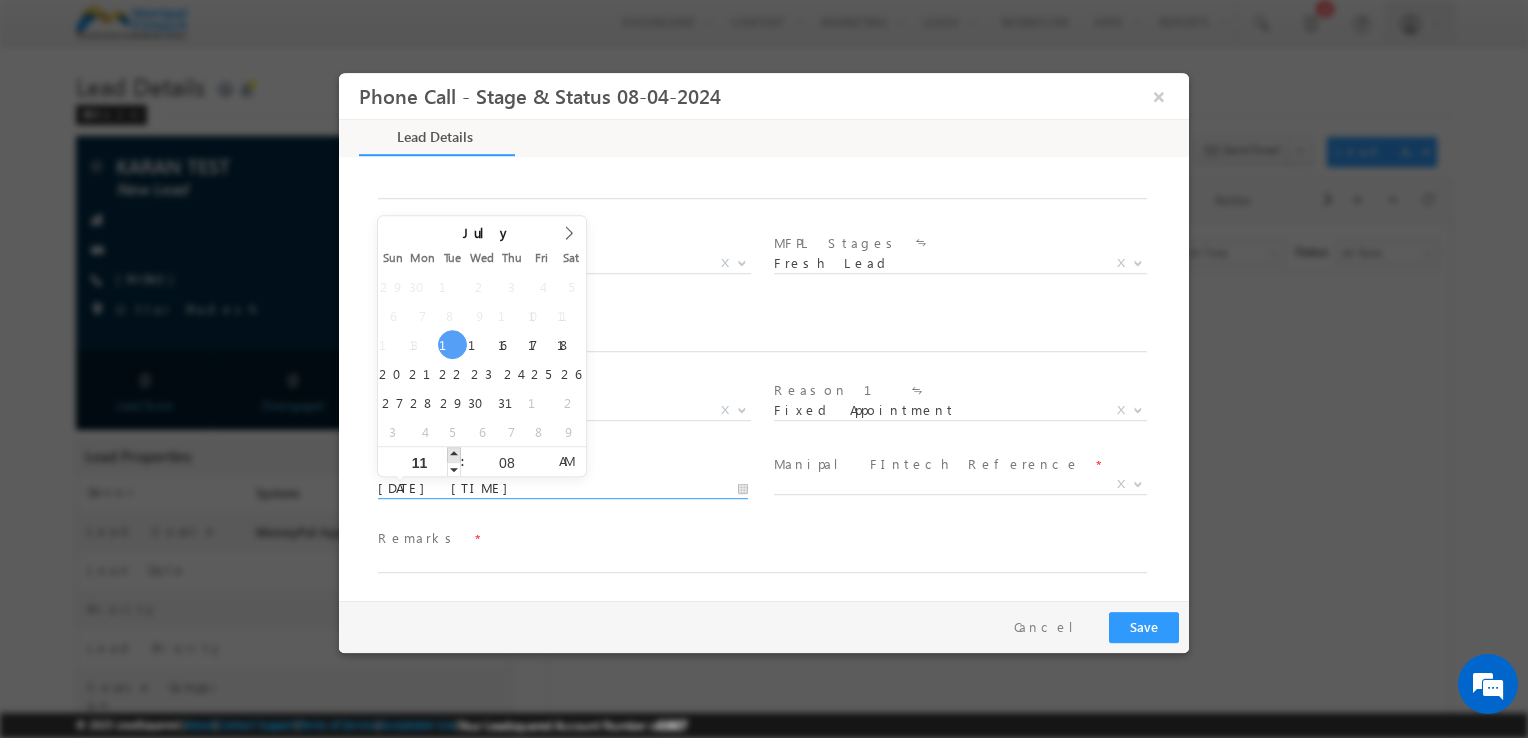 click at bounding box center (454, 454) 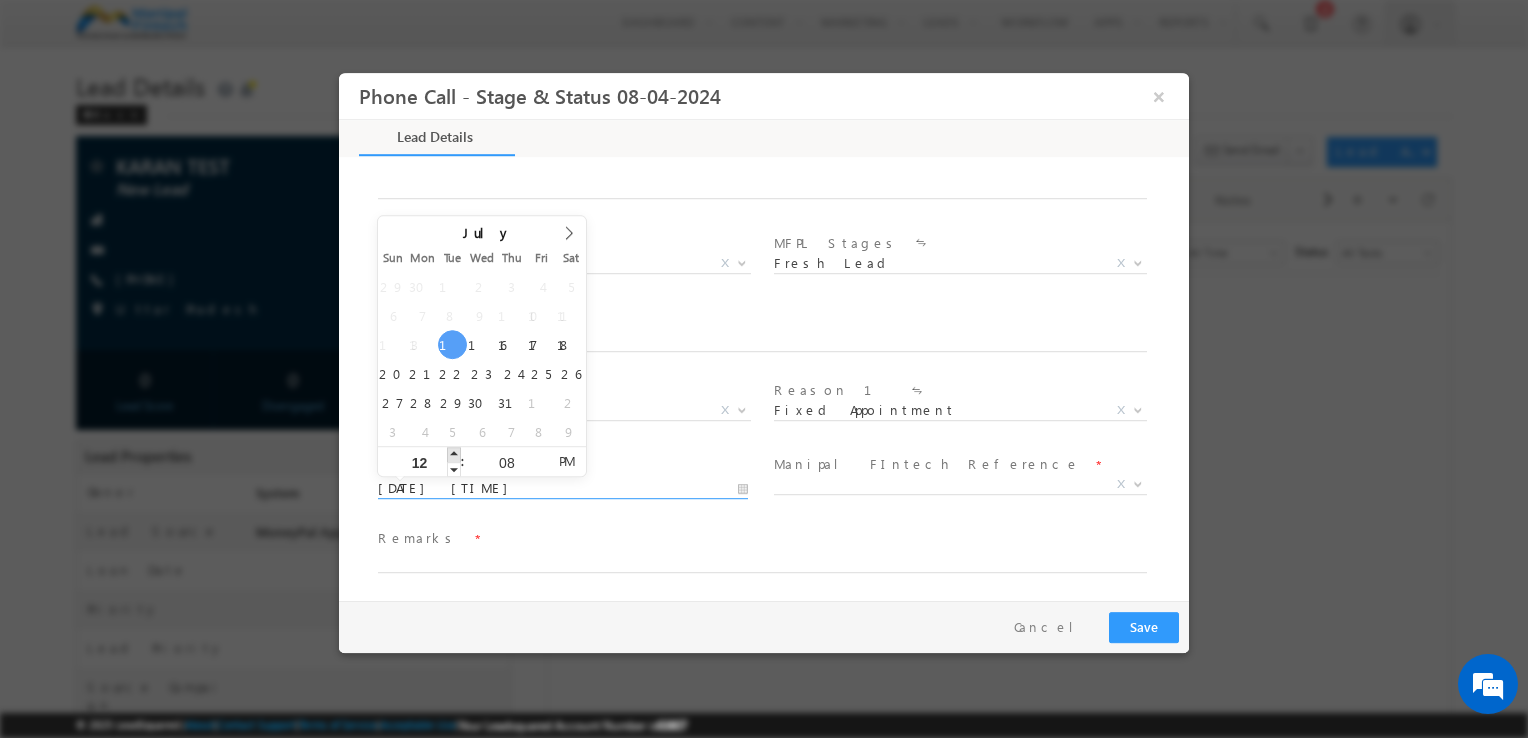 click at bounding box center [454, 454] 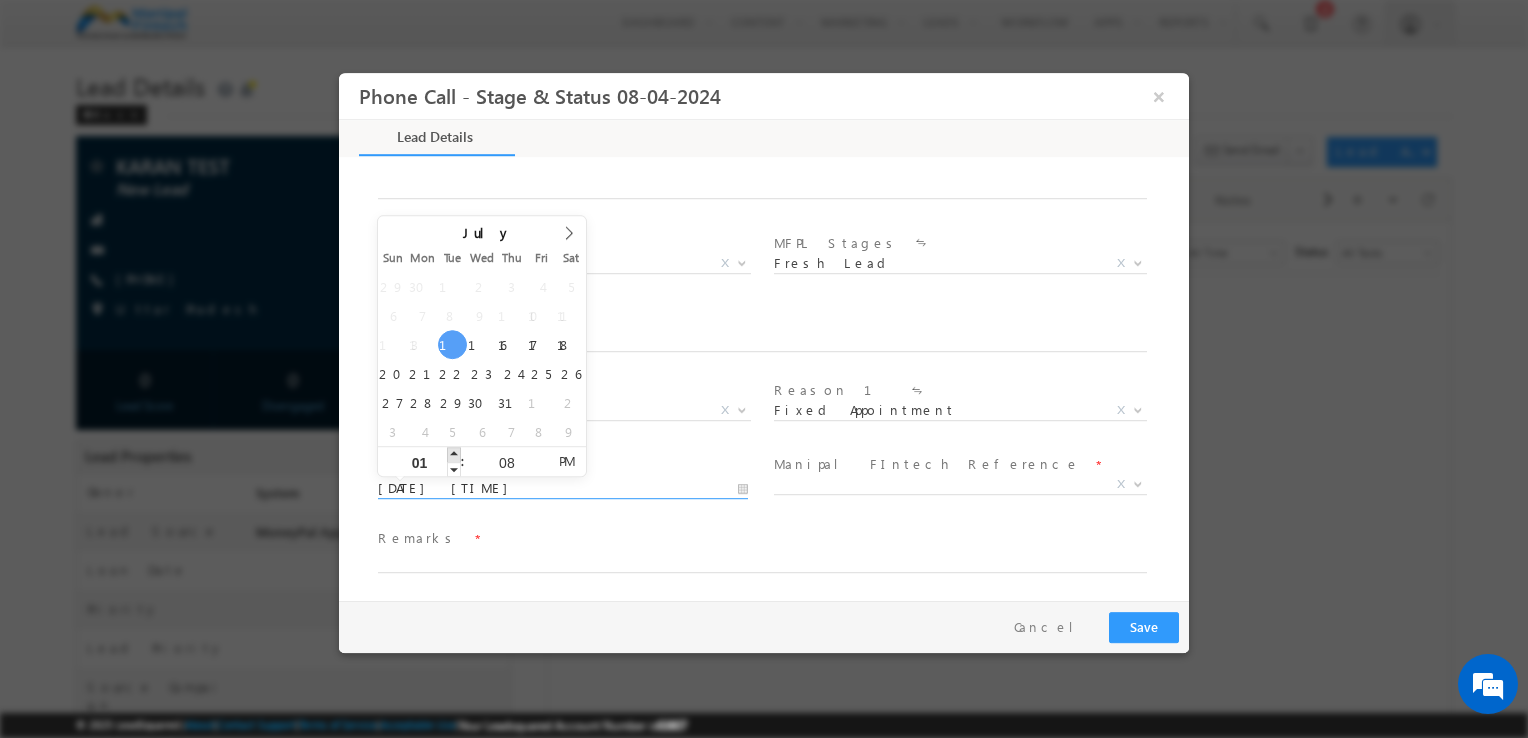 click at bounding box center [454, 454] 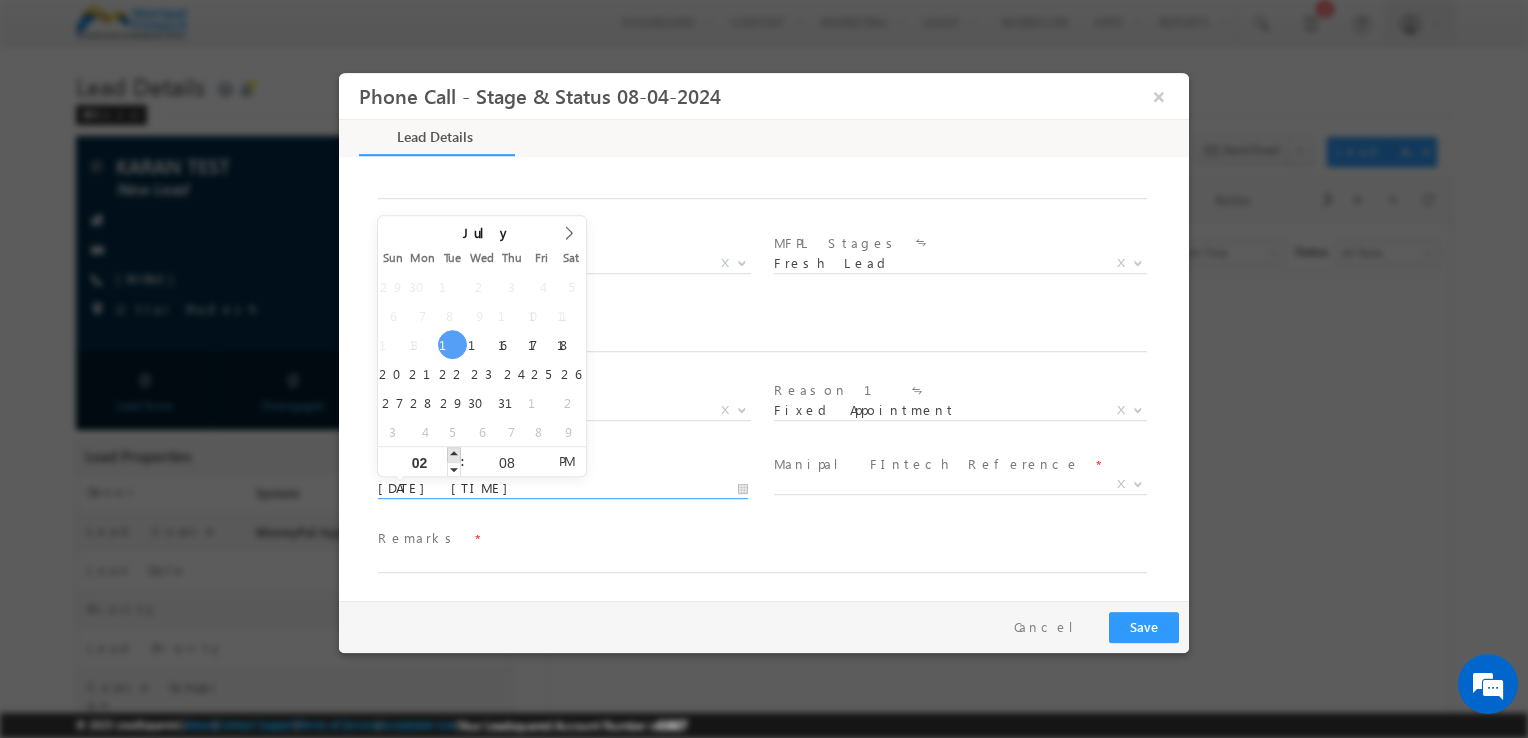 click at bounding box center [454, 454] 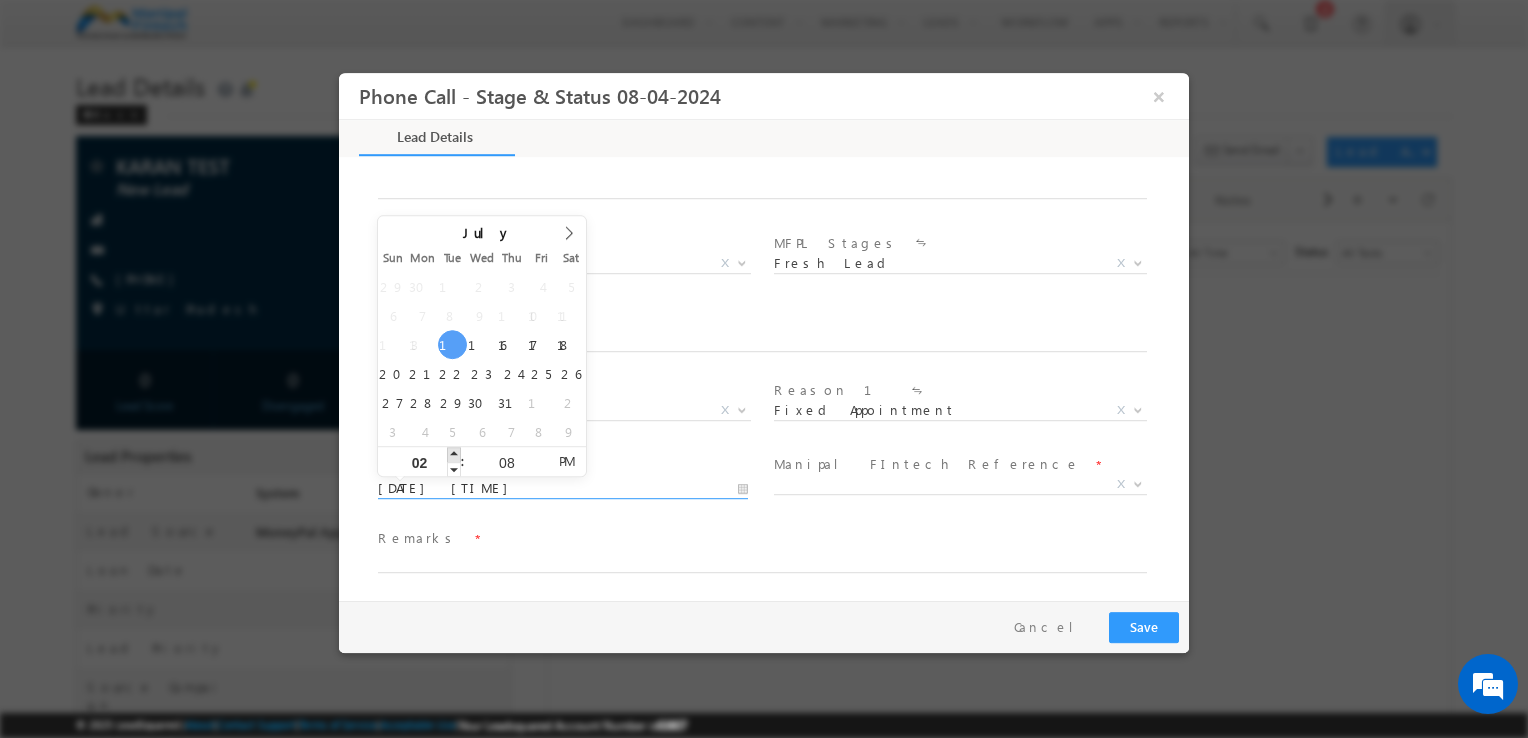 type on "07/15/25 3:08 PM" 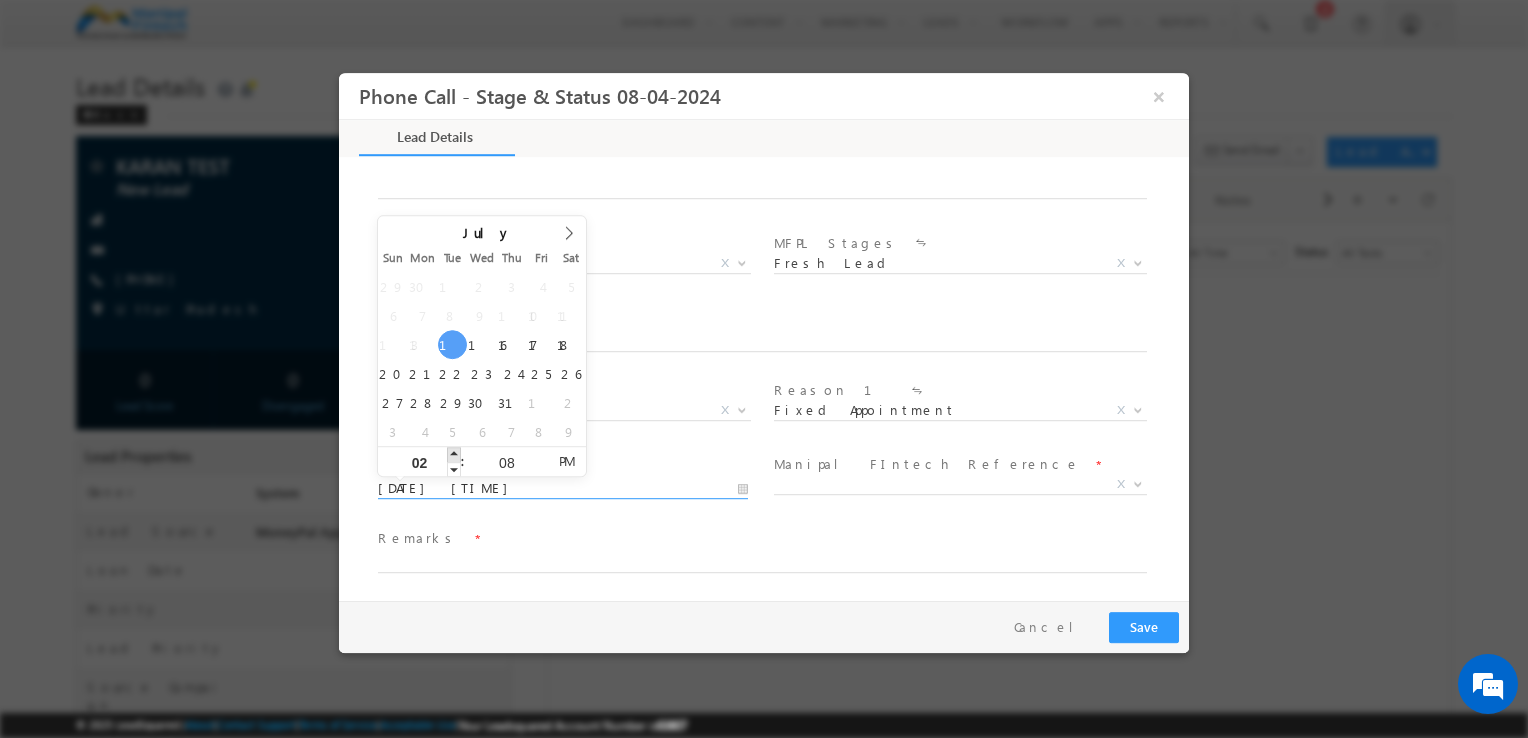 type on "03" 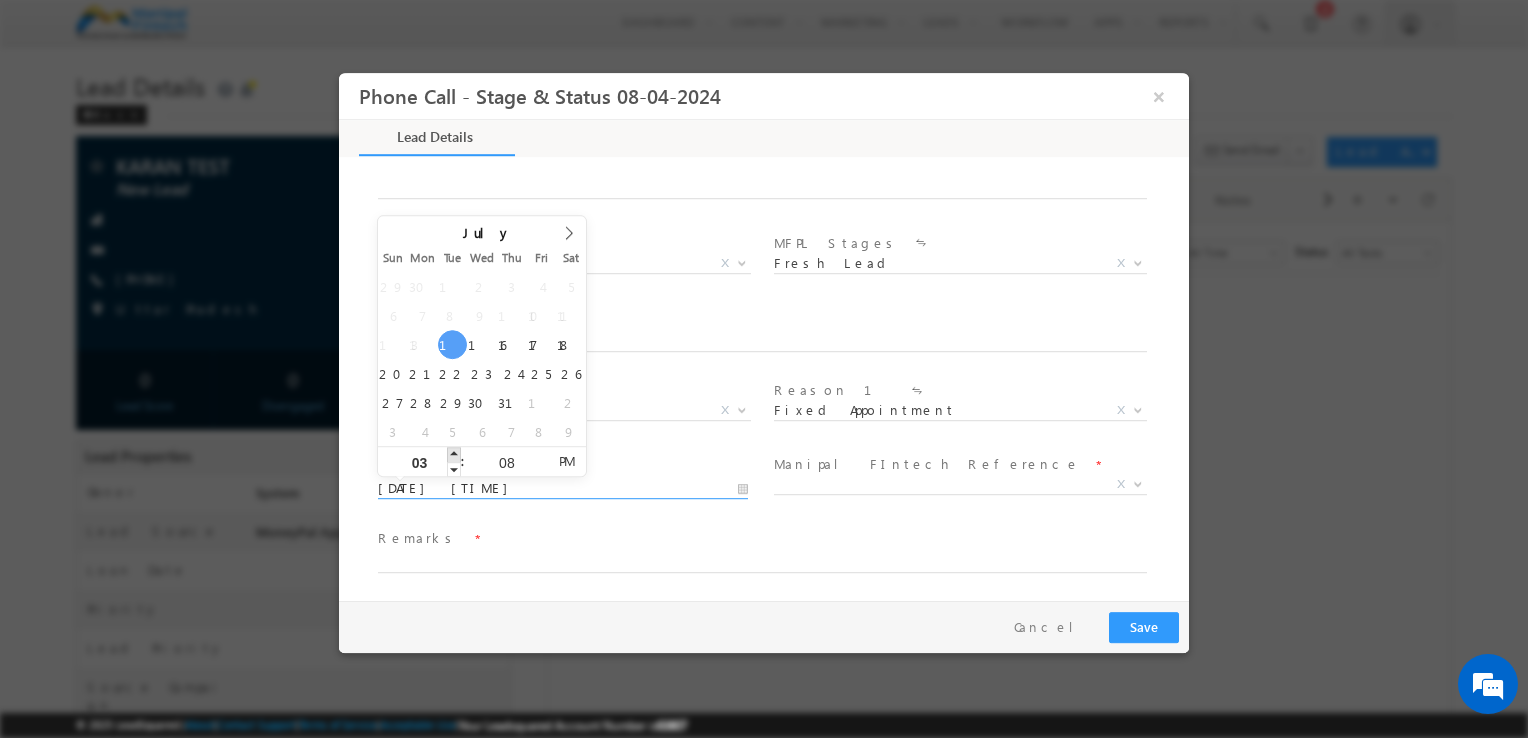 click at bounding box center (454, 454) 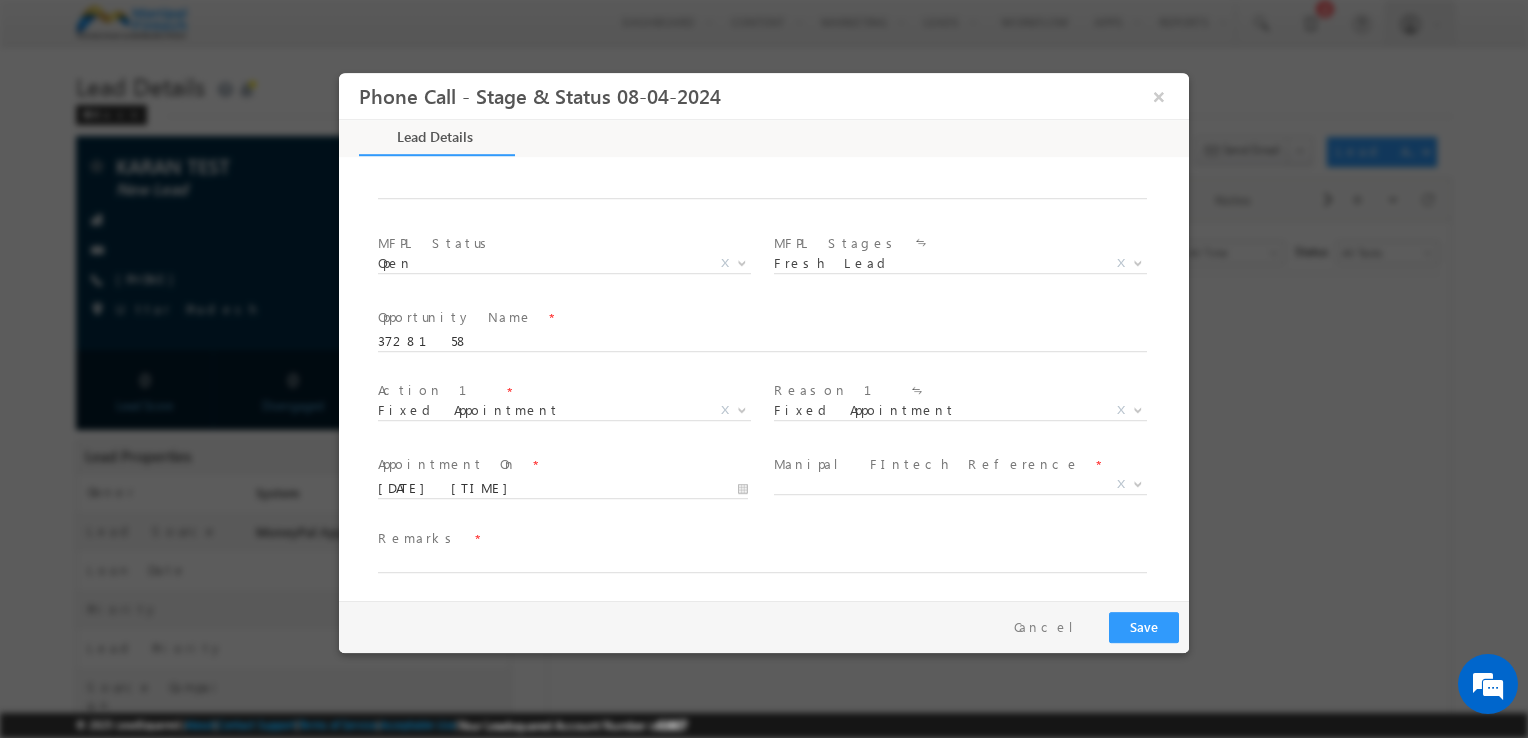 click on "Appointment On
*
07/15/25 3:08 PM" at bounding box center [572, 487] 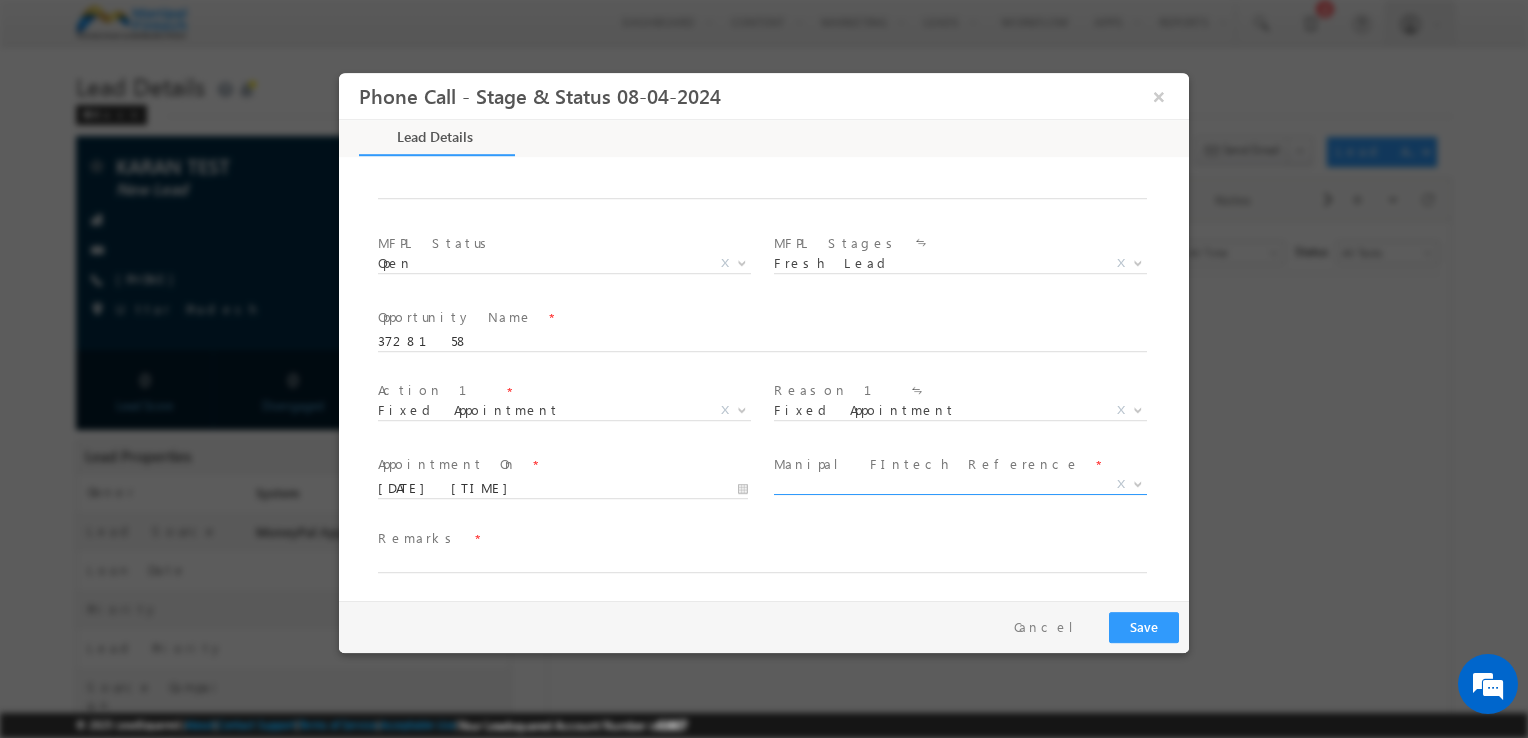 click on "X" at bounding box center (960, 485) 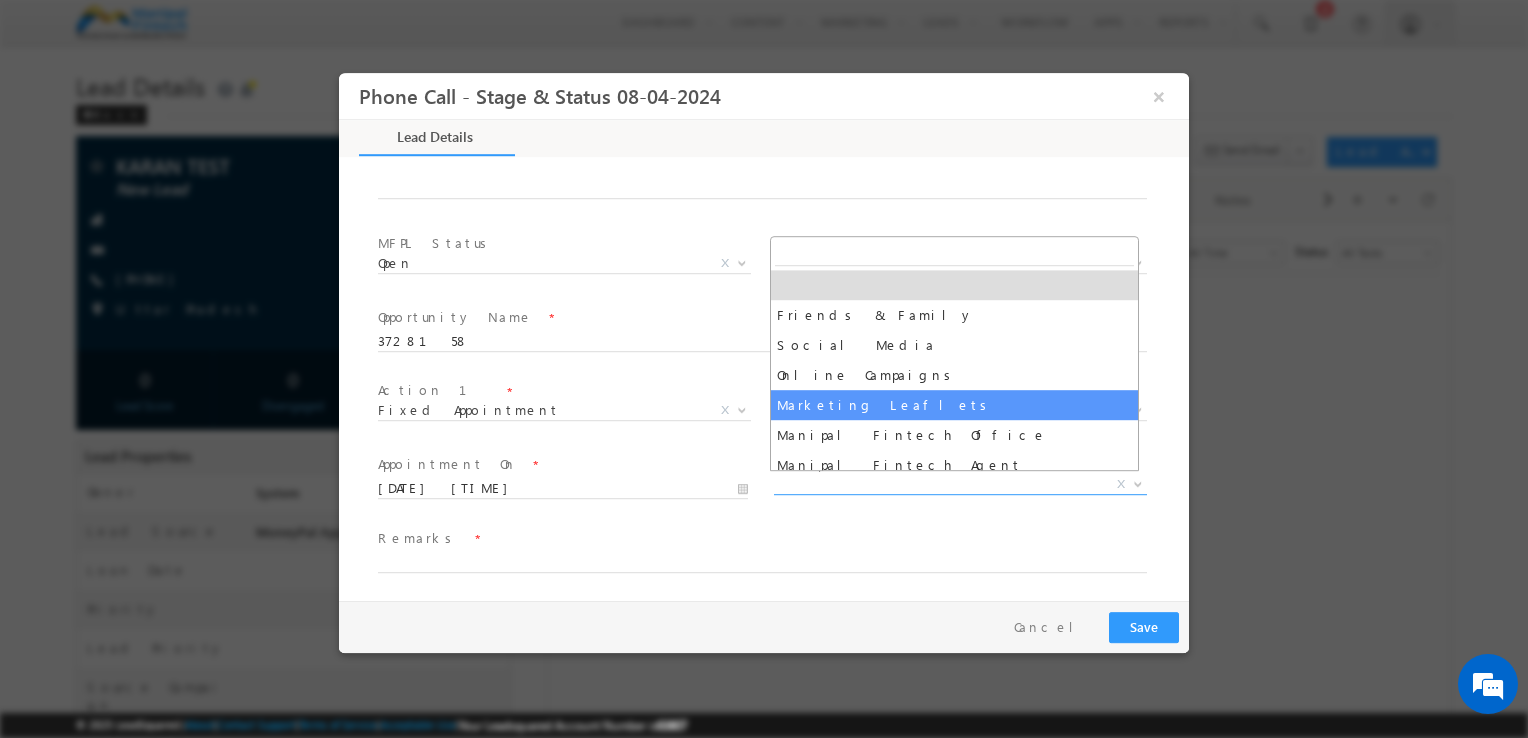 select on "Marketing Leaflets" 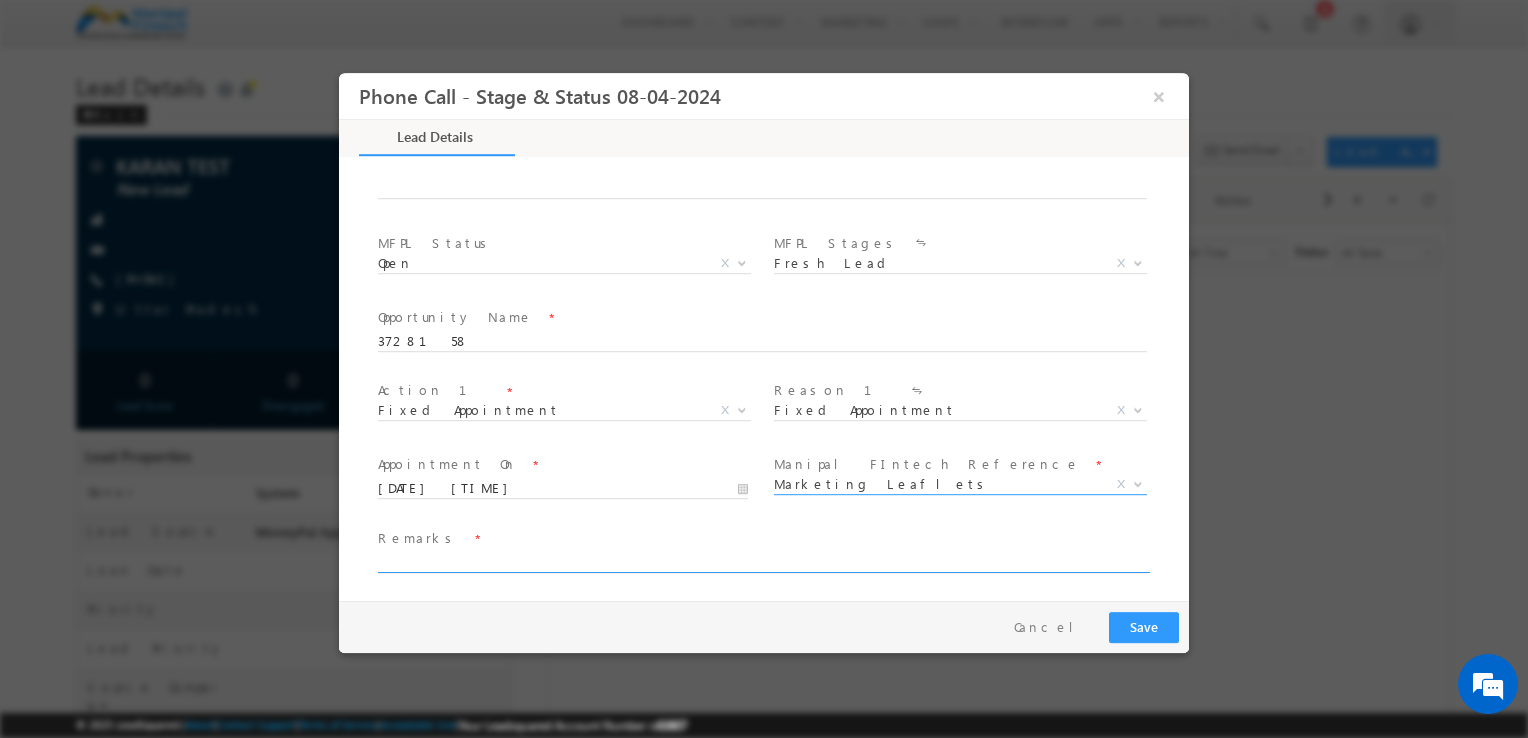 click at bounding box center [762, 563] 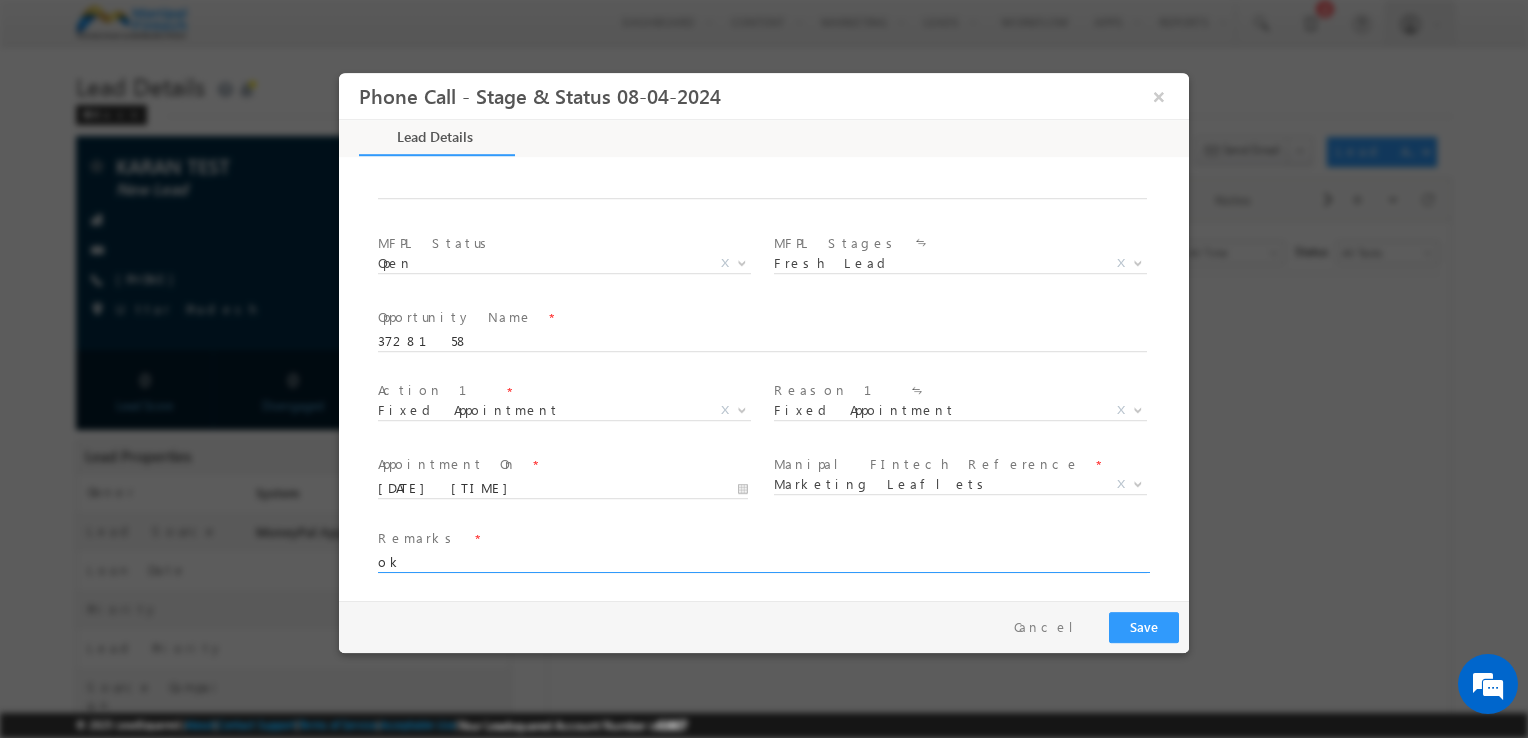 type on "ok" 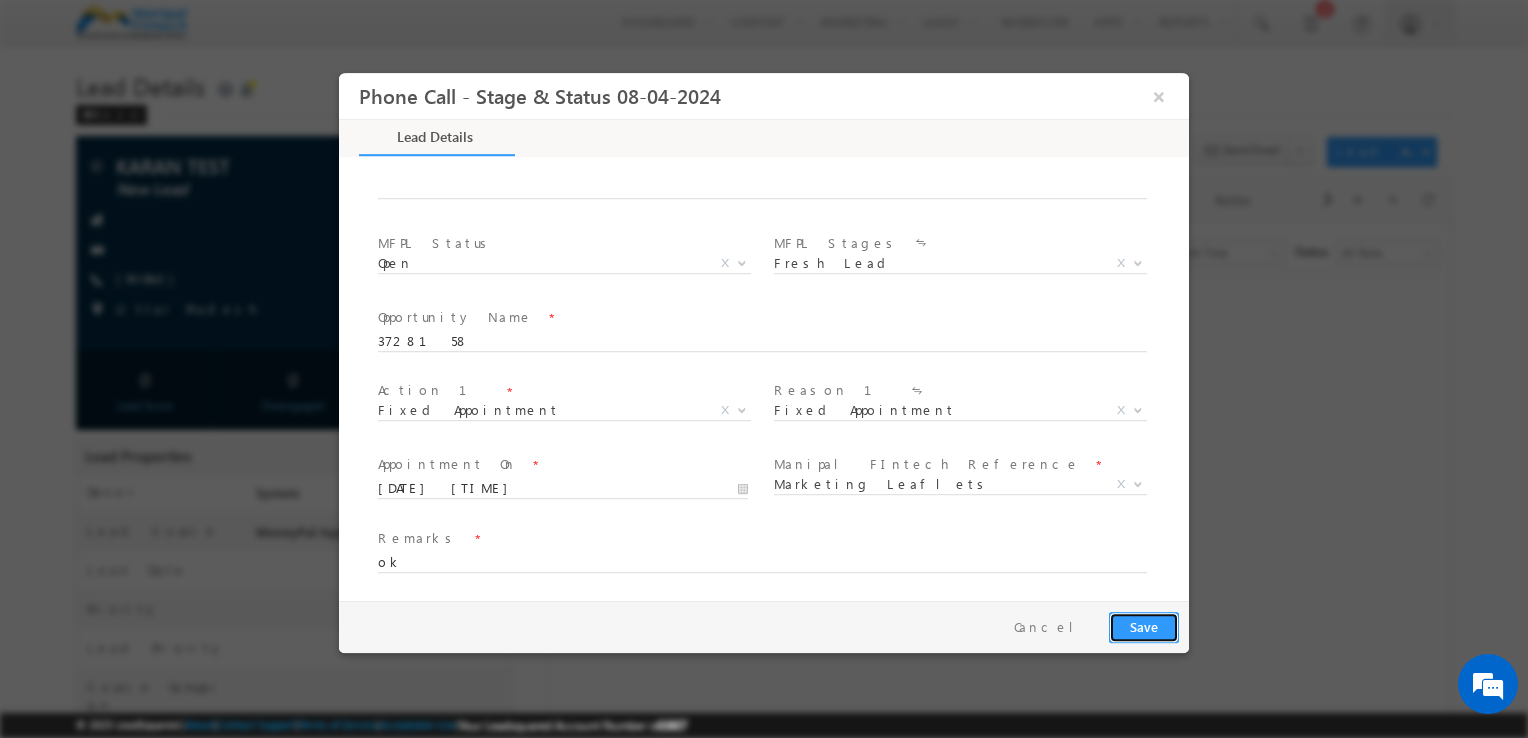 click on "Save" at bounding box center [1144, 627] 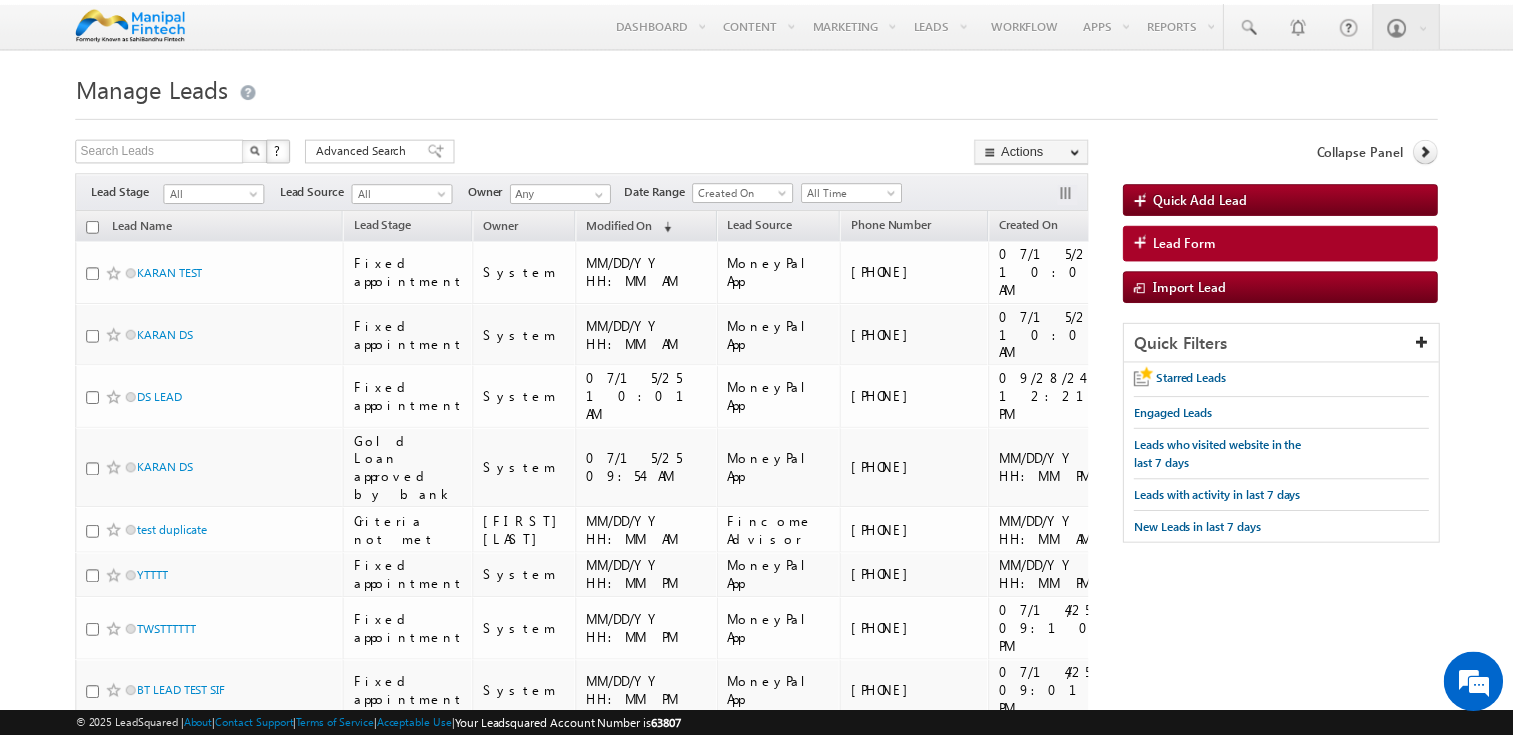 scroll, scrollTop: 0, scrollLeft: 0, axis: both 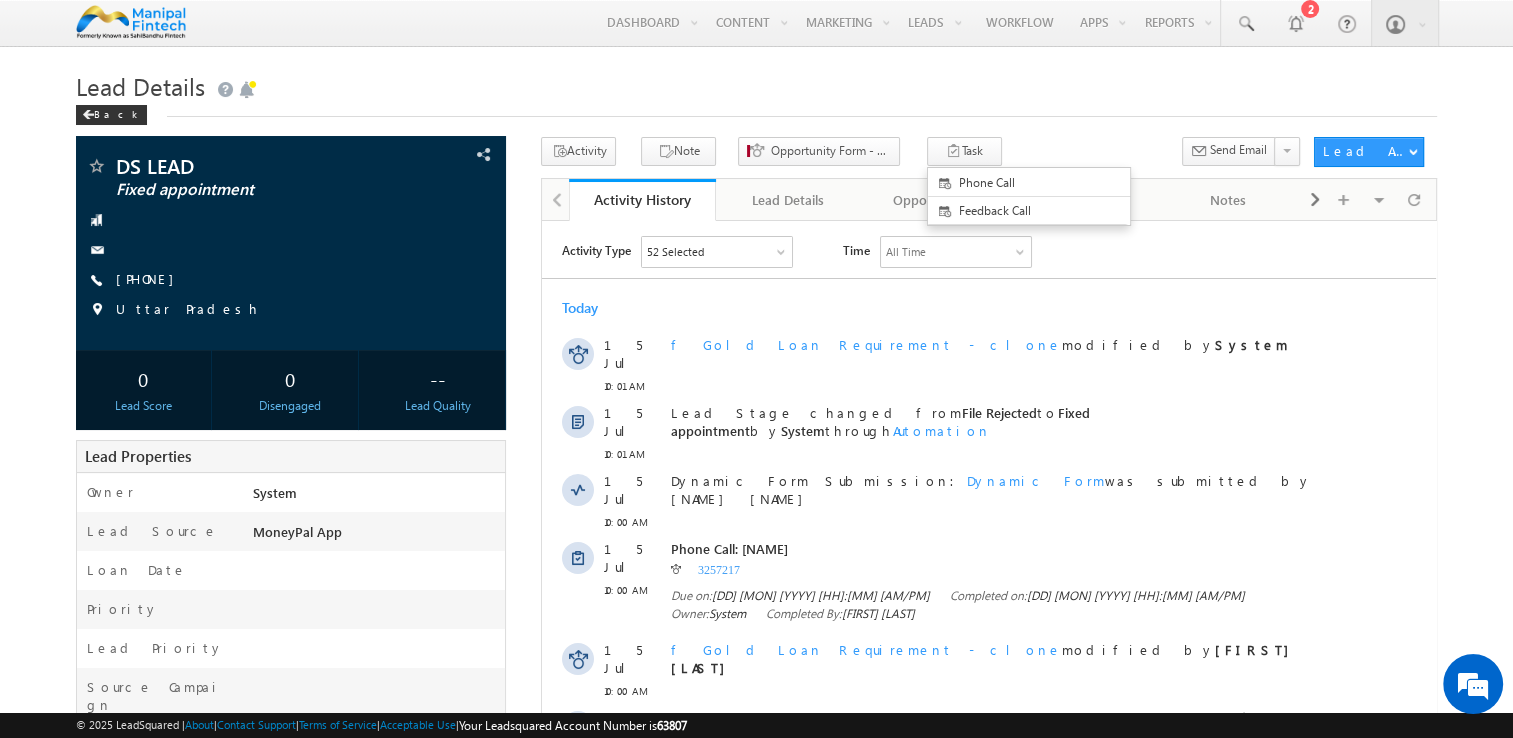 click on "Phone Call" at bounding box center [1029, 182] 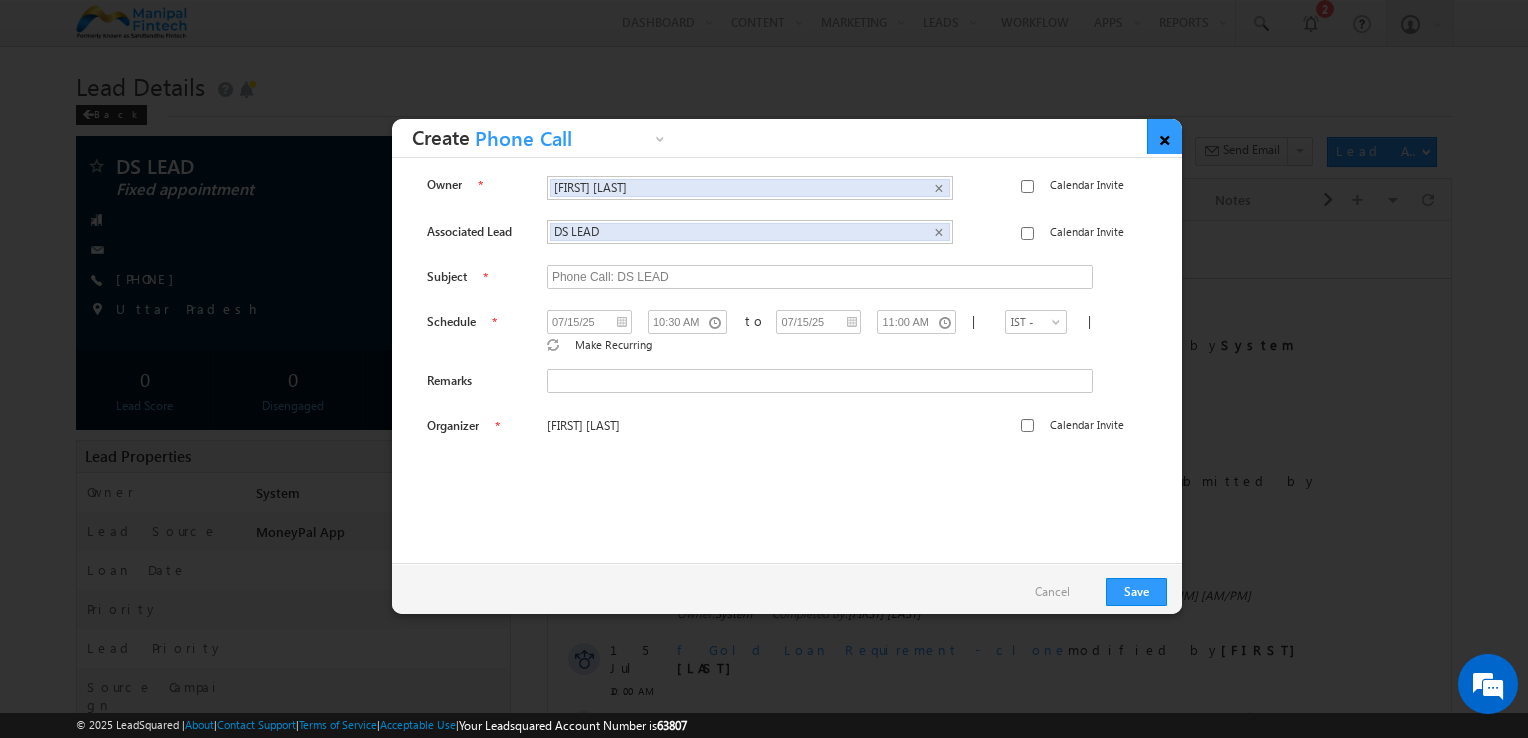 click on "×" at bounding box center (1164, 136) 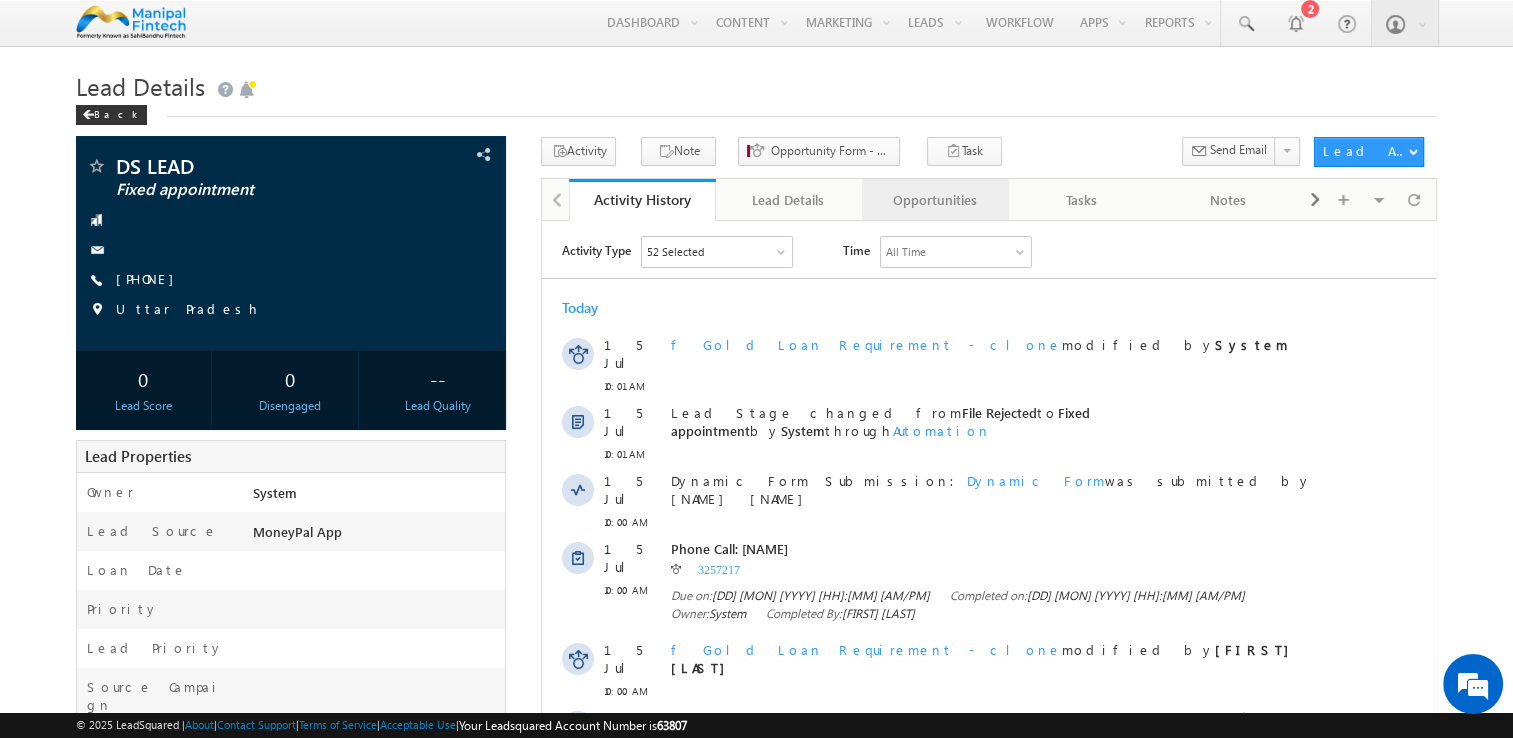 click on "Opportunities" at bounding box center [934, 200] 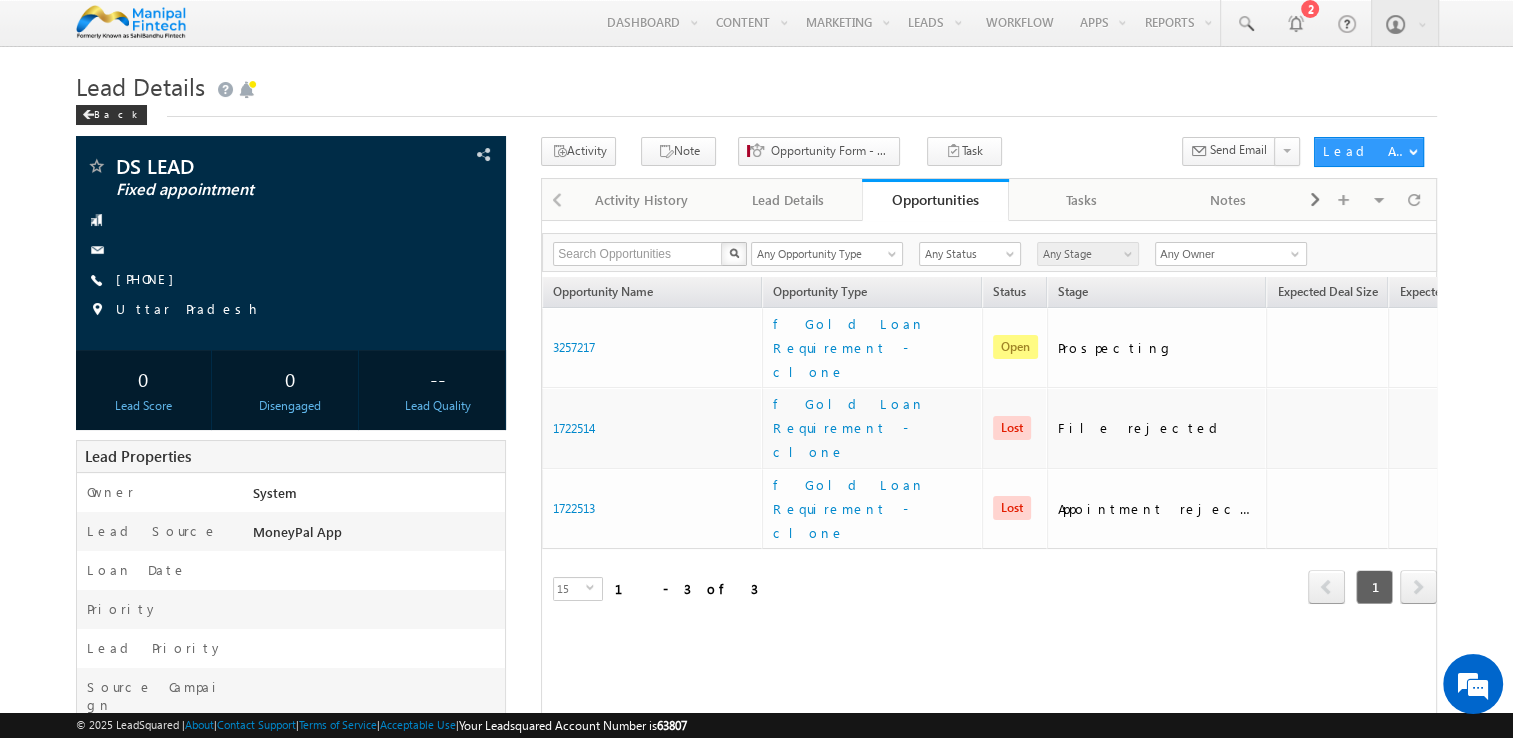 scroll, scrollTop: 0, scrollLeft: 0, axis: both 